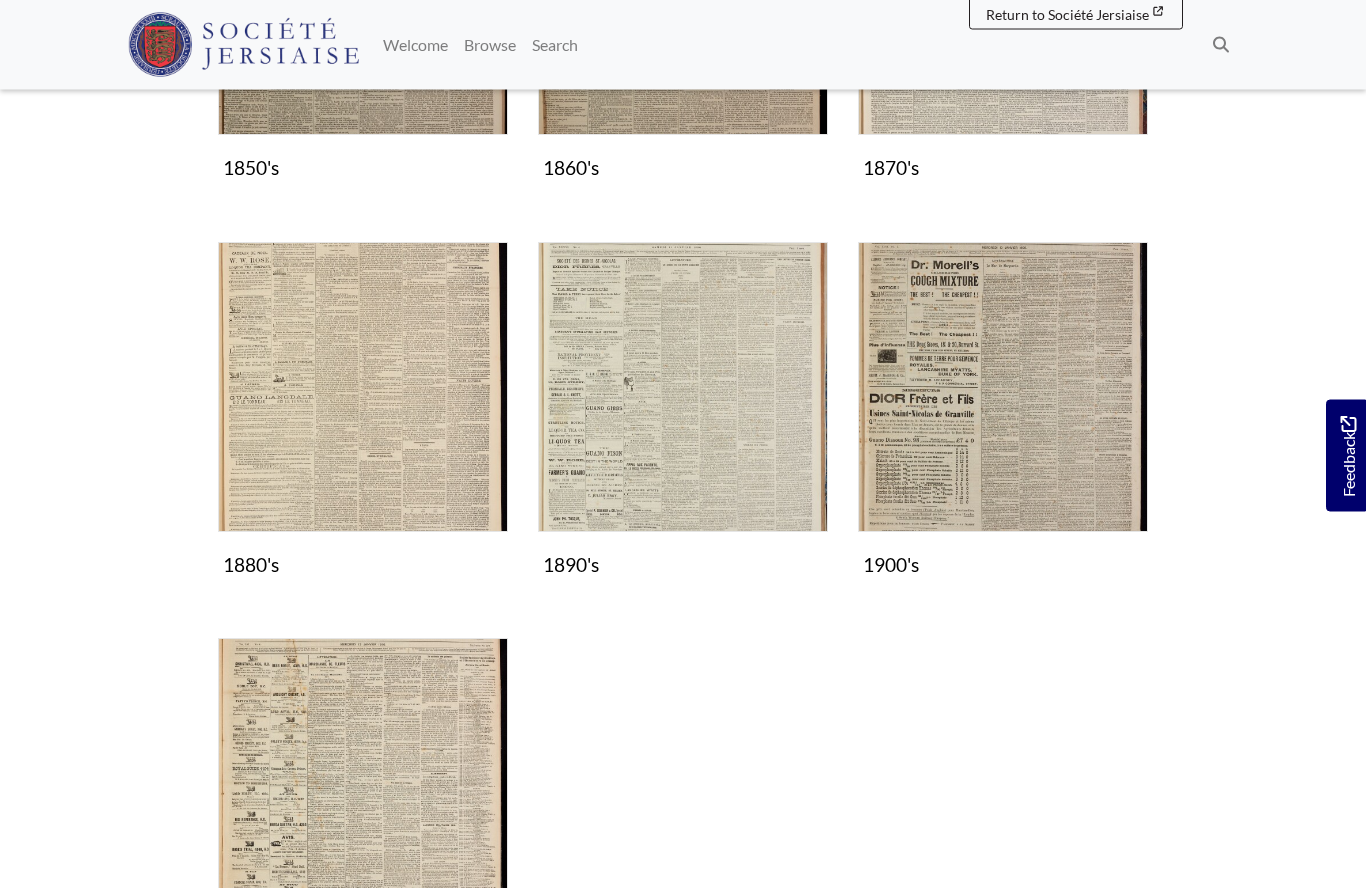 scroll, scrollTop: 580, scrollLeft: 0, axis: vertical 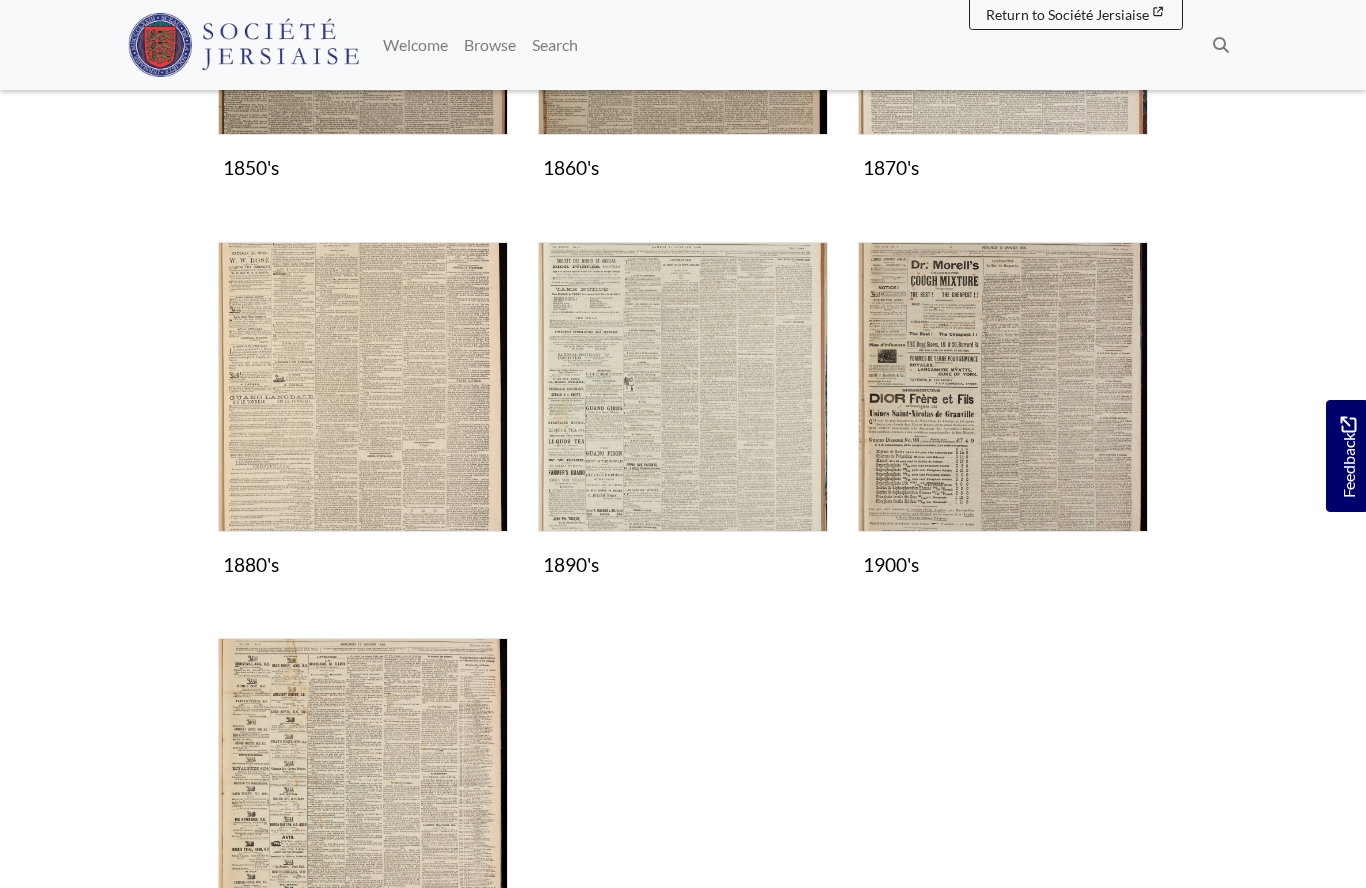click at bounding box center (1003, 387) 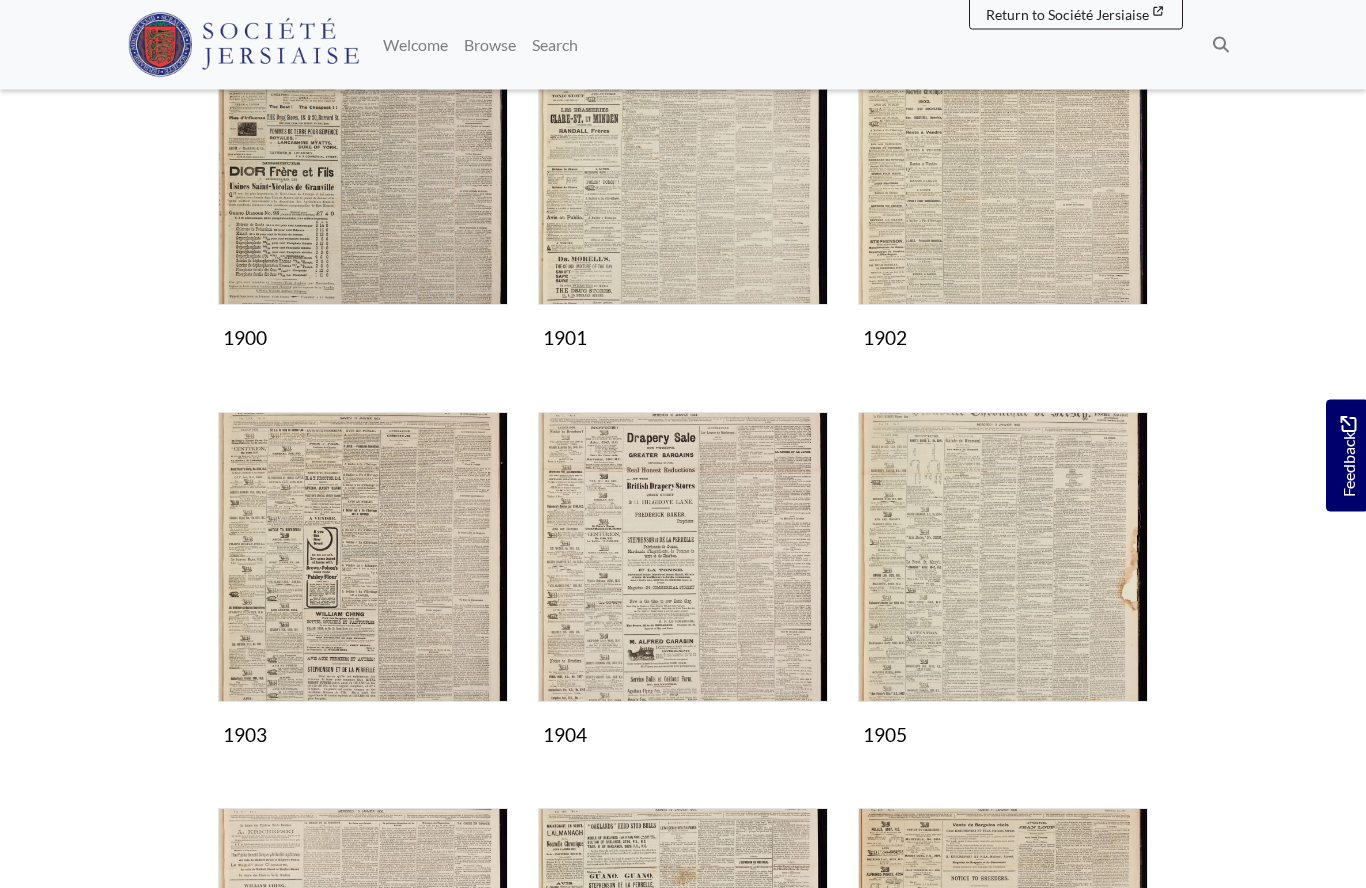 scroll, scrollTop: 410, scrollLeft: 0, axis: vertical 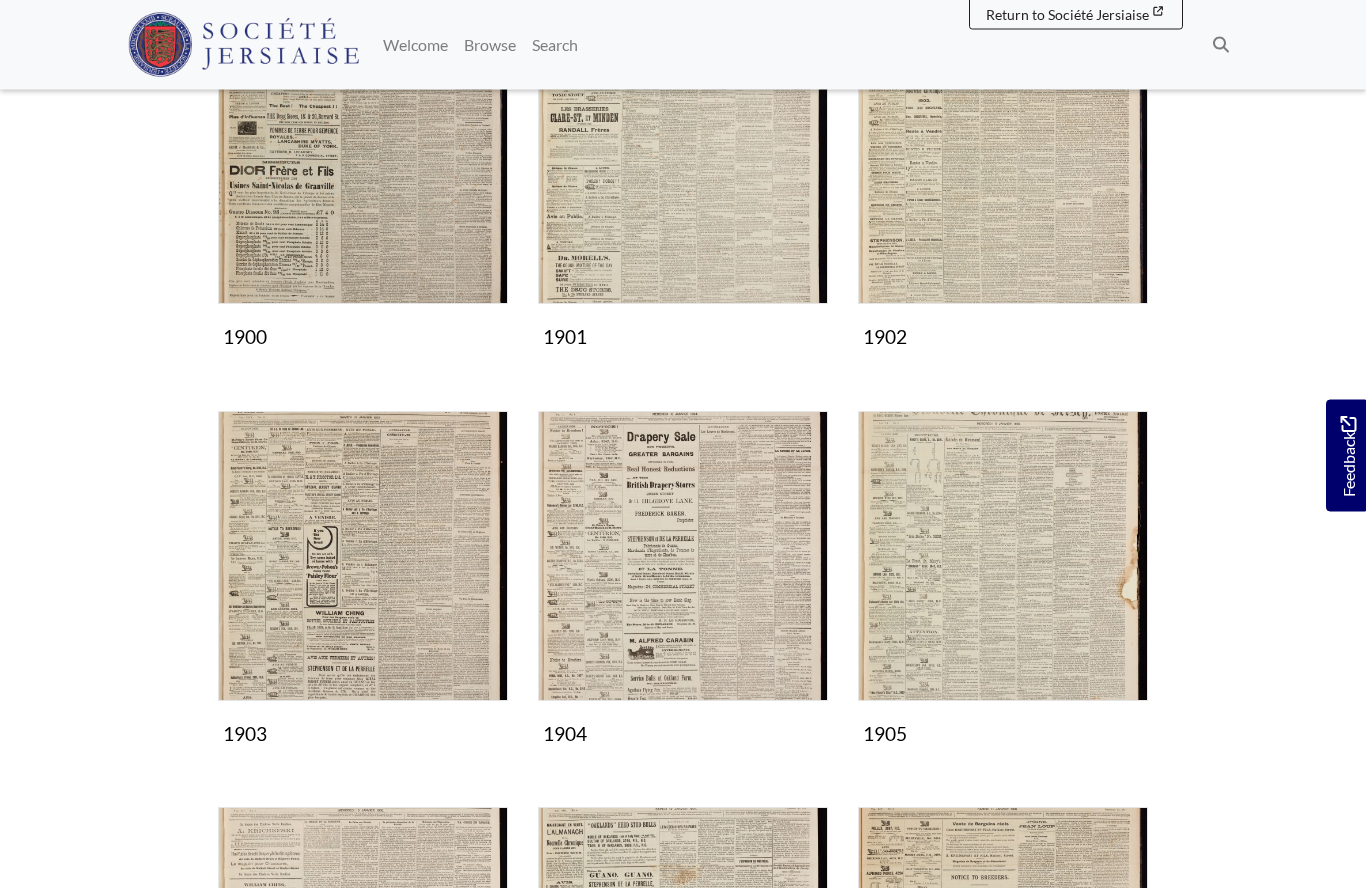 click at bounding box center (363, 557) 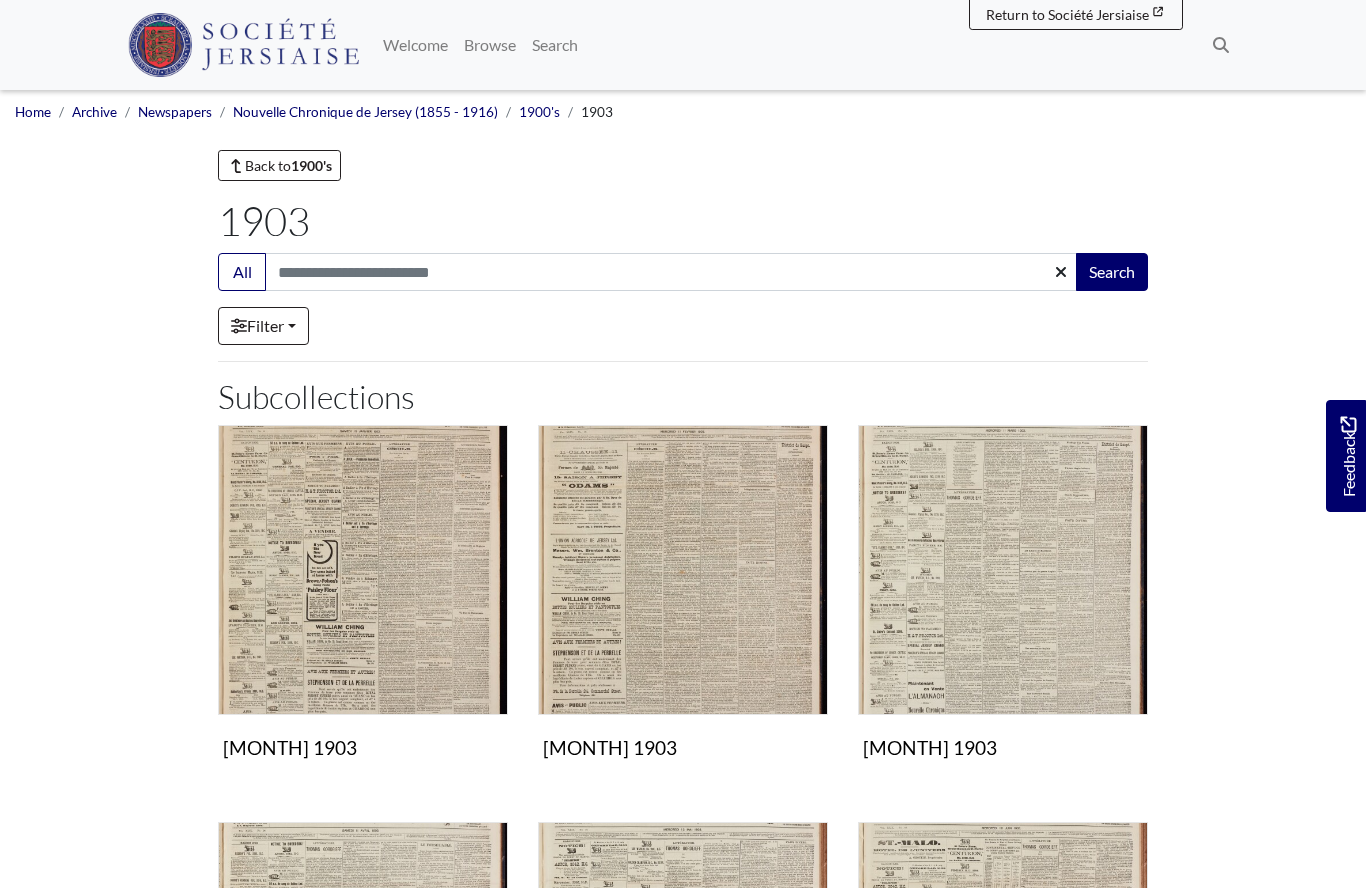 scroll, scrollTop: 0, scrollLeft: 0, axis: both 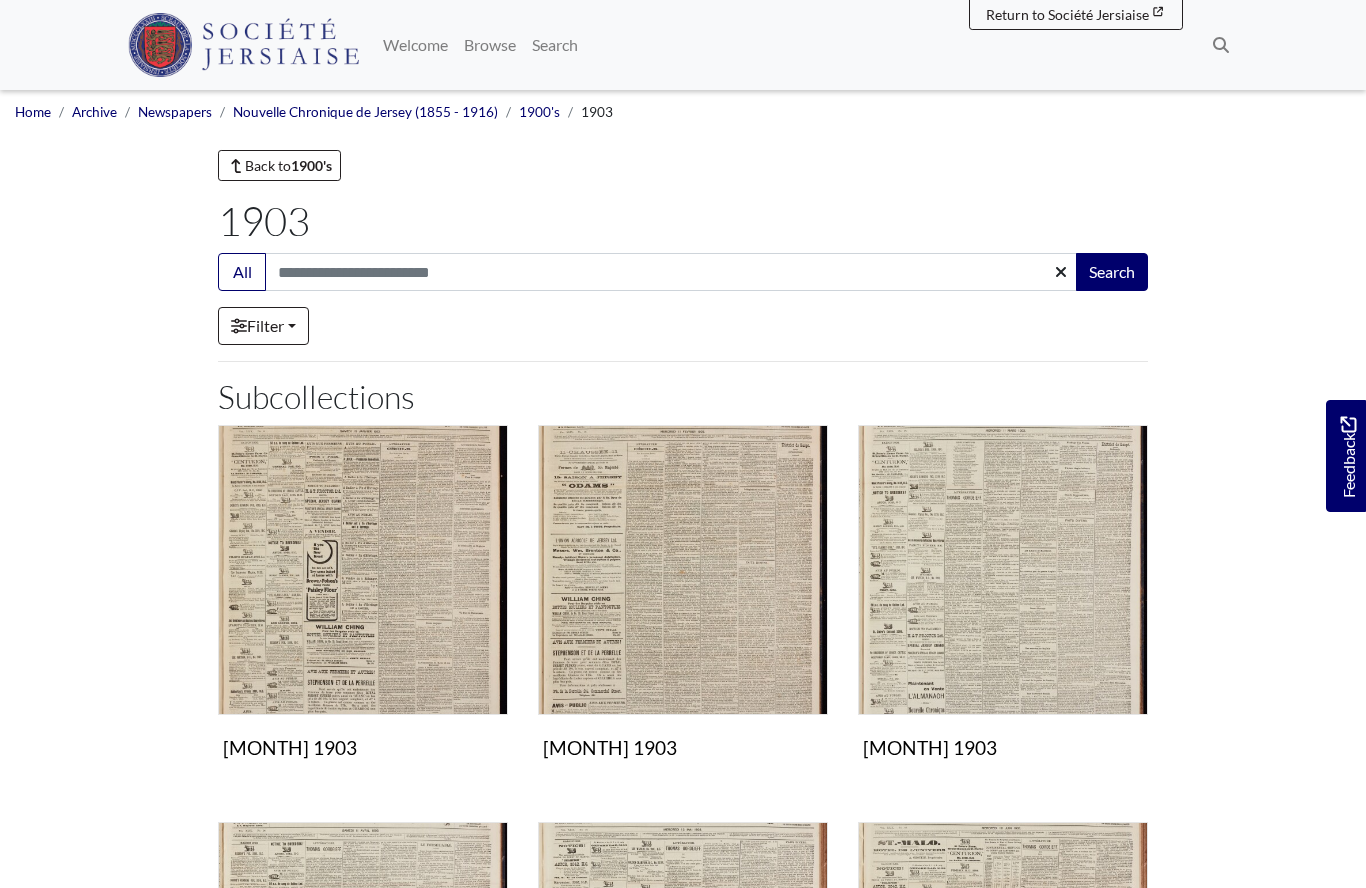 click at bounding box center [683, 570] 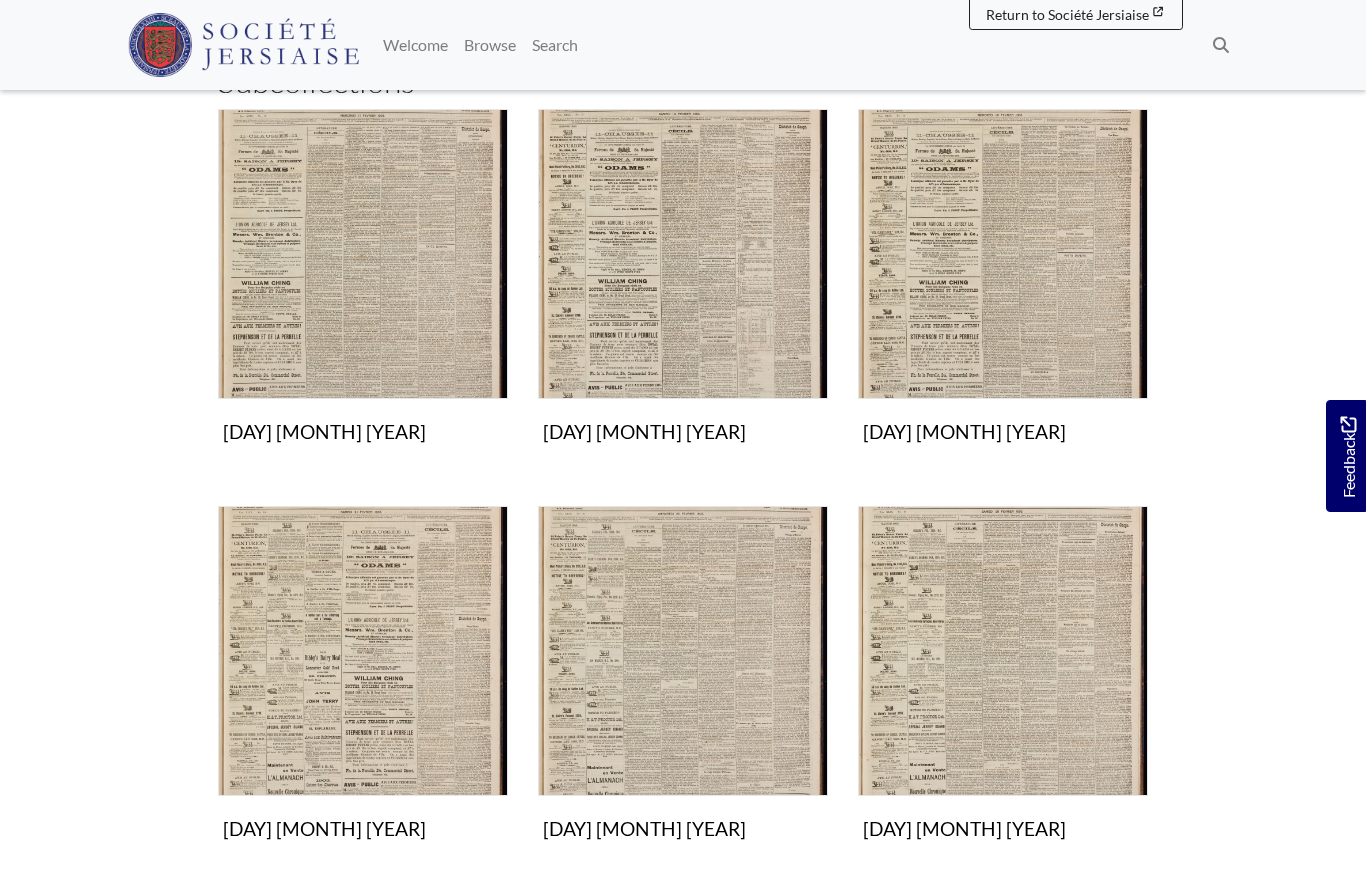 scroll, scrollTop: 286, scrollLeft: 0, axis: vertical 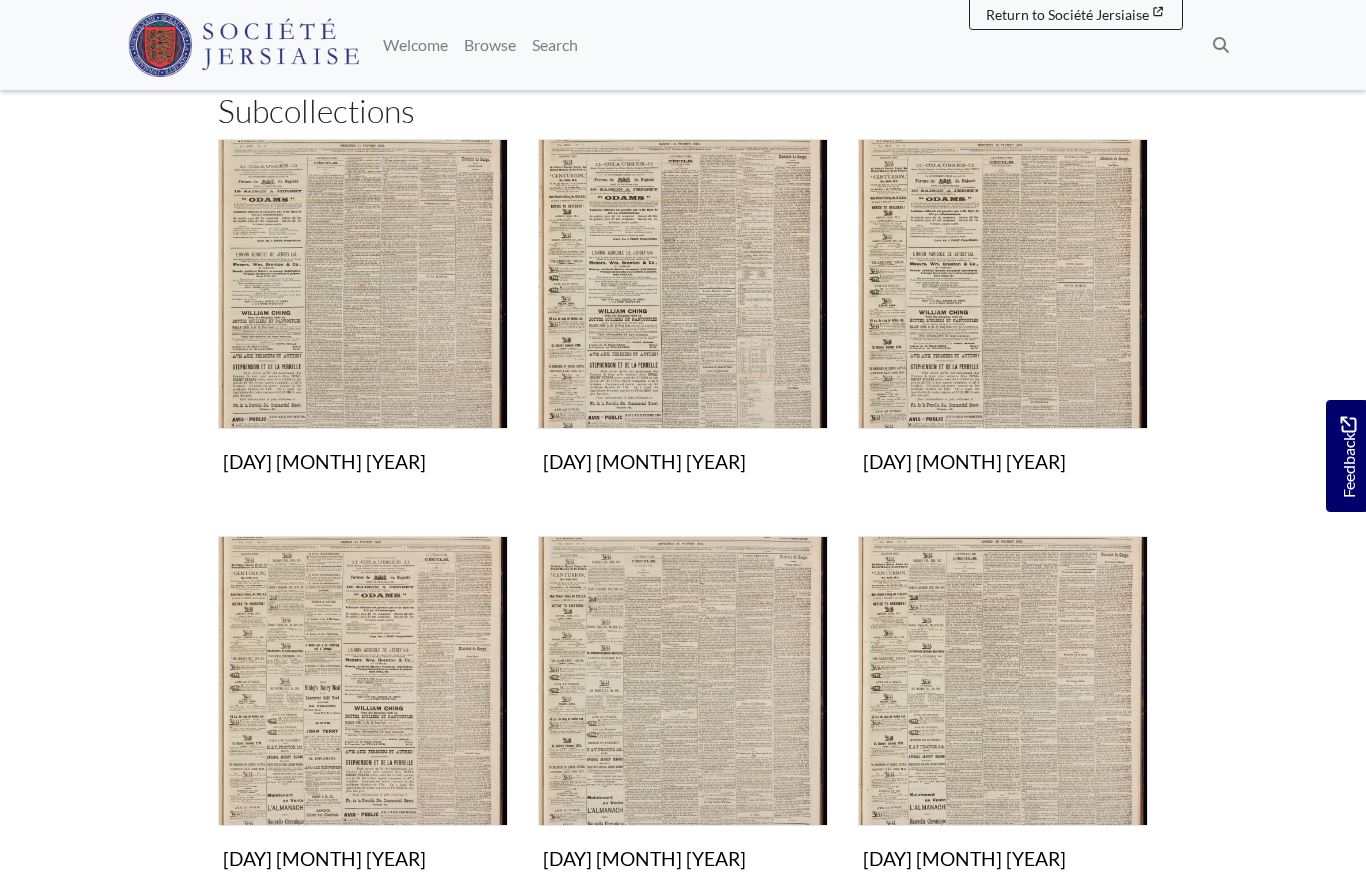 click at bounding box center (683, 284) 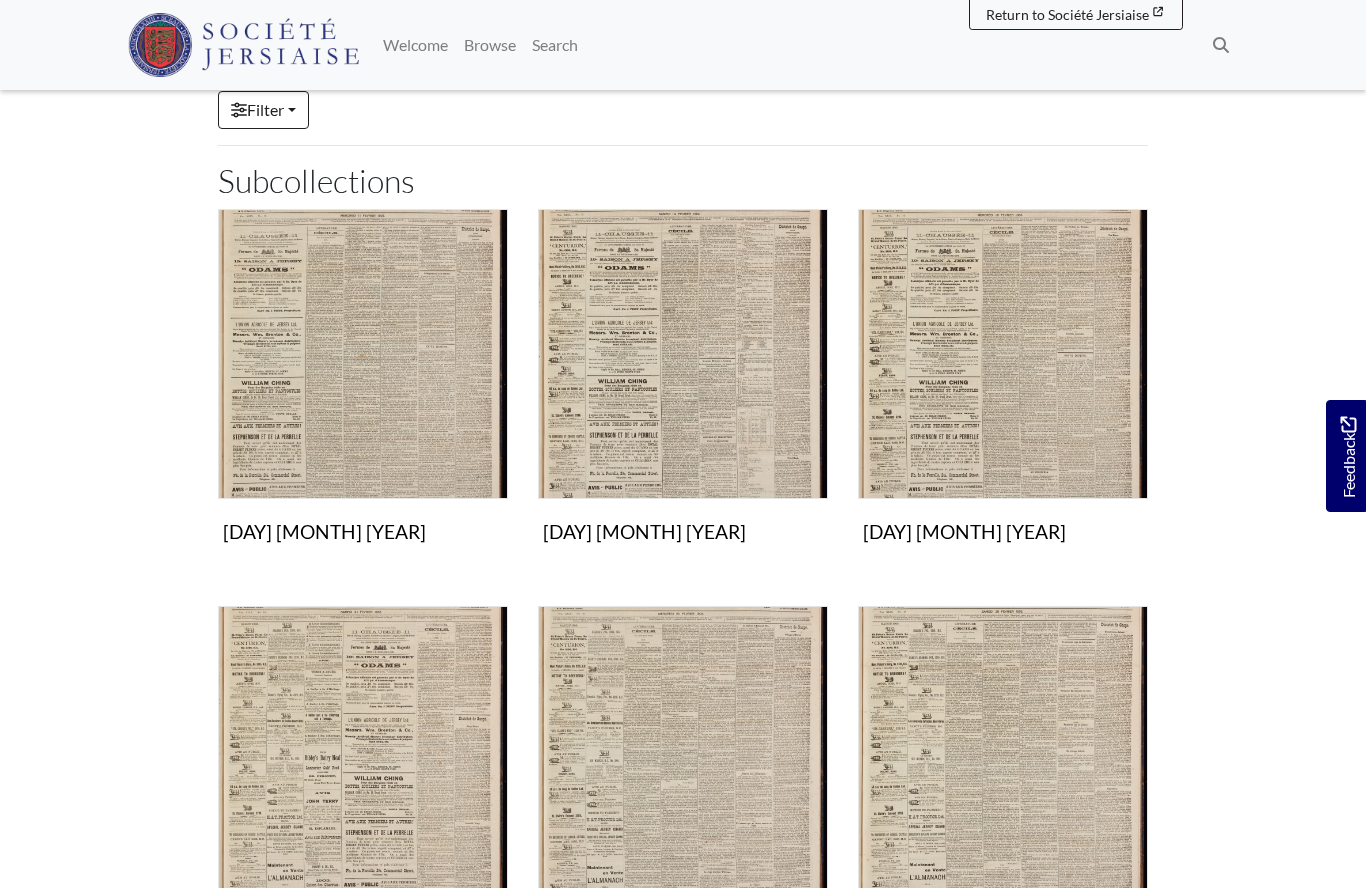 scroll, scrollTop: 219, scrollLeft: 0, axis: vertical 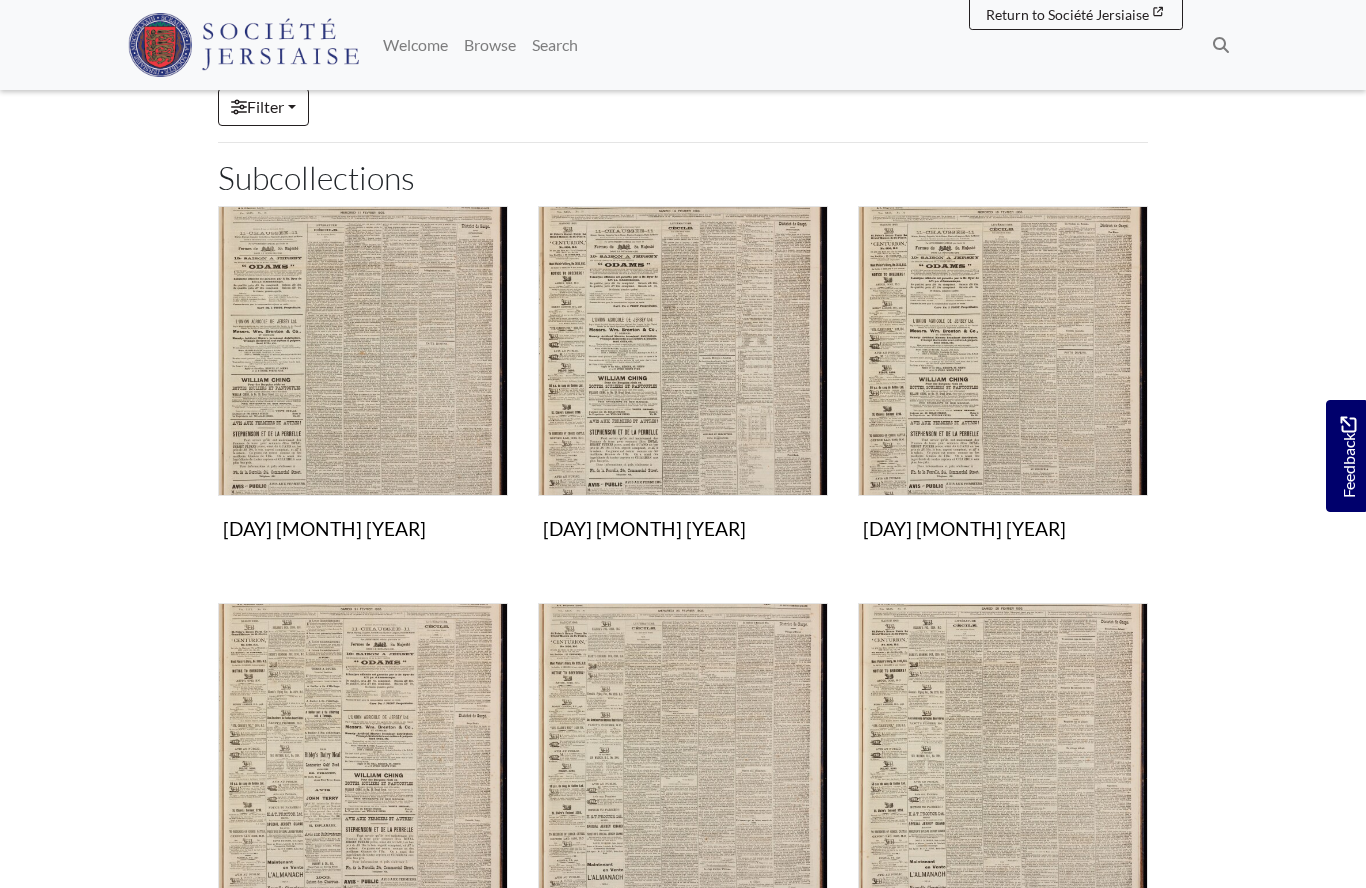 click at bounding box center [1003, 351] 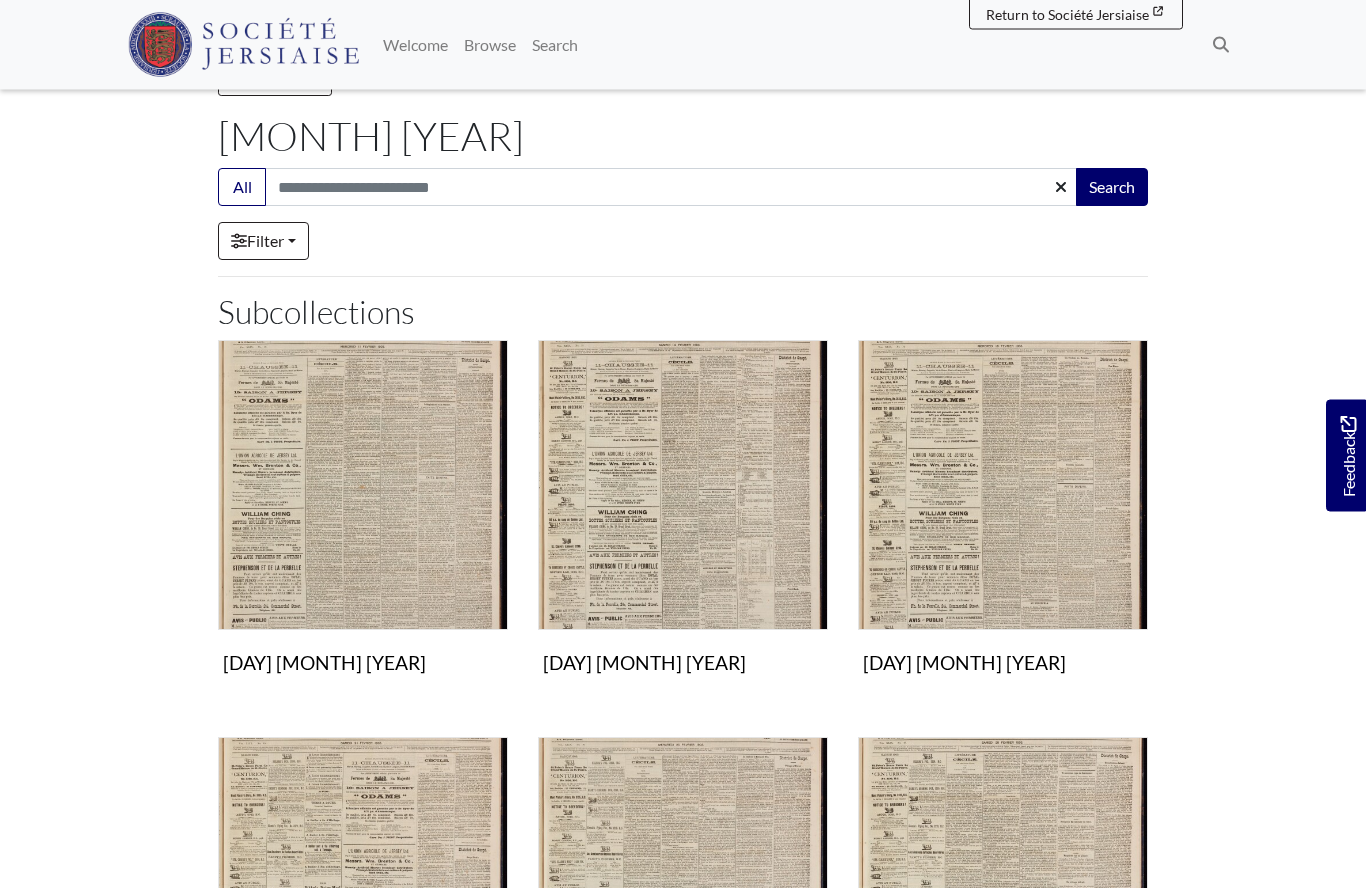 scroll, scrollTop: 0, scrollLeft: 0, axis: both 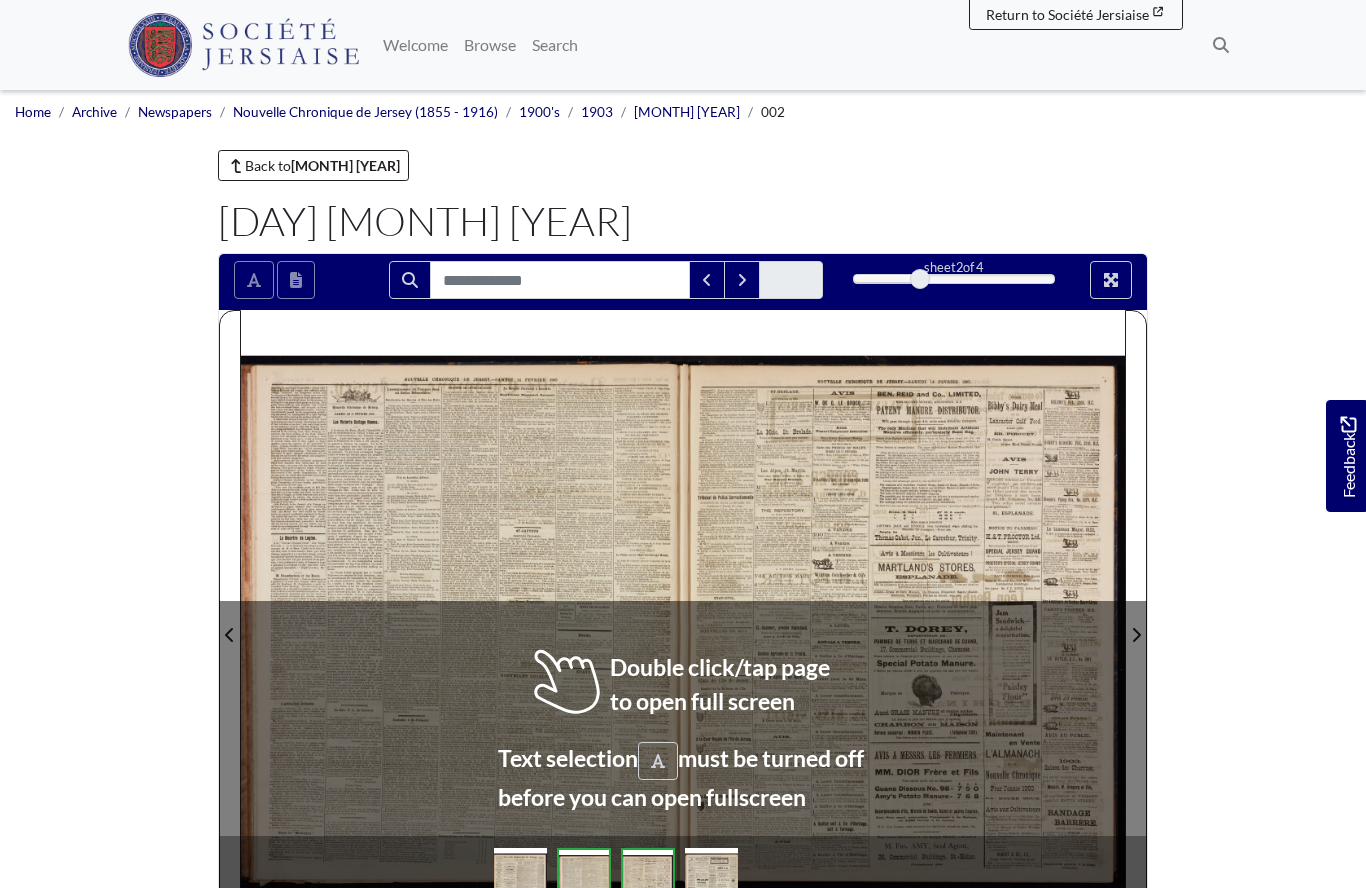 click at bounding box center (462, 622) 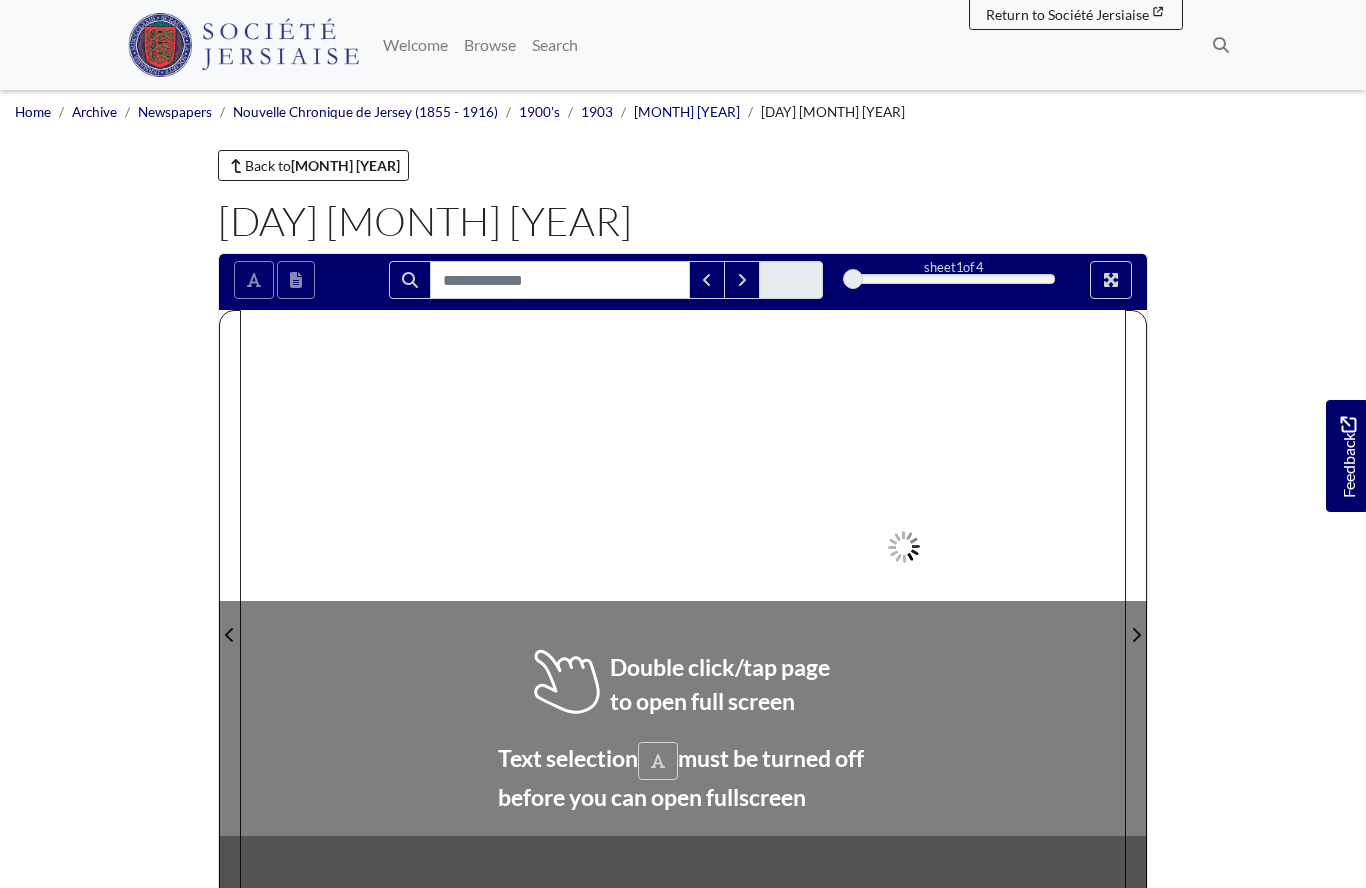 scroll, scrollTop: 0, scrollLeft: 0, axis: both 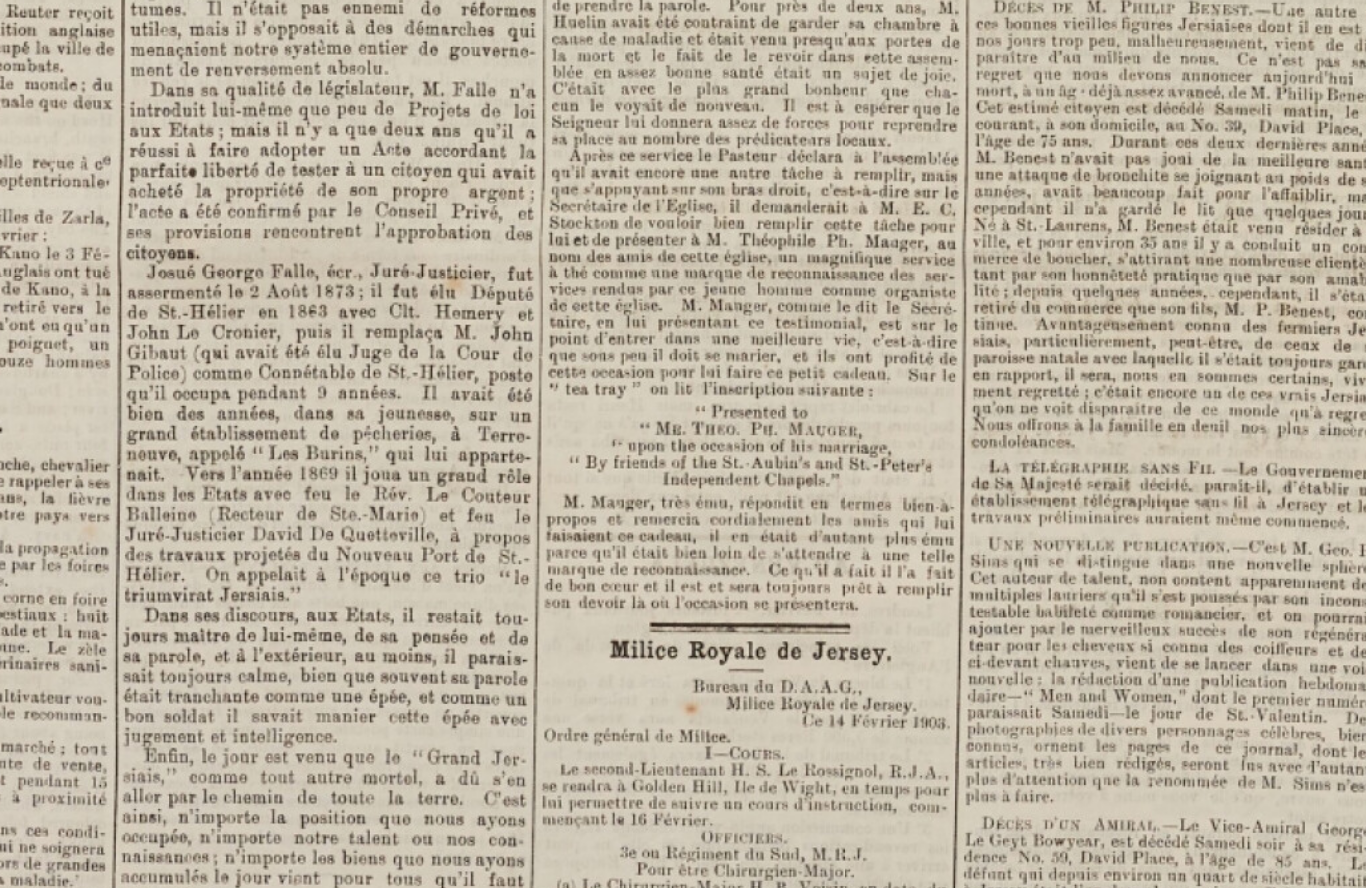 click at bounding box center [1137, -777] 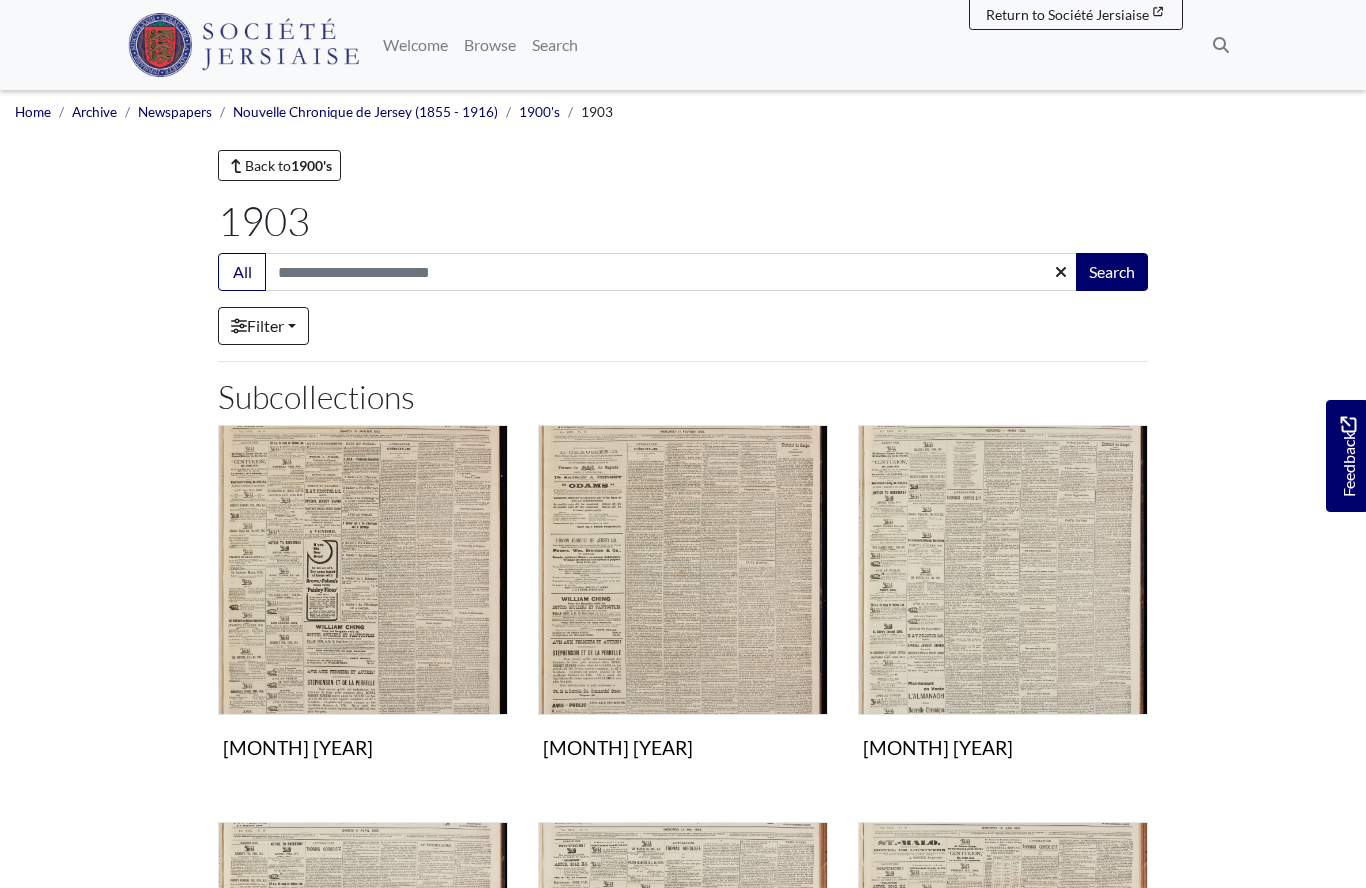 scroll, scrollTop: 0, scrollLeft: 0, axis: both 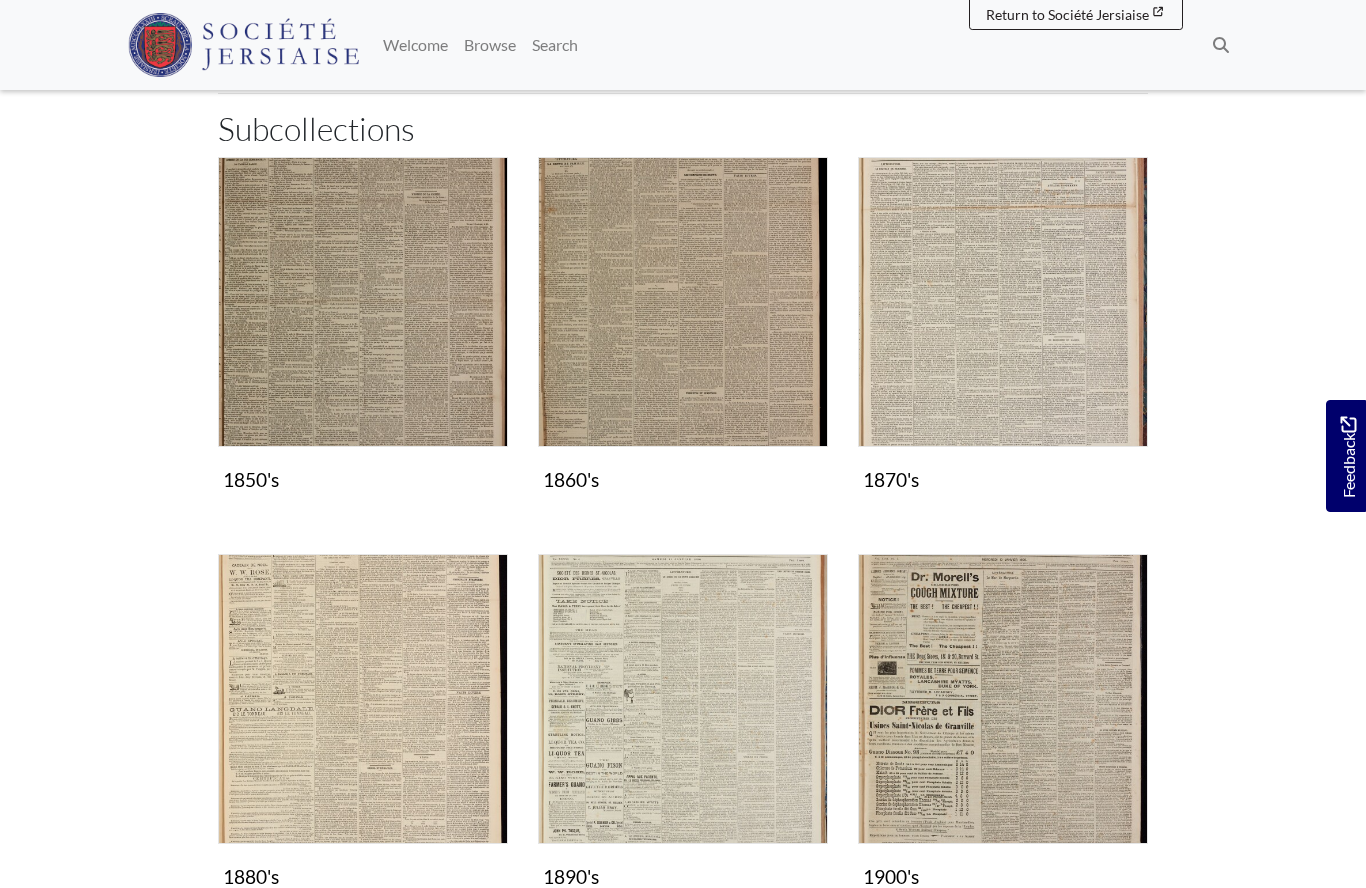 click at bounding box center (1003, 302) 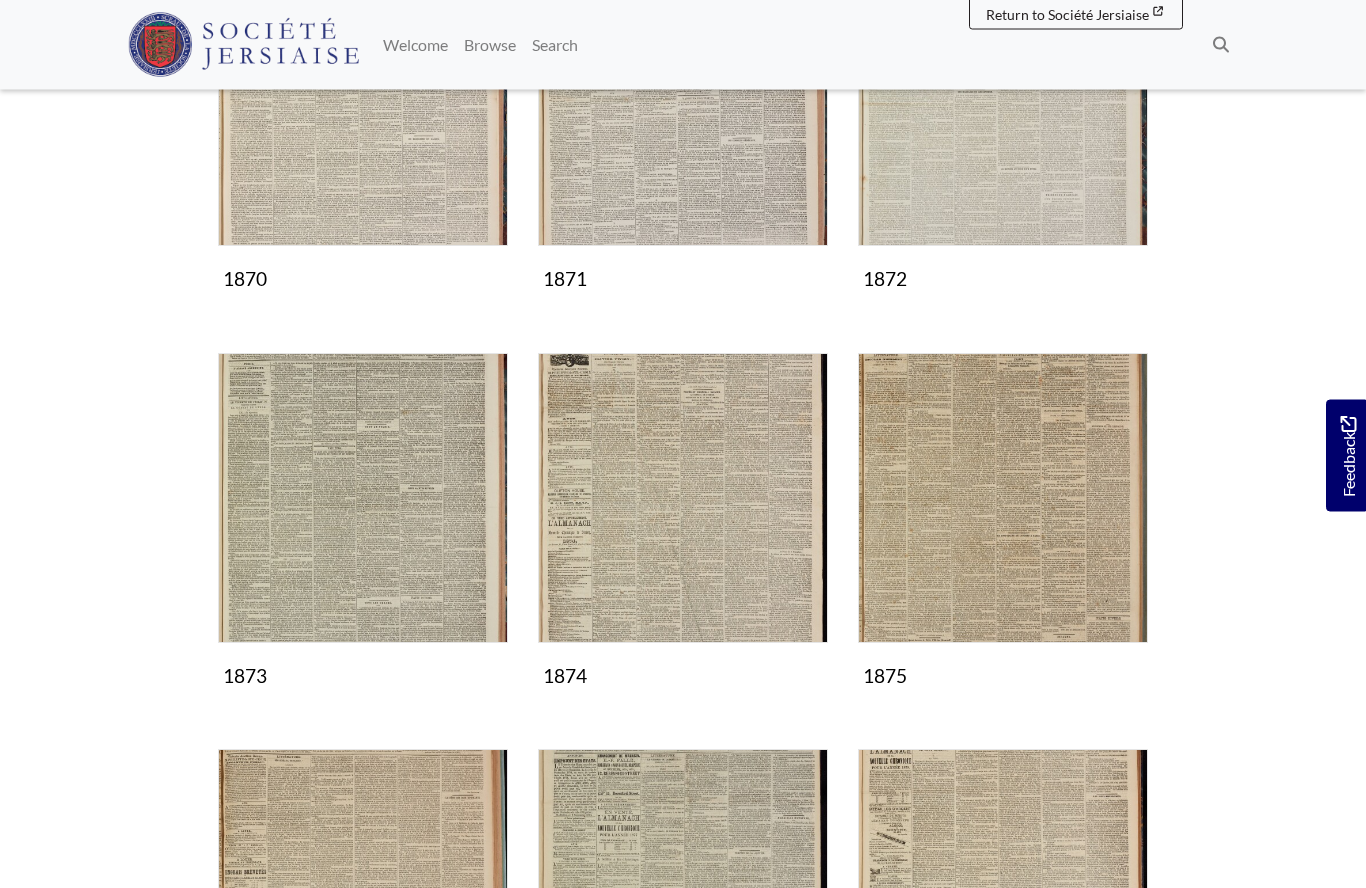 scroll, scrollTop: 469, scrollLeft: 0, axis: vertical 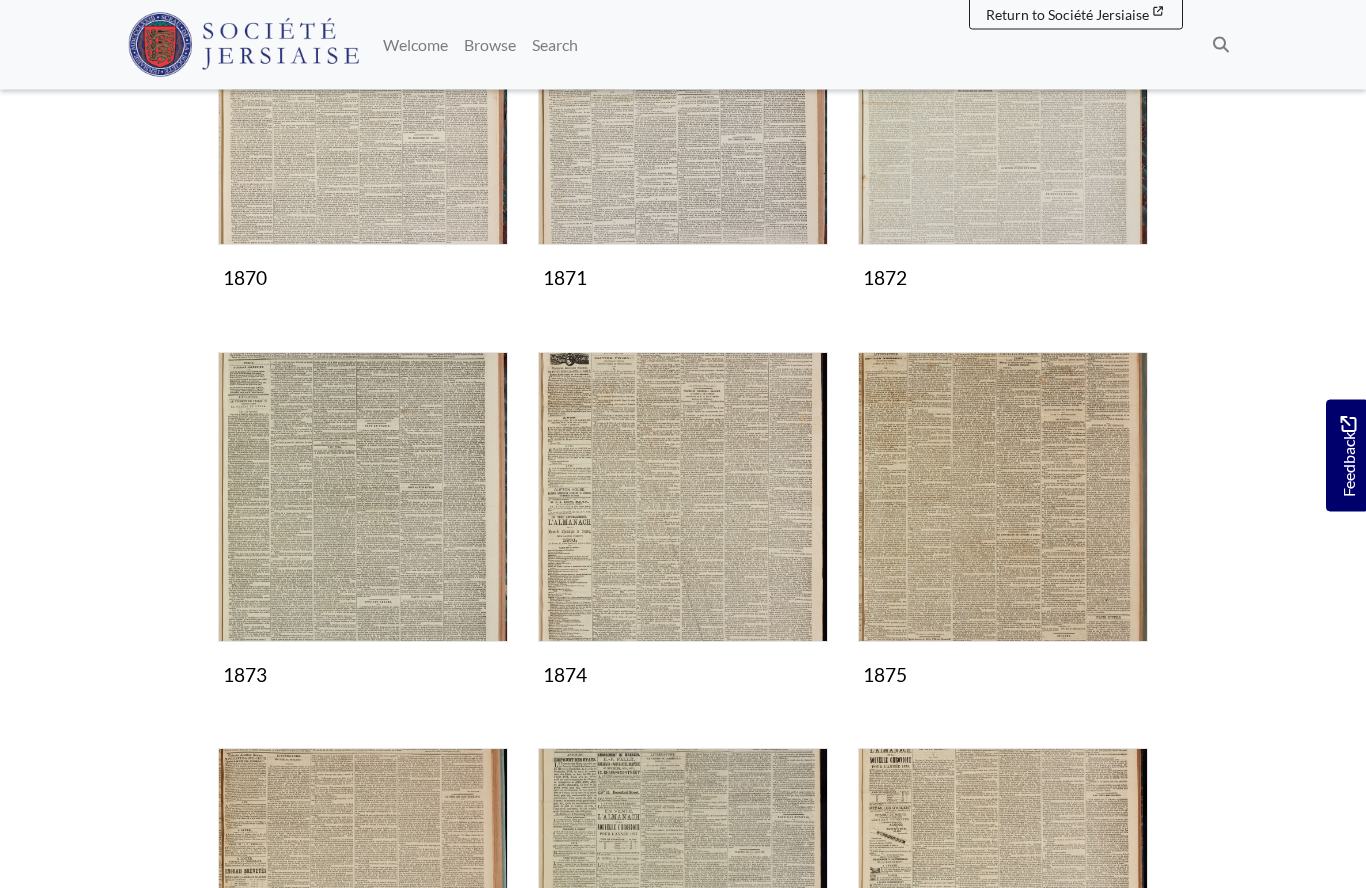 click at bounding box center (683, 498) 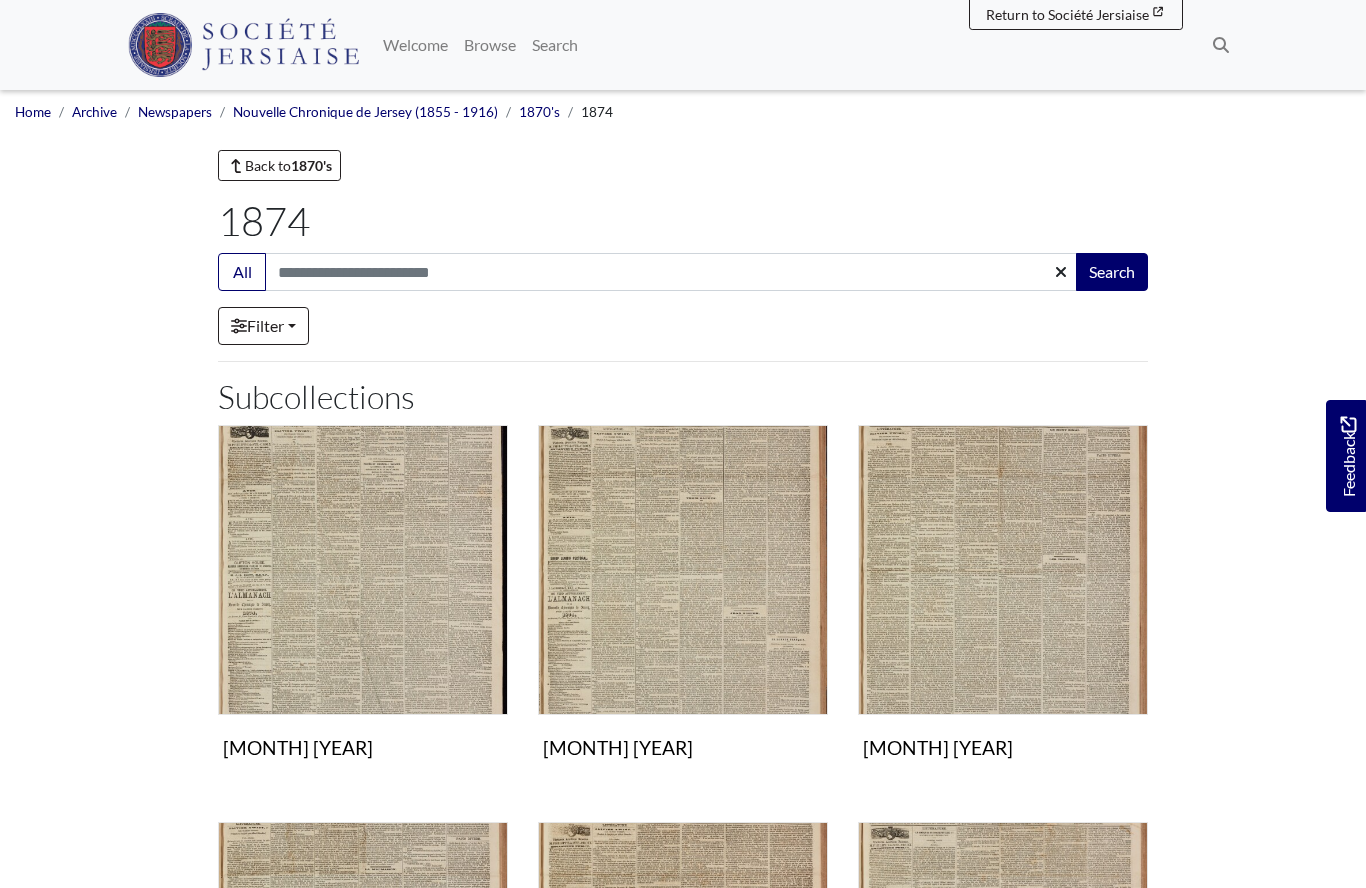 scroll, scrollTop: 0, scrollLeft: 0, axis: both 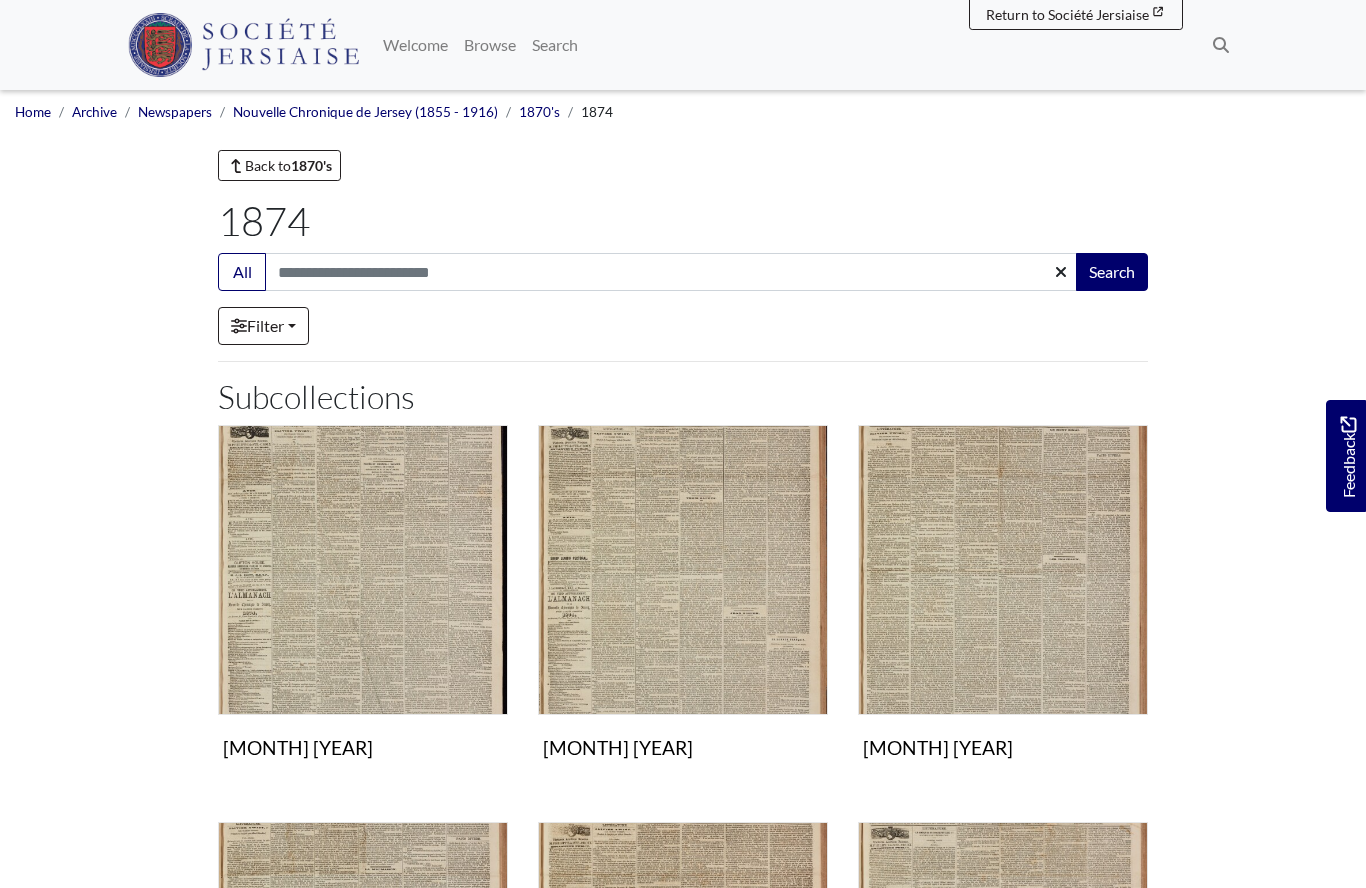 click at bounding box center (683, 570) 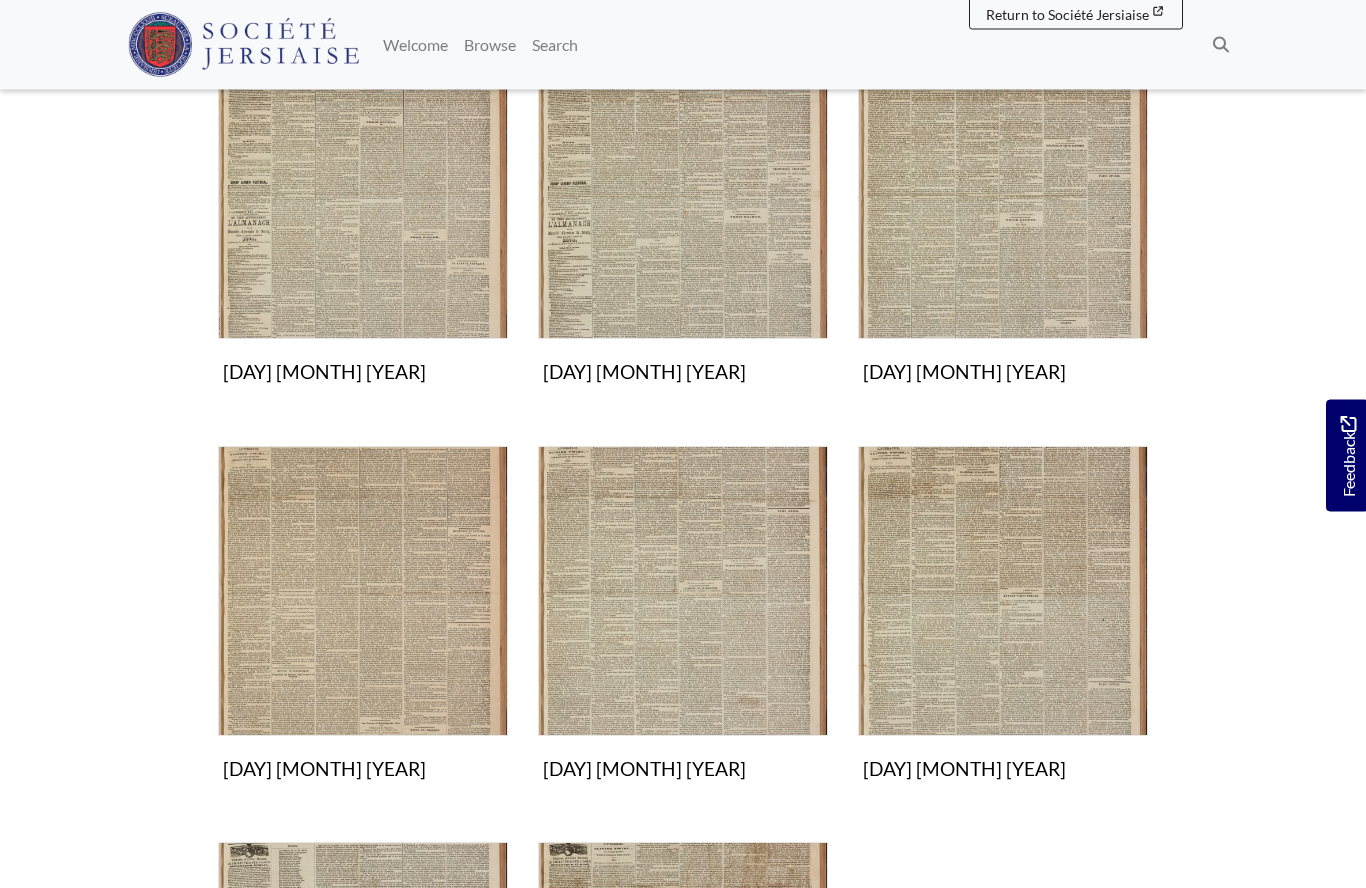 scroll, scrollTop: 376, scrollLeft: 0, axis: vertical 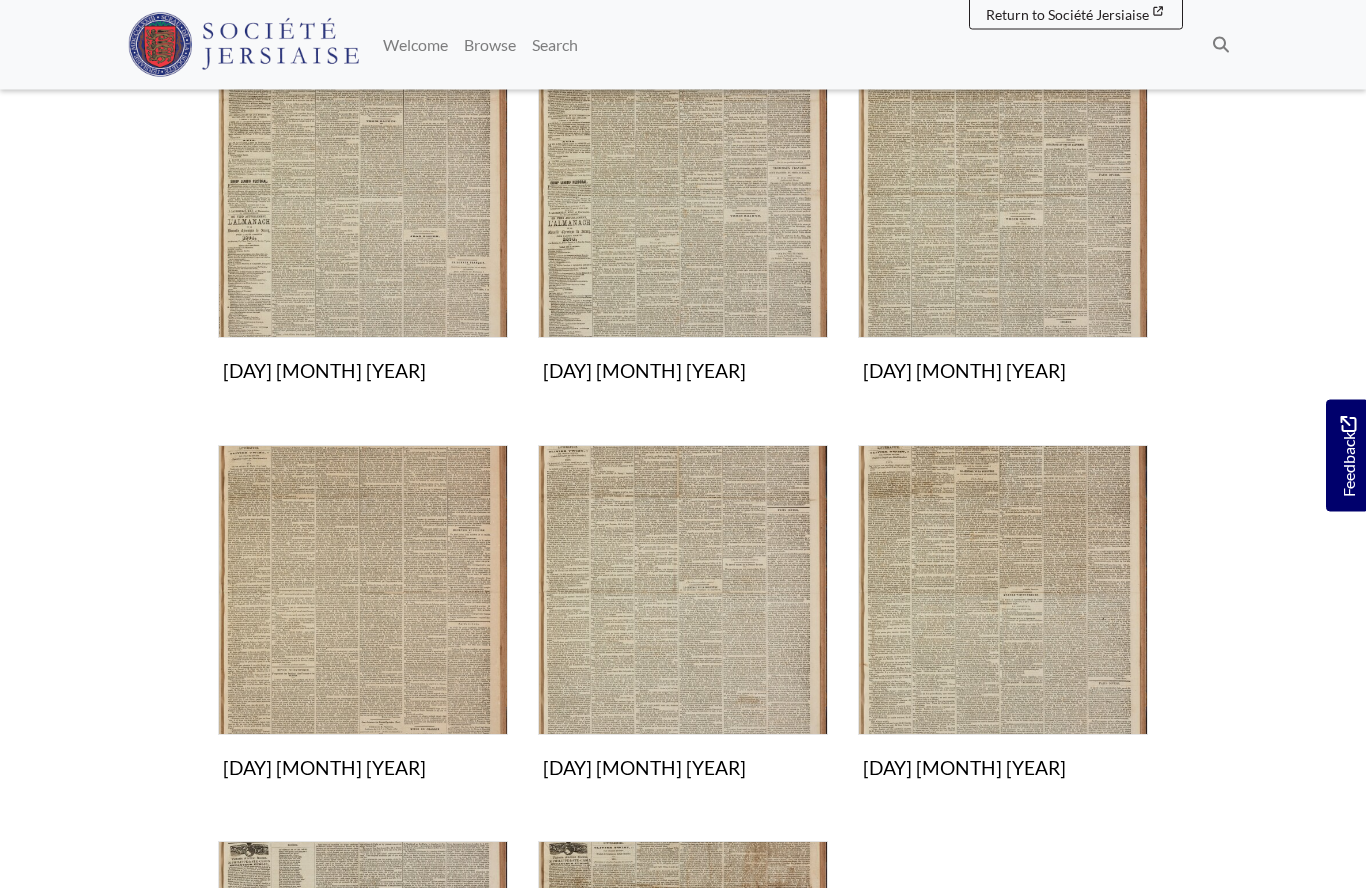 click at bounding box center [1003, 194] 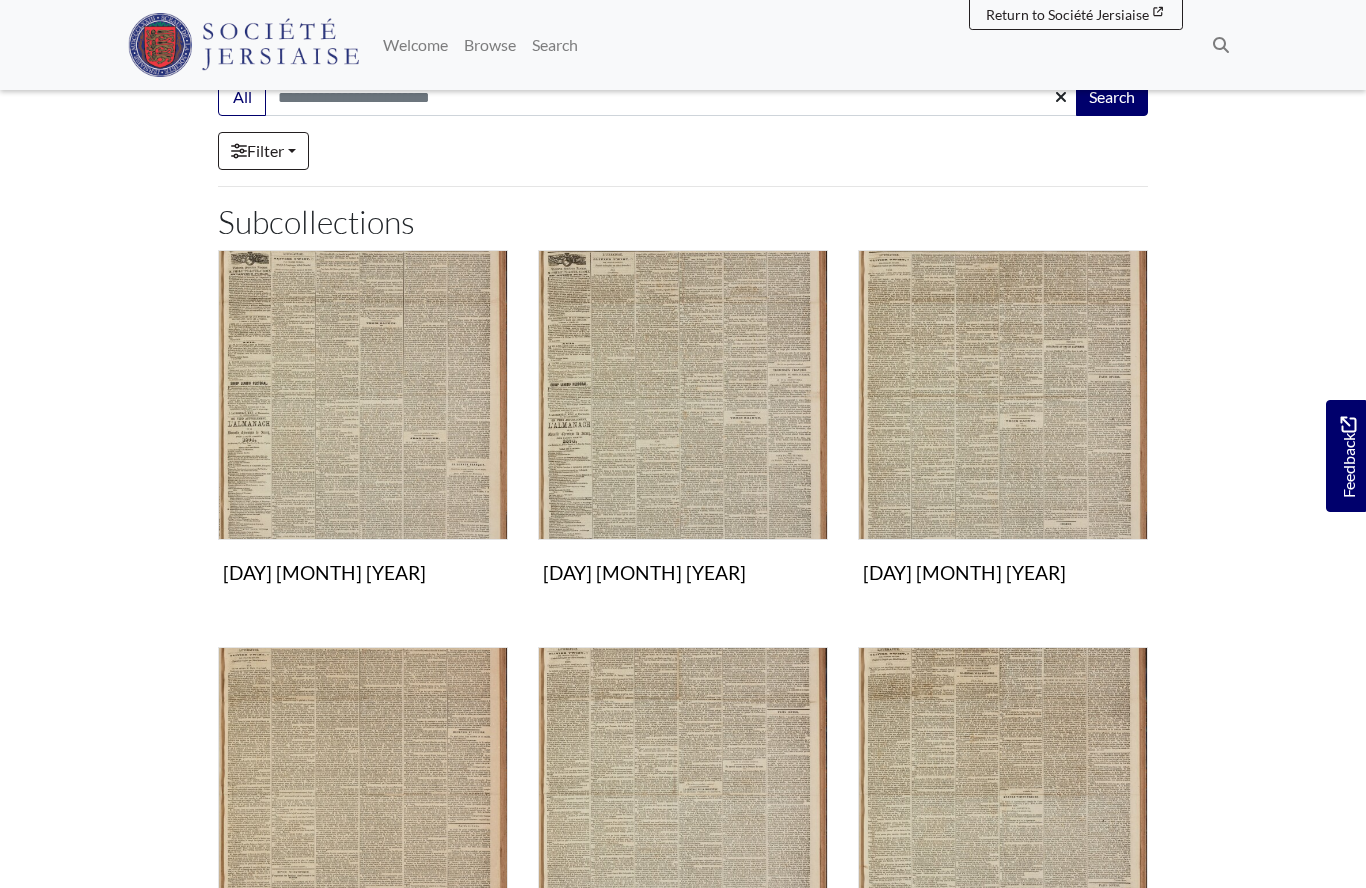 scroll, scrollTop: 177, scrollLeft: 0, axis: vertical 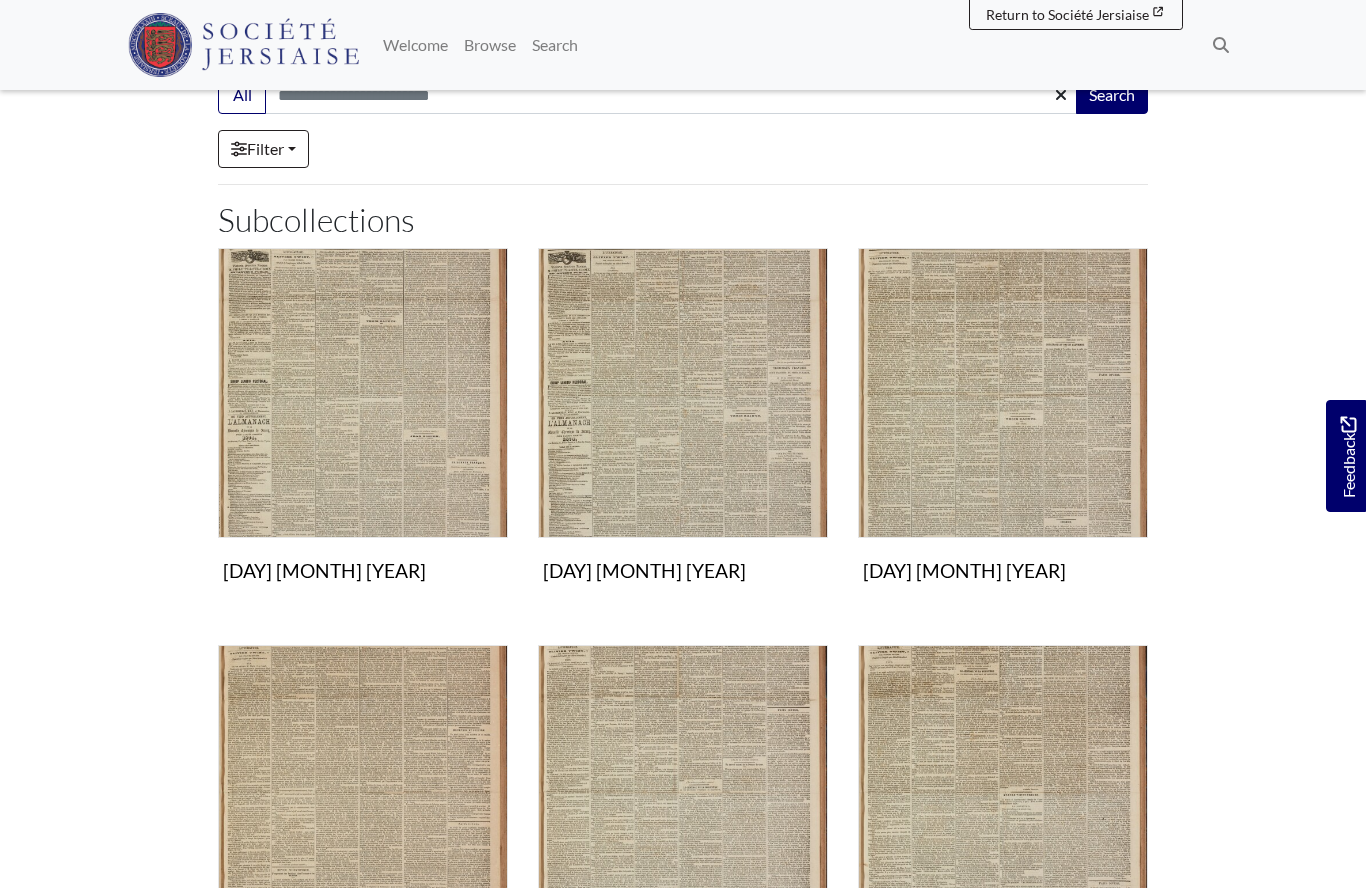 click at bounding box center (683, 393) 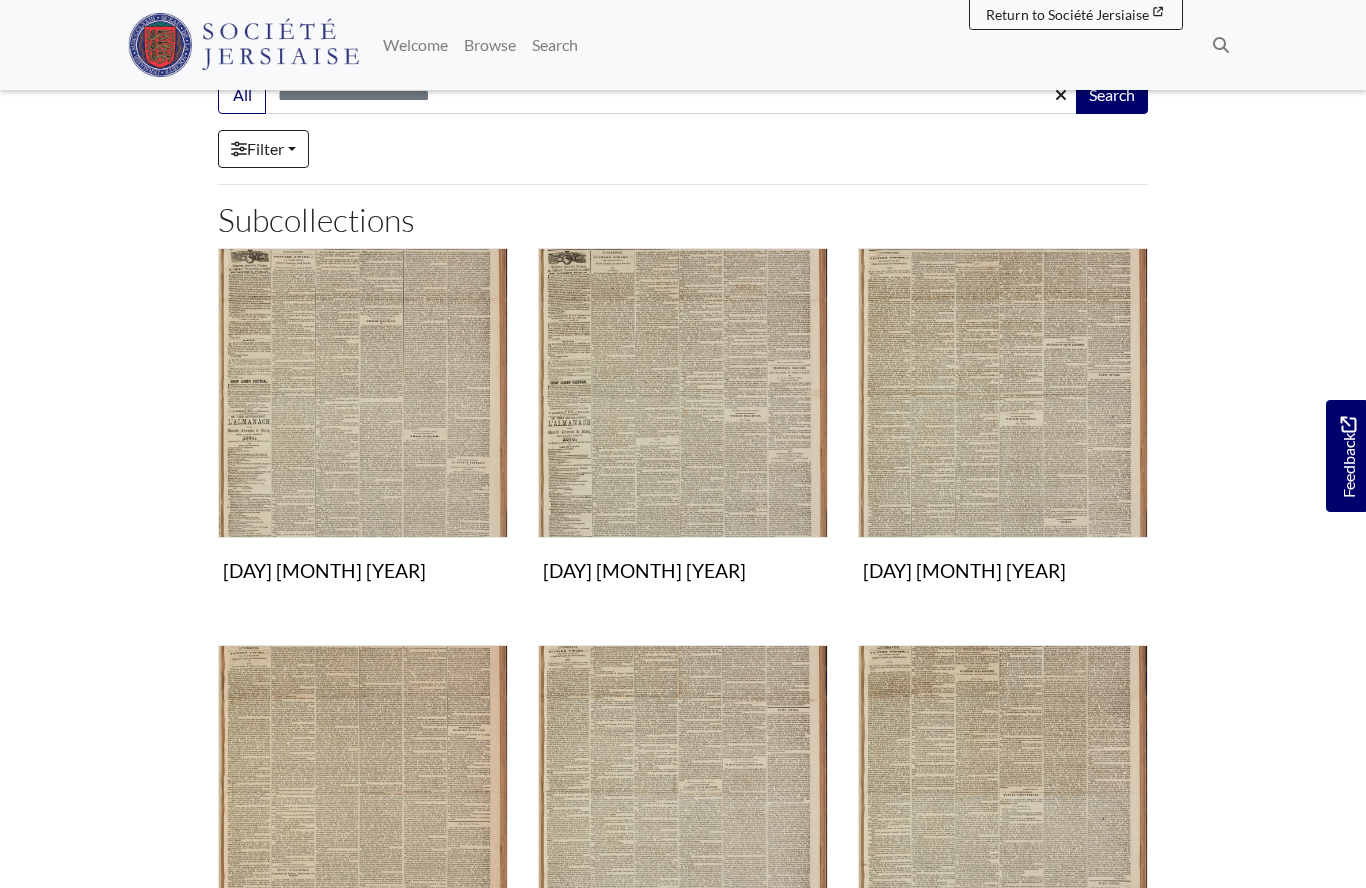 scroll, scrollTop: 0, scrollLeft: 0, axis: both 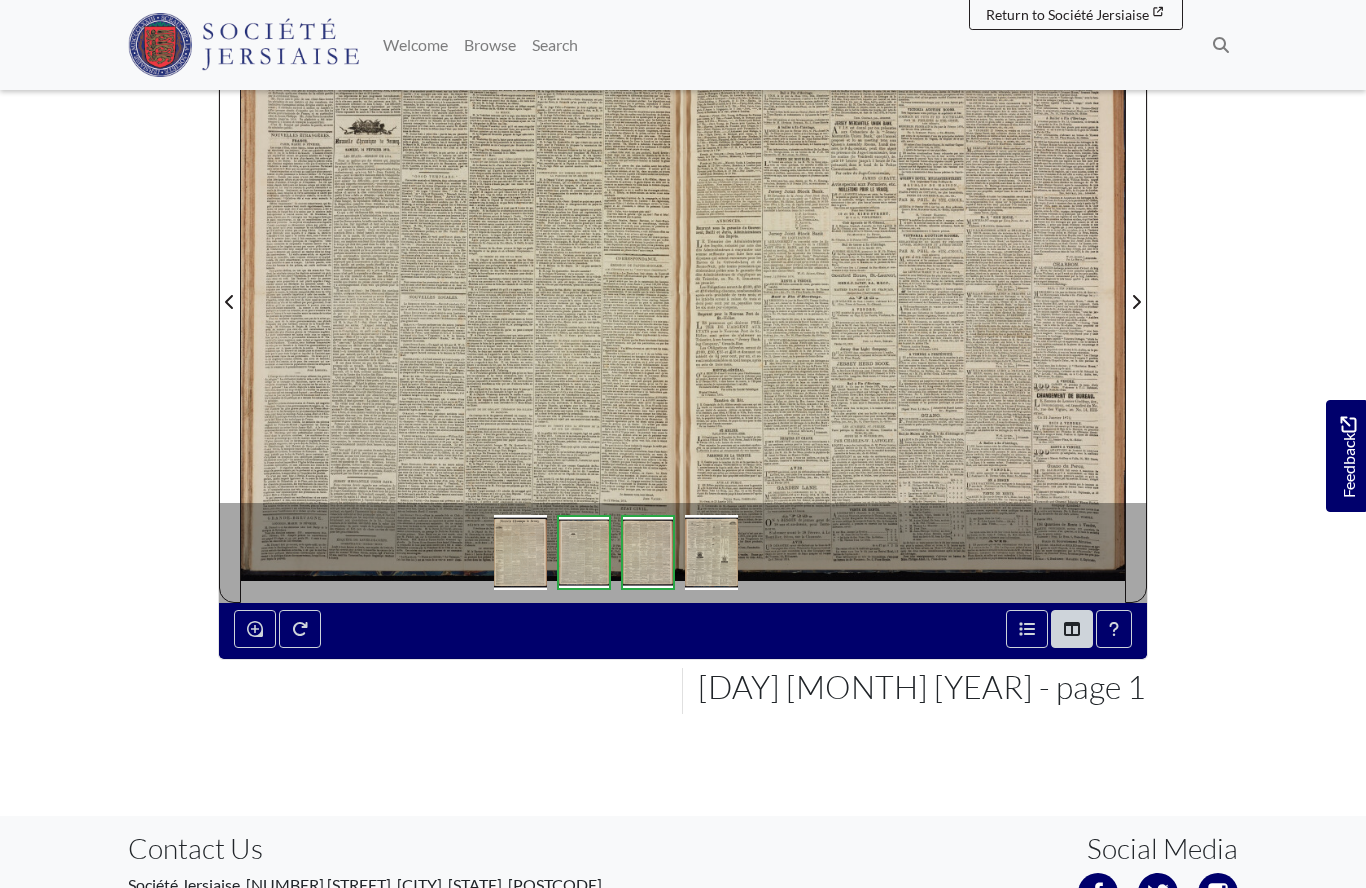 click at bounding box center [462, 289] 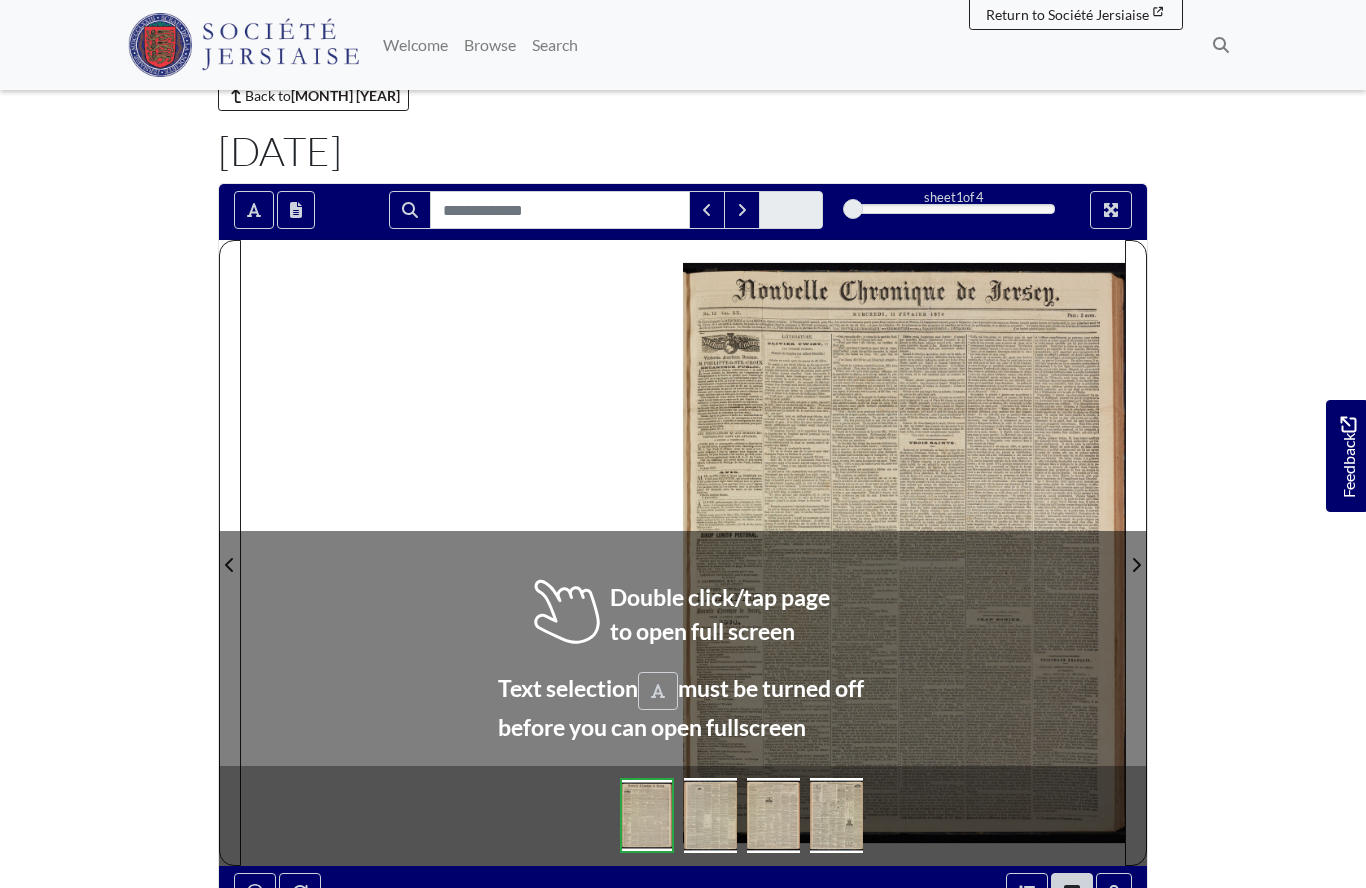 scroll, scrollTop: 80, scrollLeft: 0, axis: vertical 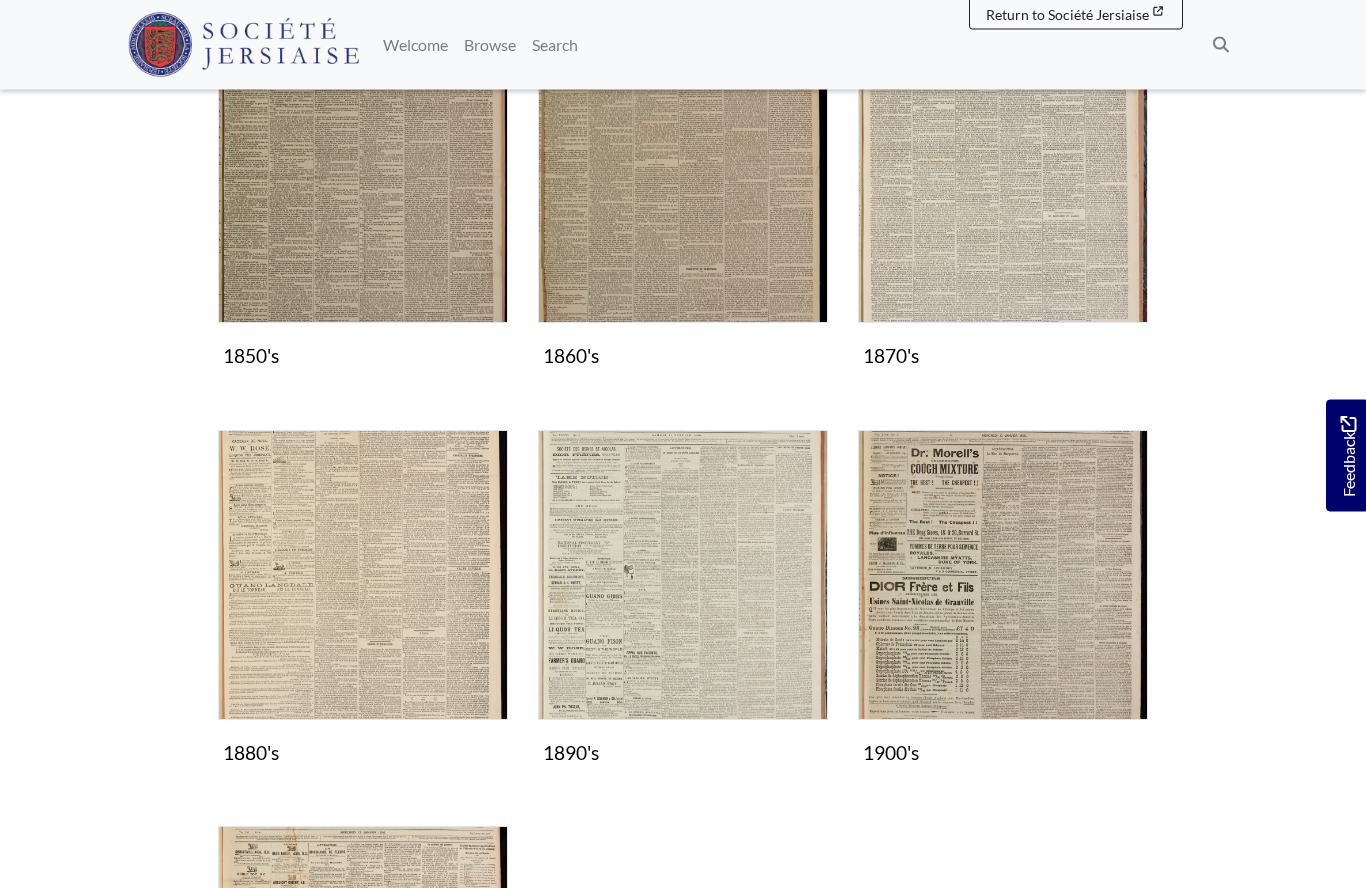 click at bounding box center [363, 576] 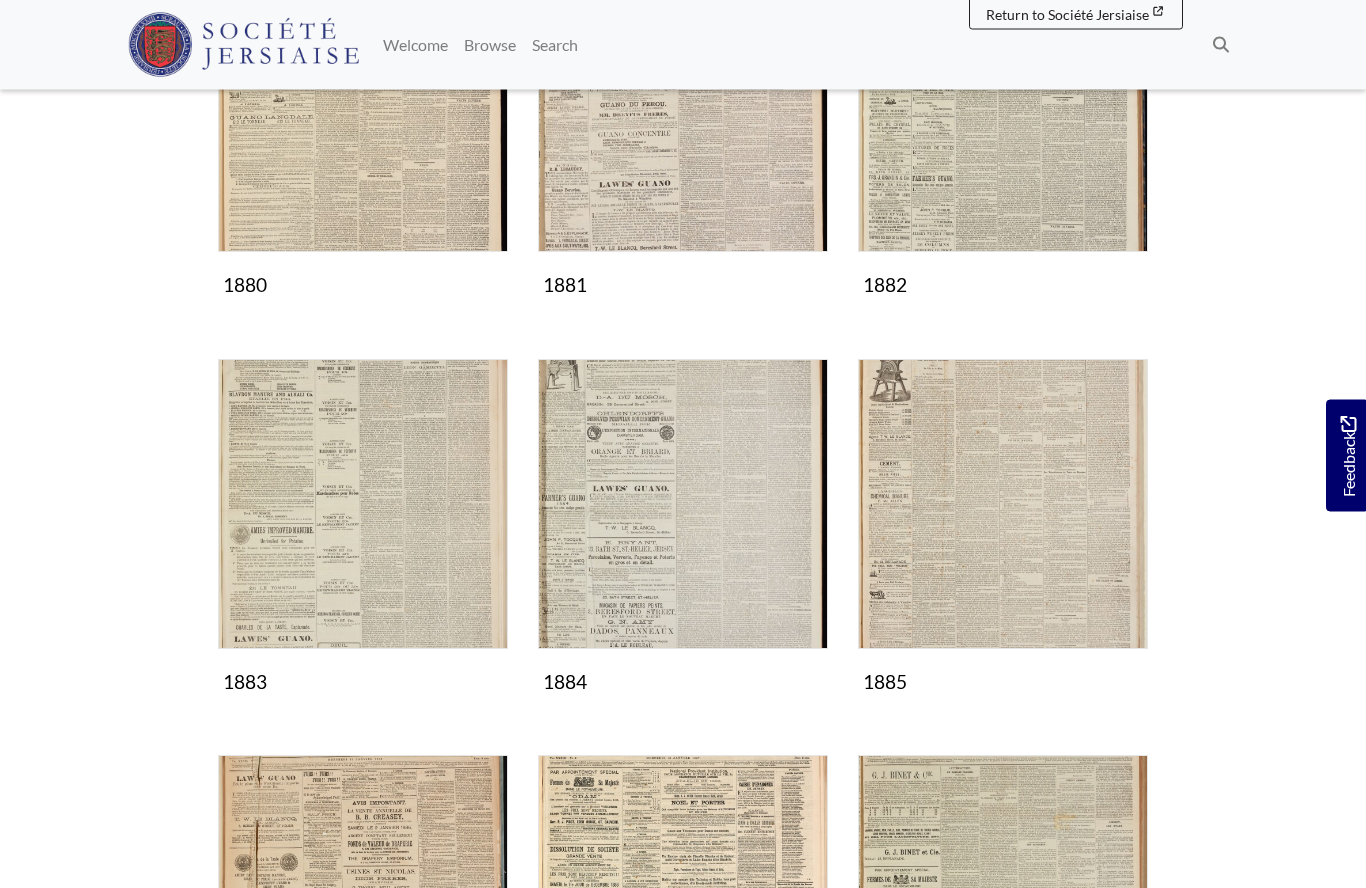 scroll, scrollTop: 461, scrollLeft: 0, axis: vertical 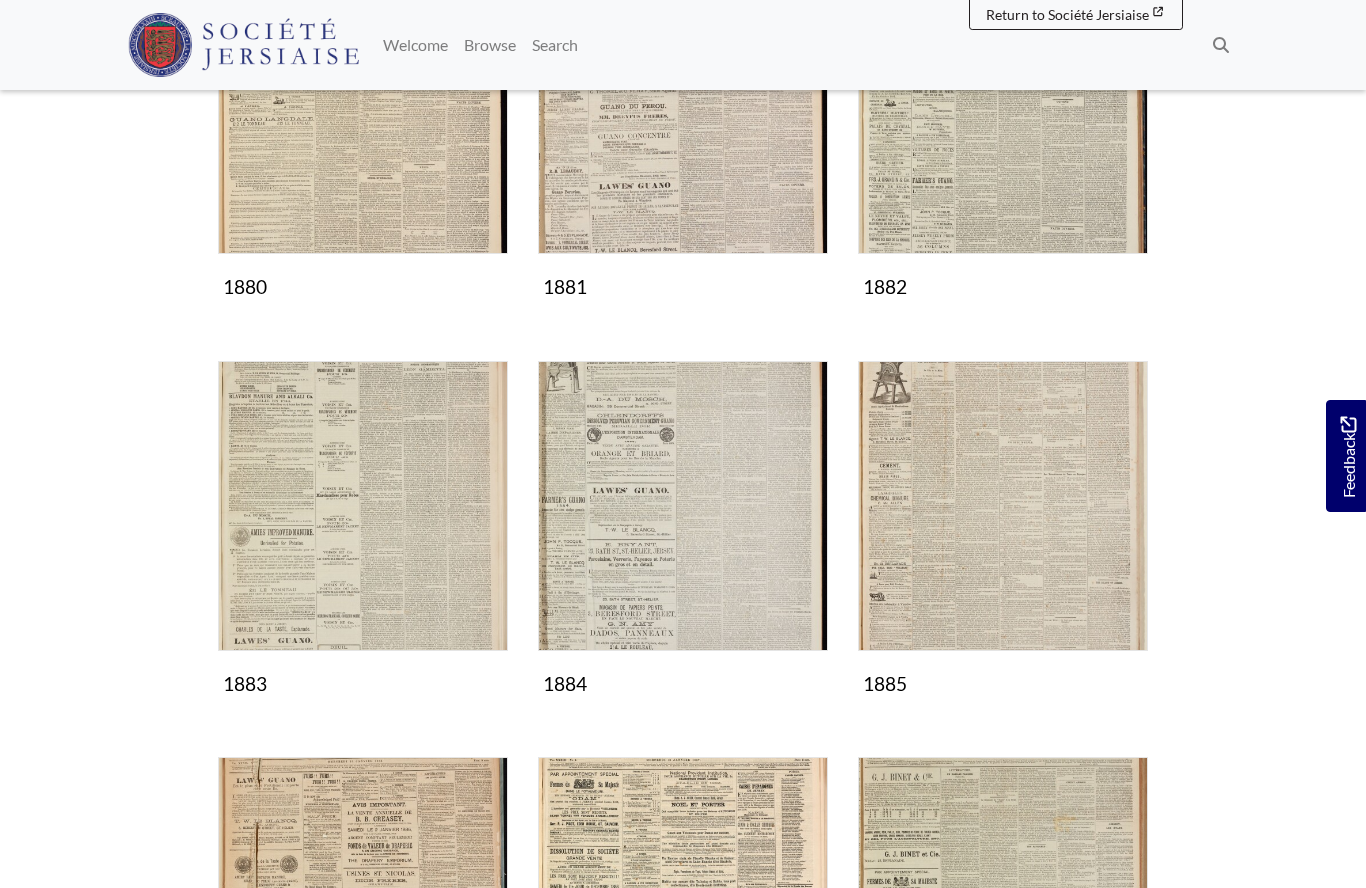 click at bounding box center (683, 506) 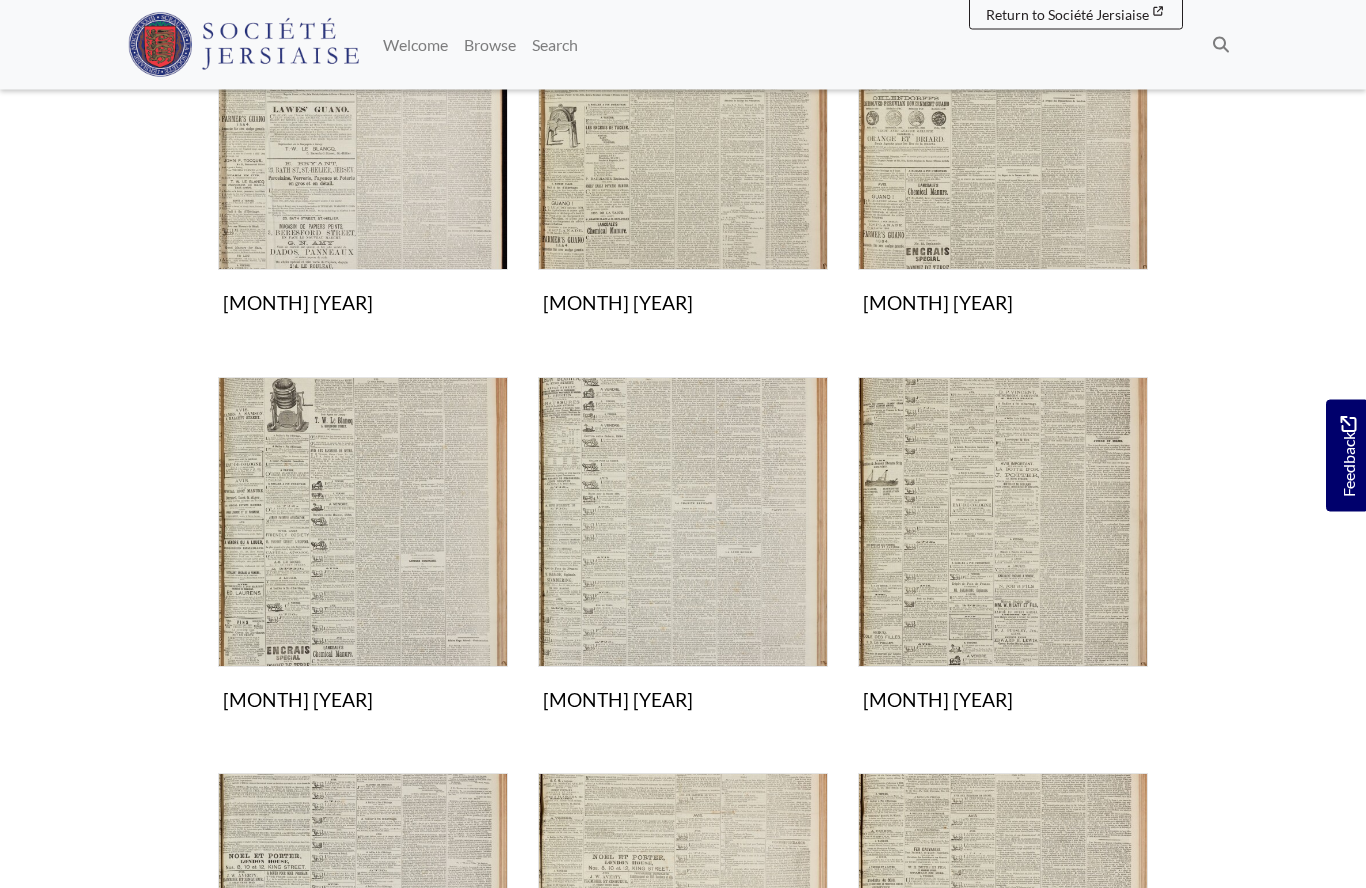 scroll, scrollTop: 442, scrollLeft: 0, axis: vertical 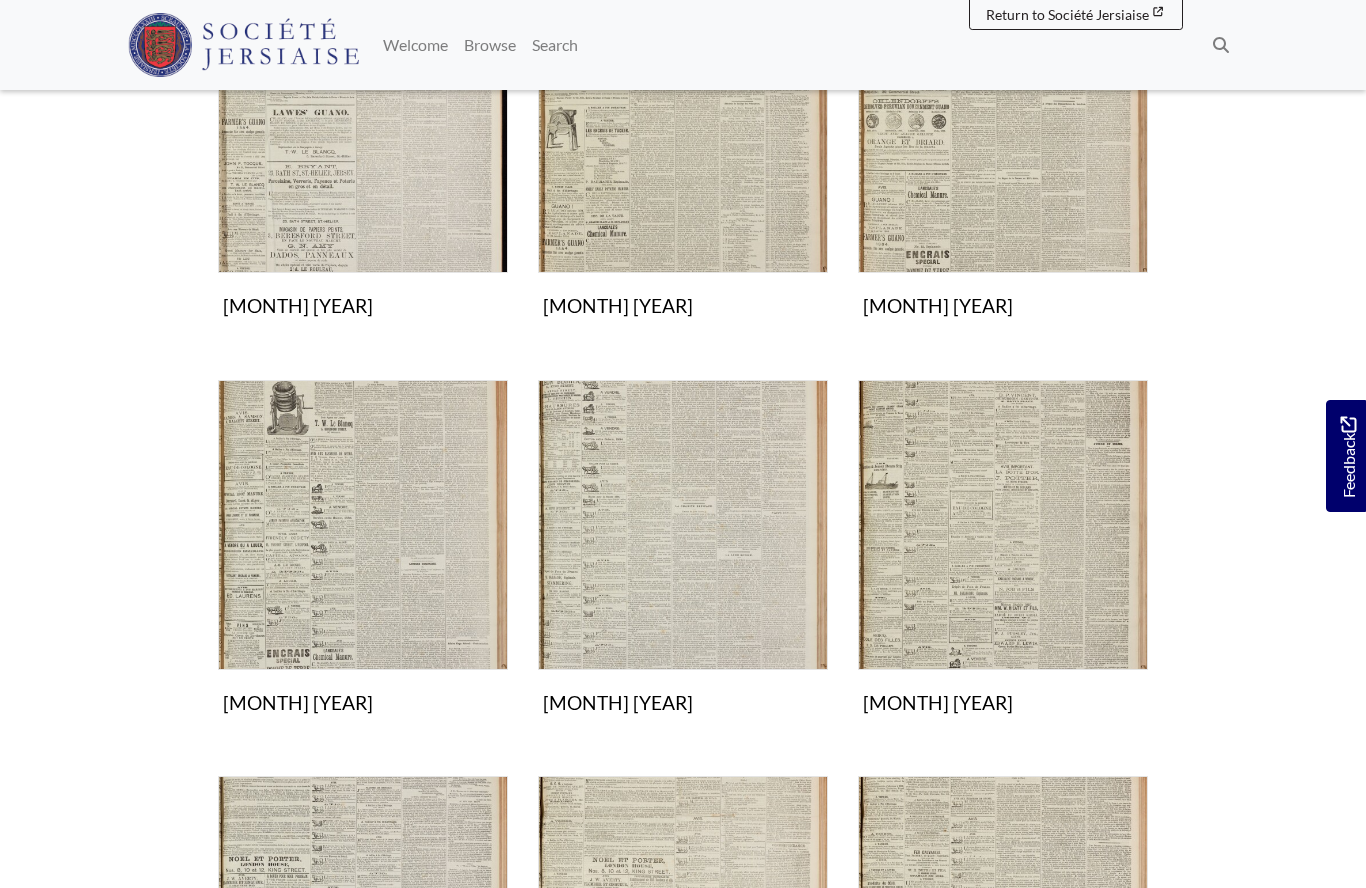 click at bounding box center [363, 525] 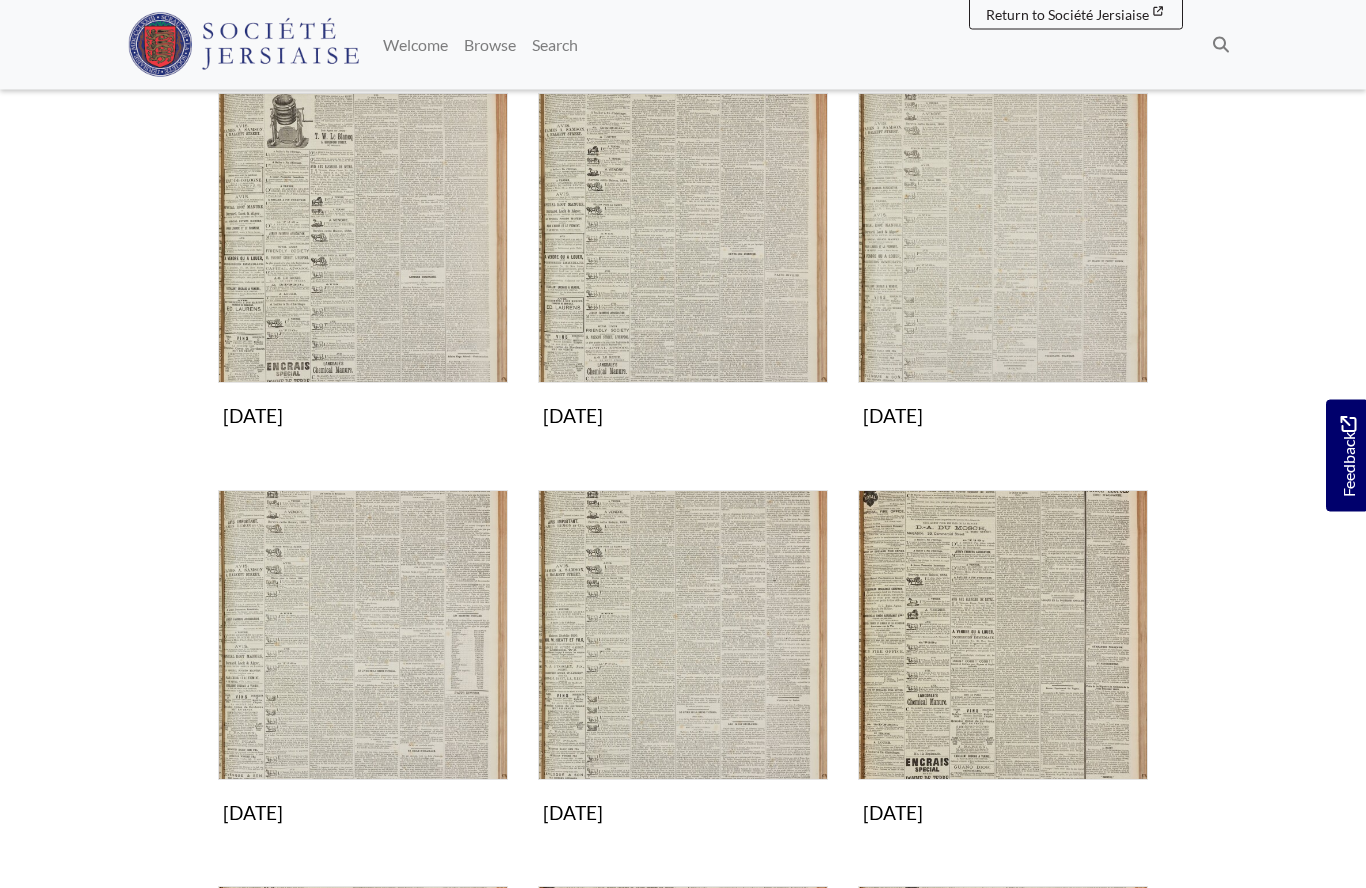 scroll, scrollTop: 332, scrollLeft: 0, axis: vertical 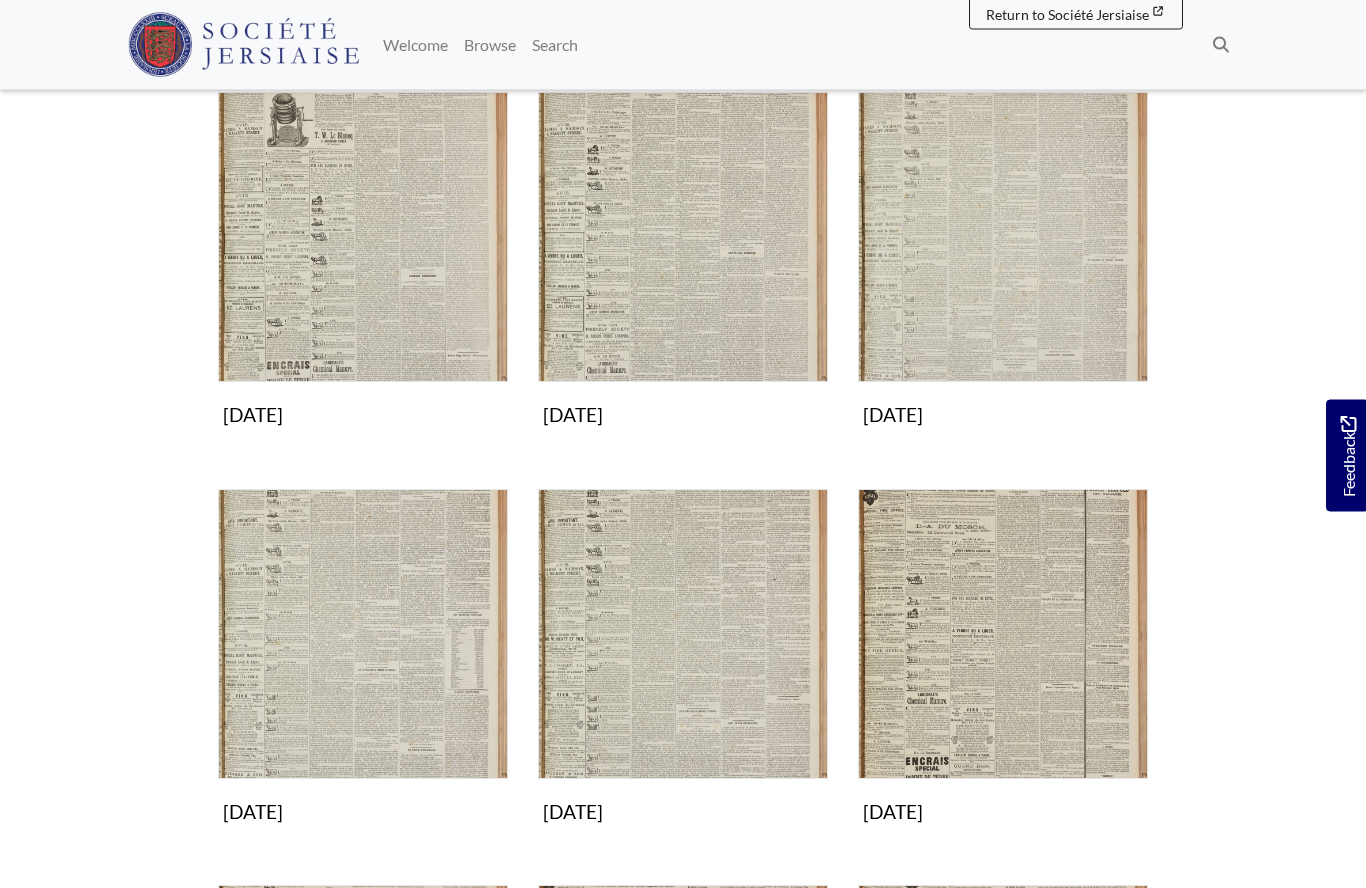 click at bounding box center [363, 635] 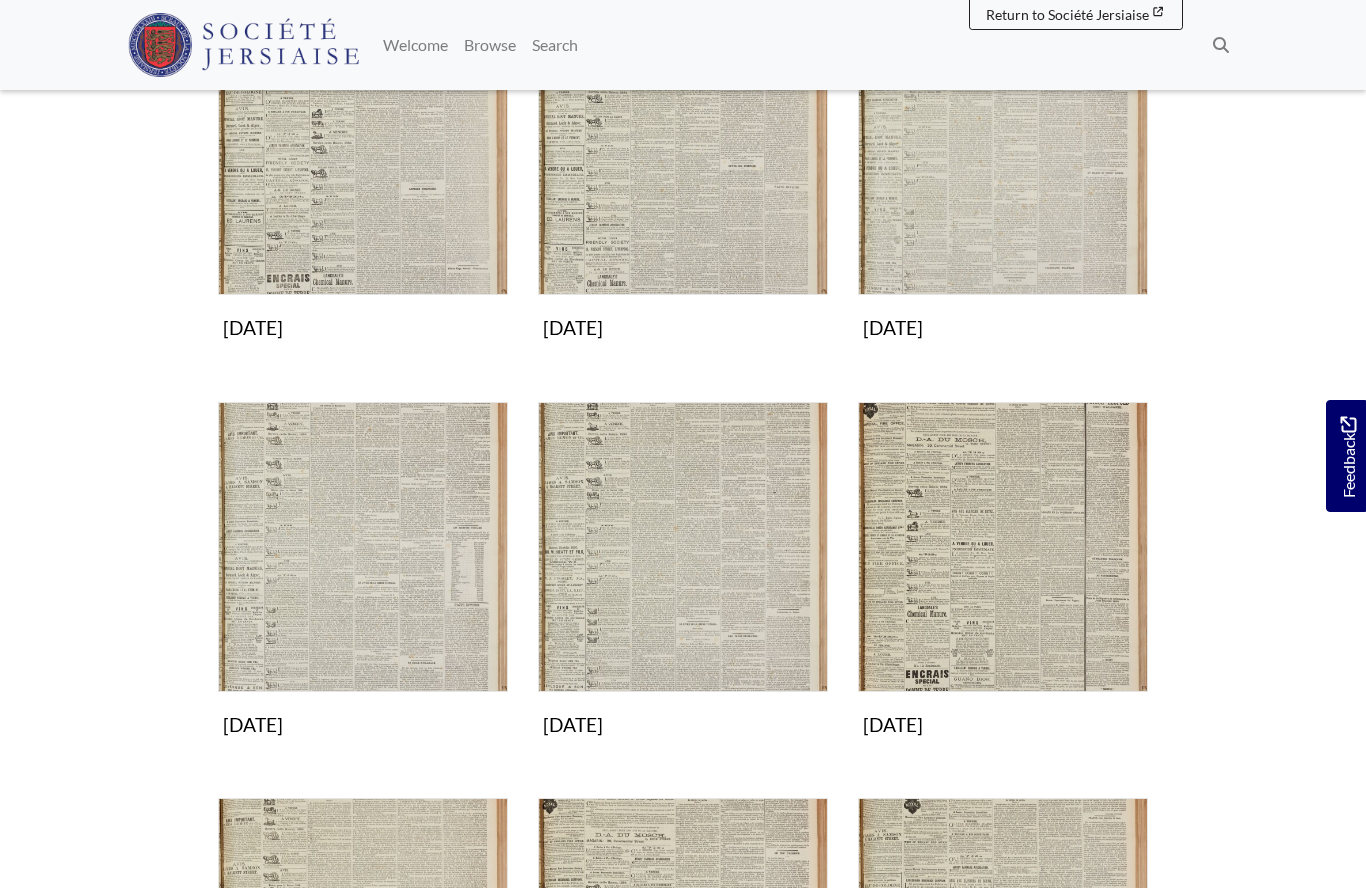 click at bounding box center [1003, 150] 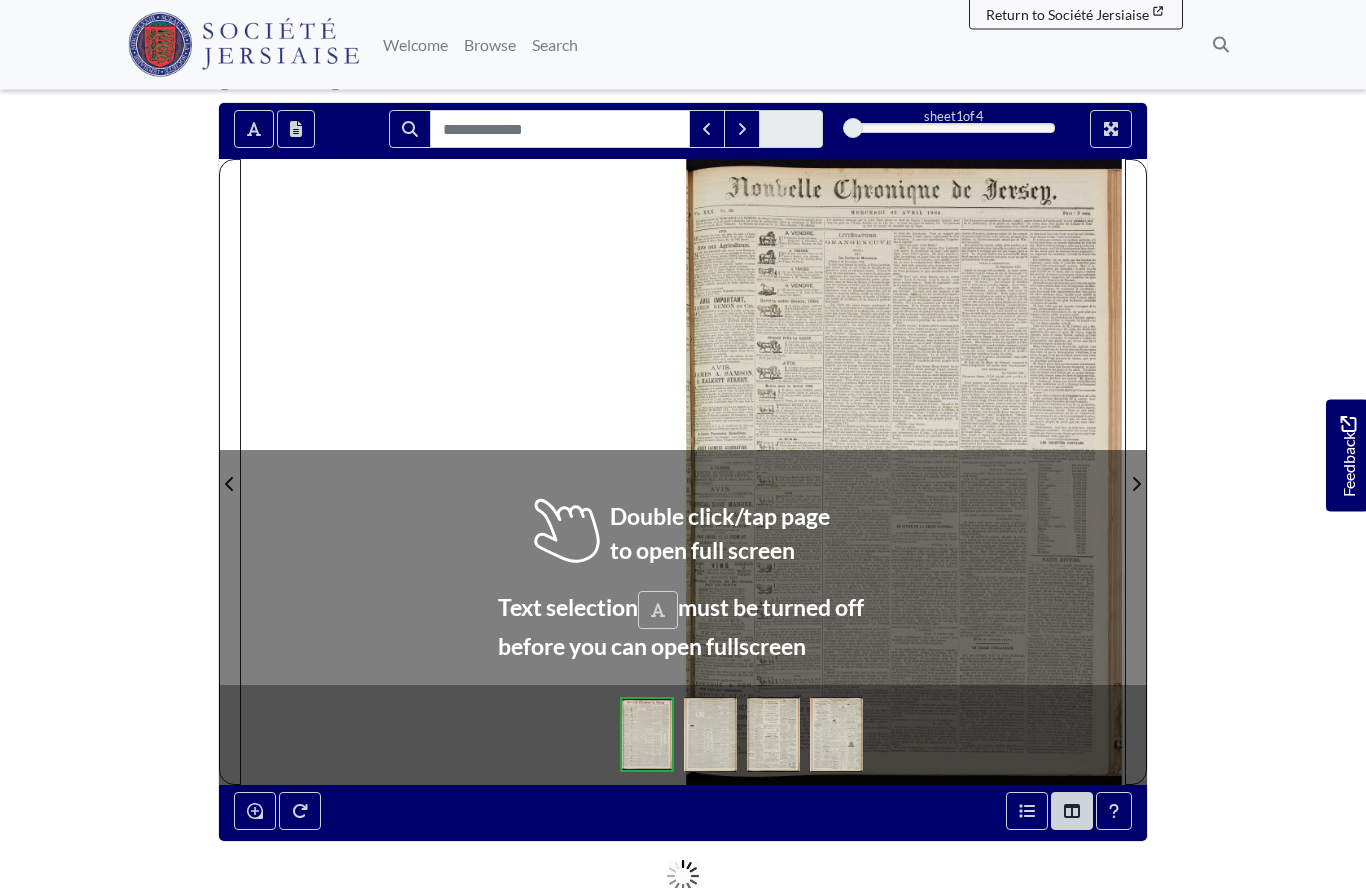 scroll, scrollTop: 150, scrollLeft: 0, axis: vertical 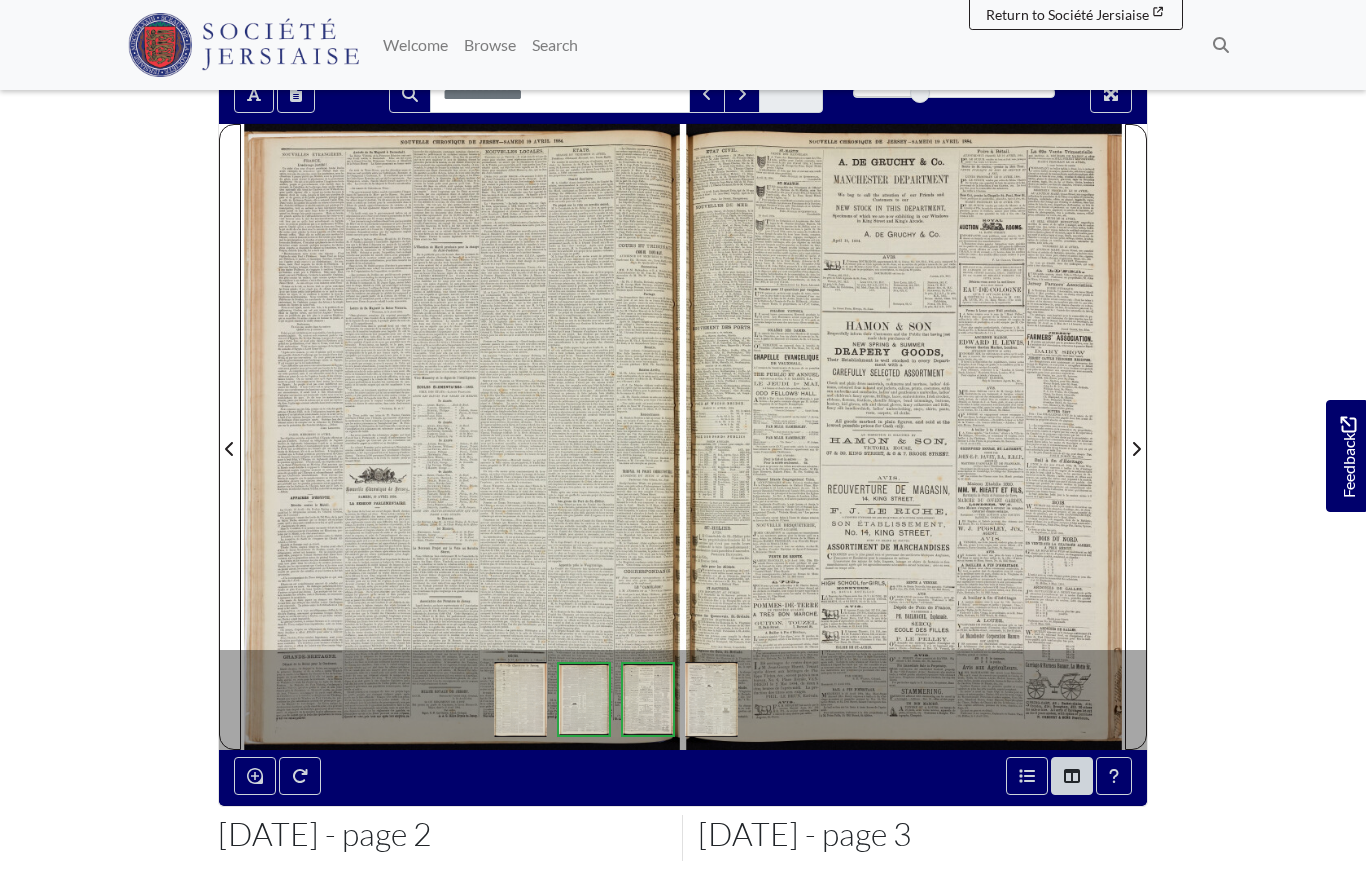 click at bounding box center [462, 436] 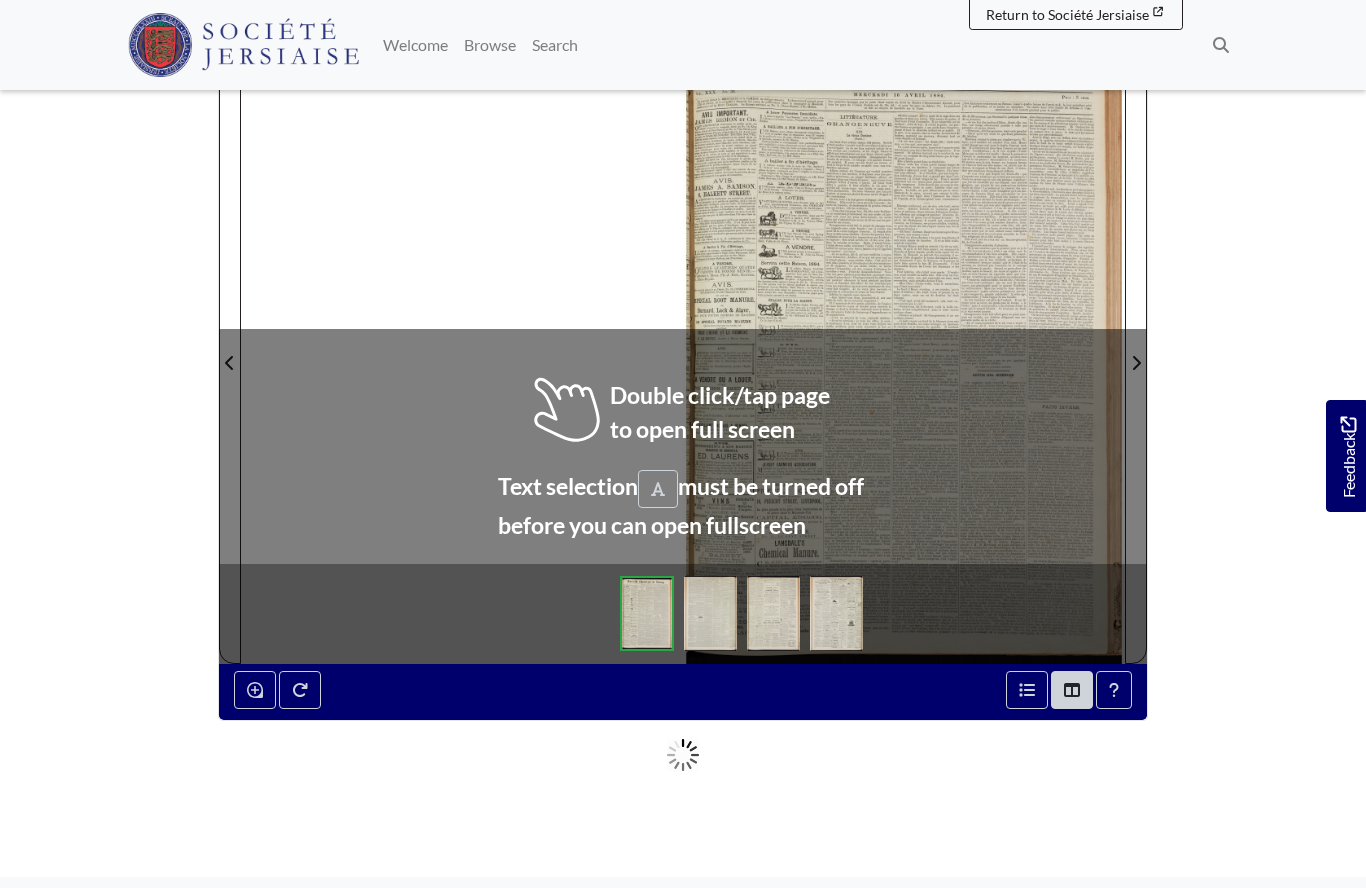 scroll, scrollTop: 290, scrollLeft: 0, axis: vertical 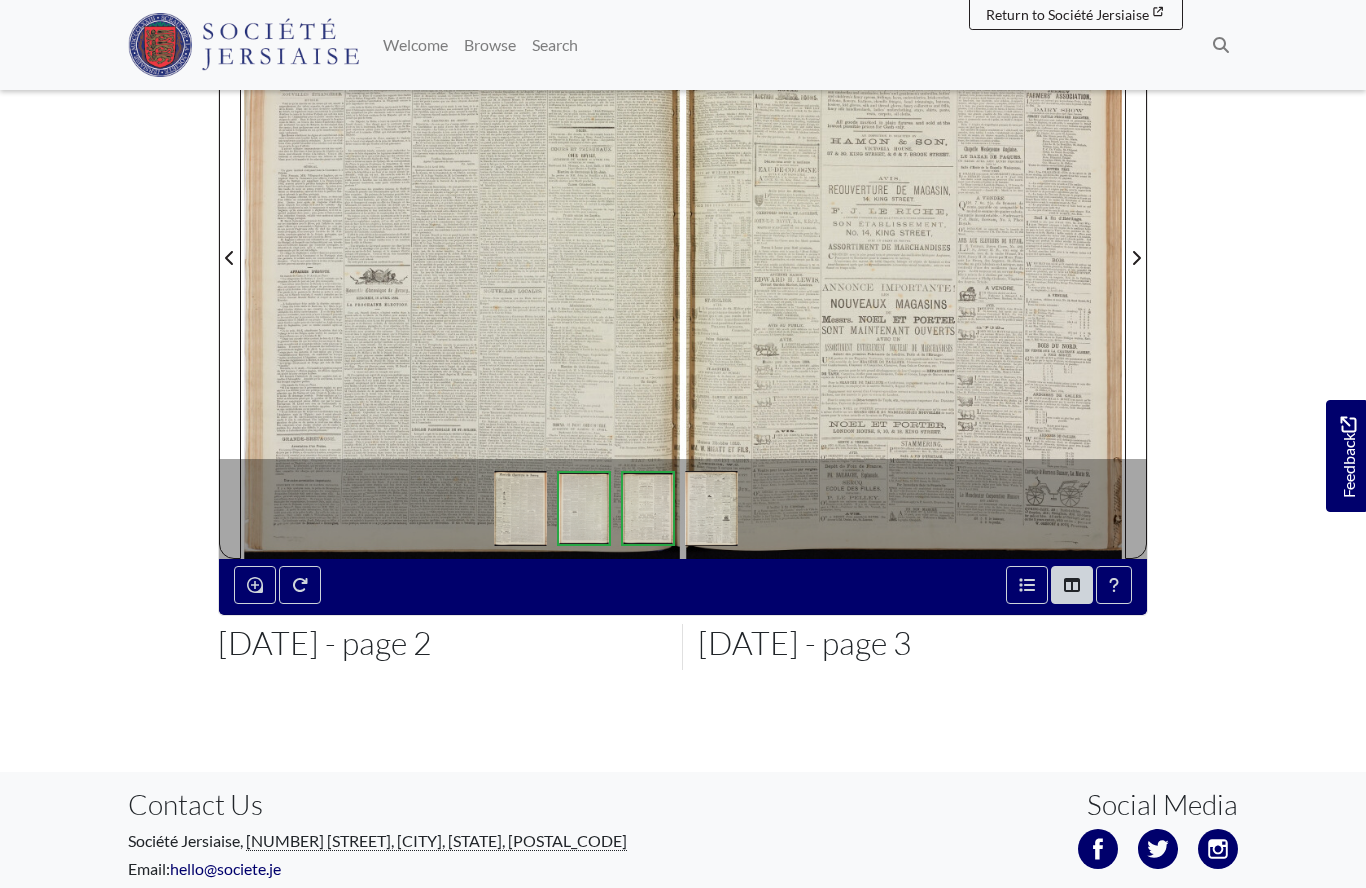 click at bounding box center (462, 245) 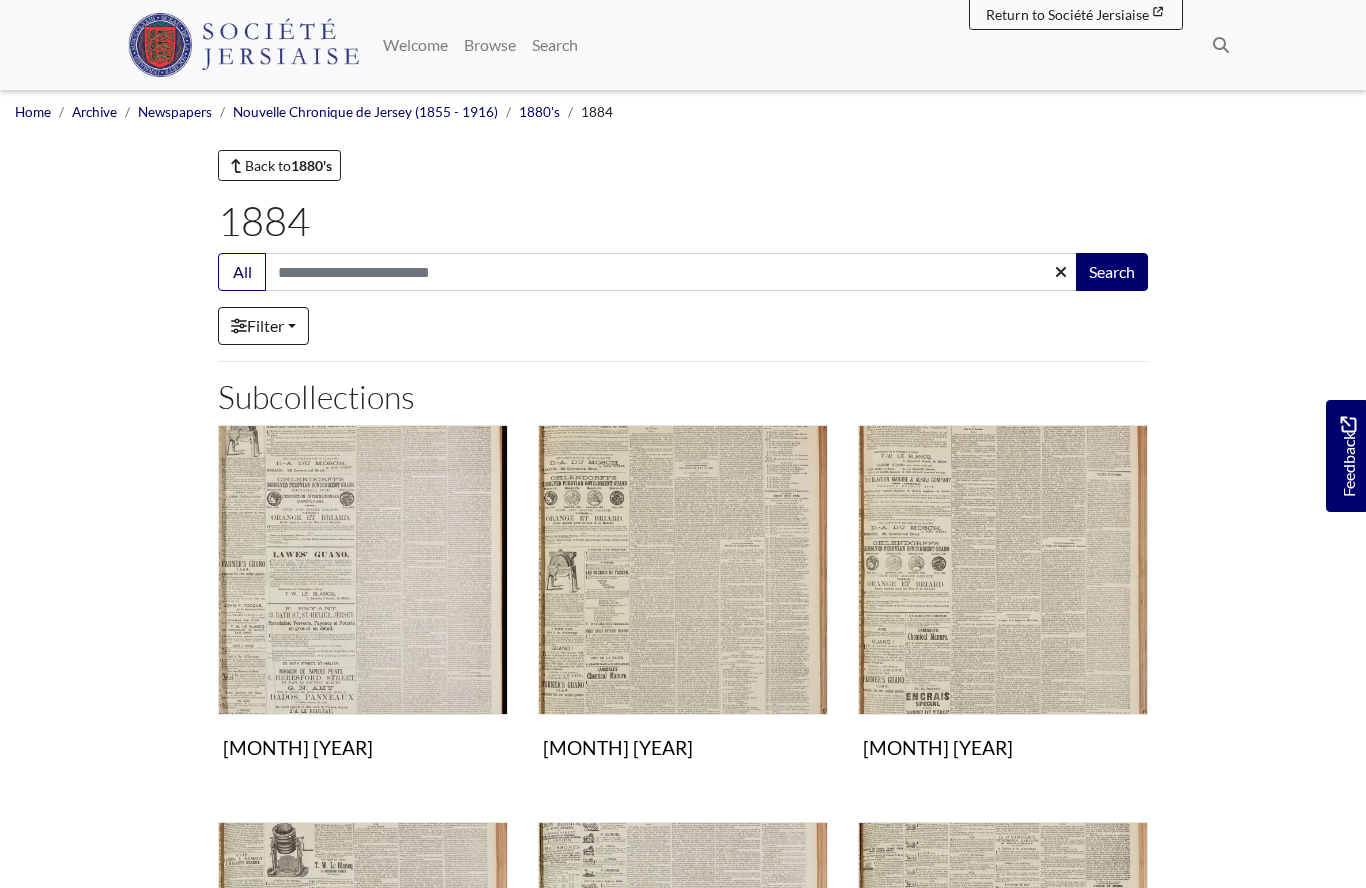 scroll, scrollTop: 529, scrollLeft: 0, axis: vertical 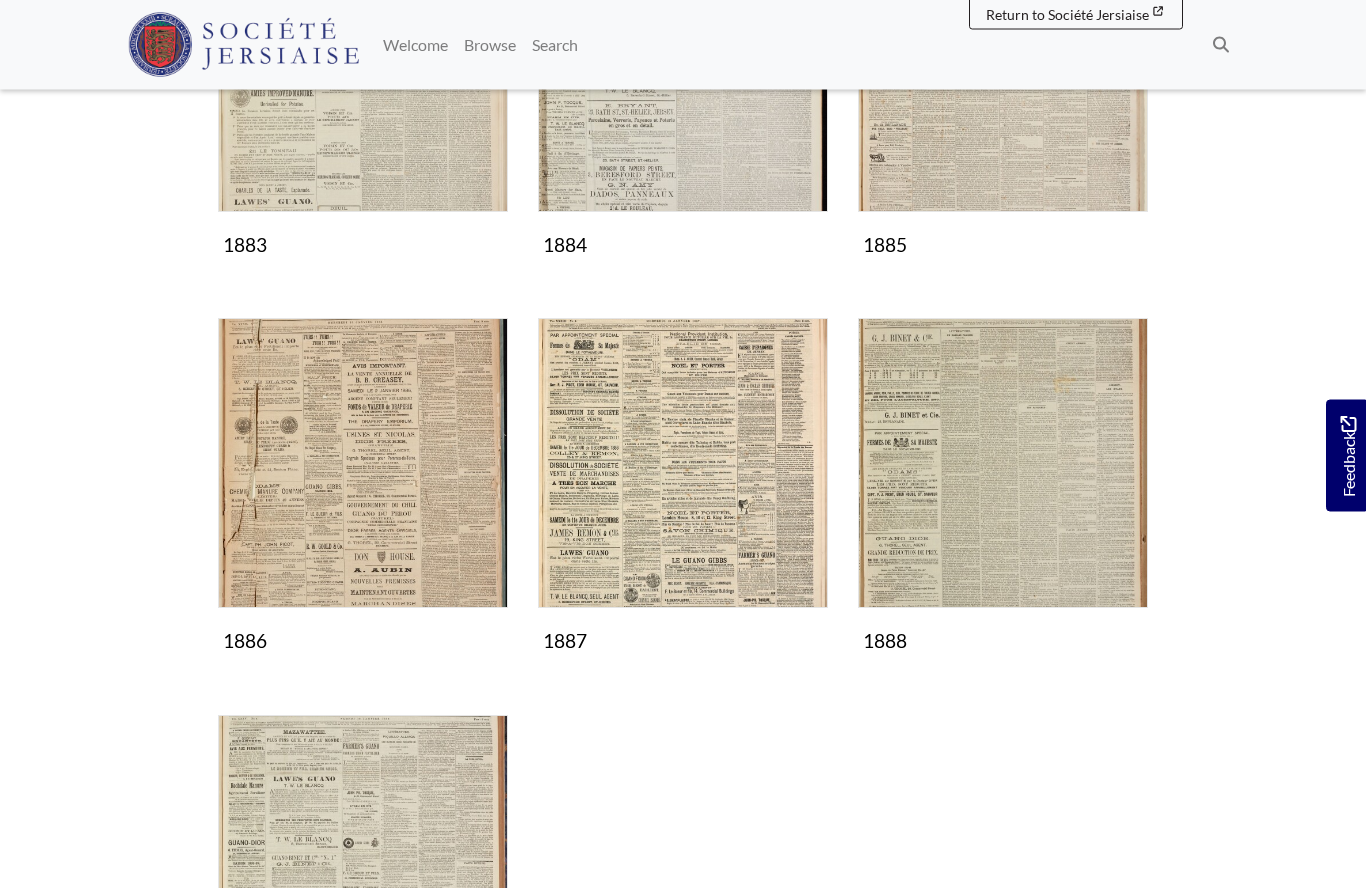 click at bounding box center [683, 464] 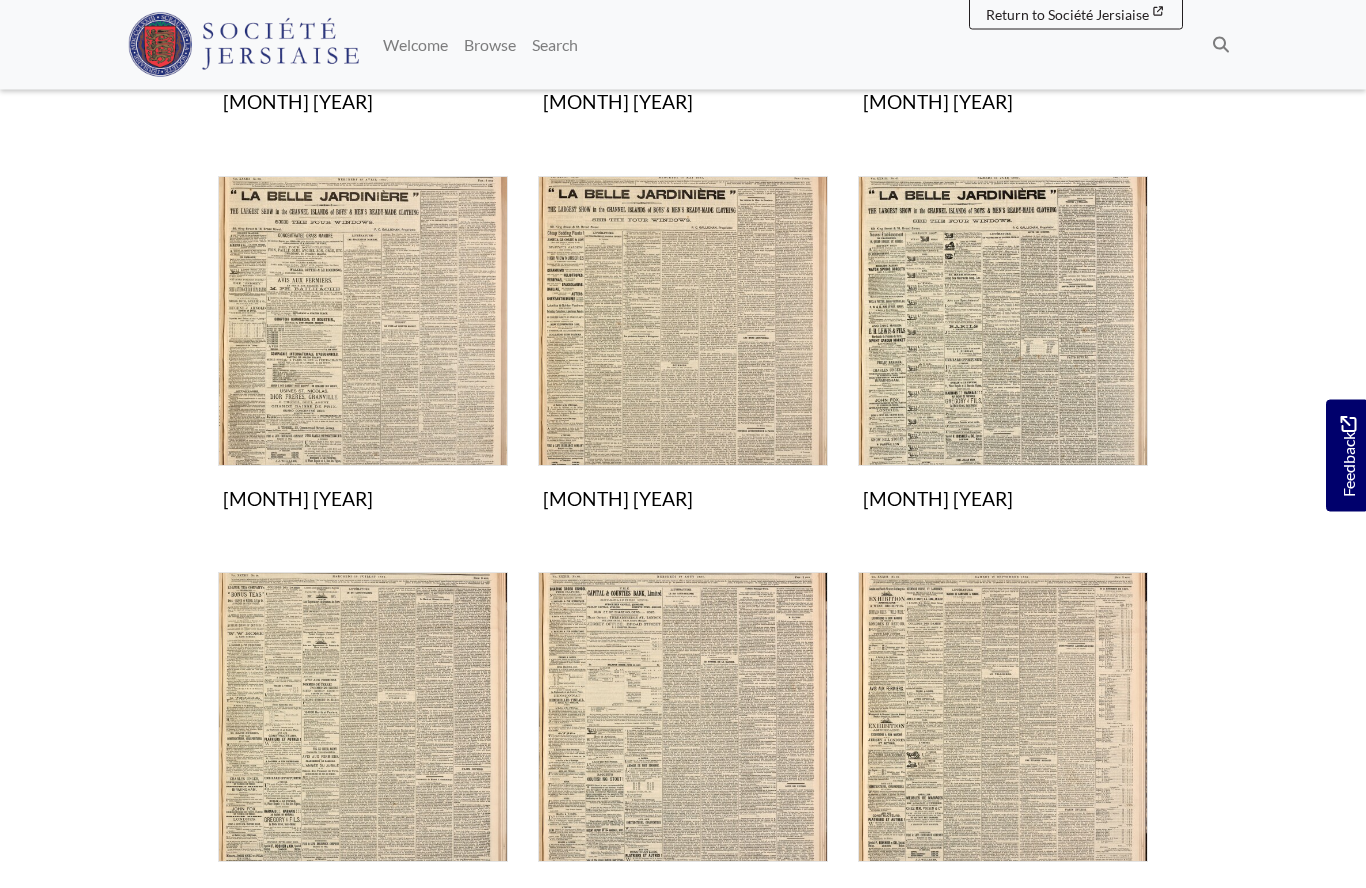 scroll, scrollTop: 652, scrollLeft: 0, axis: vertical 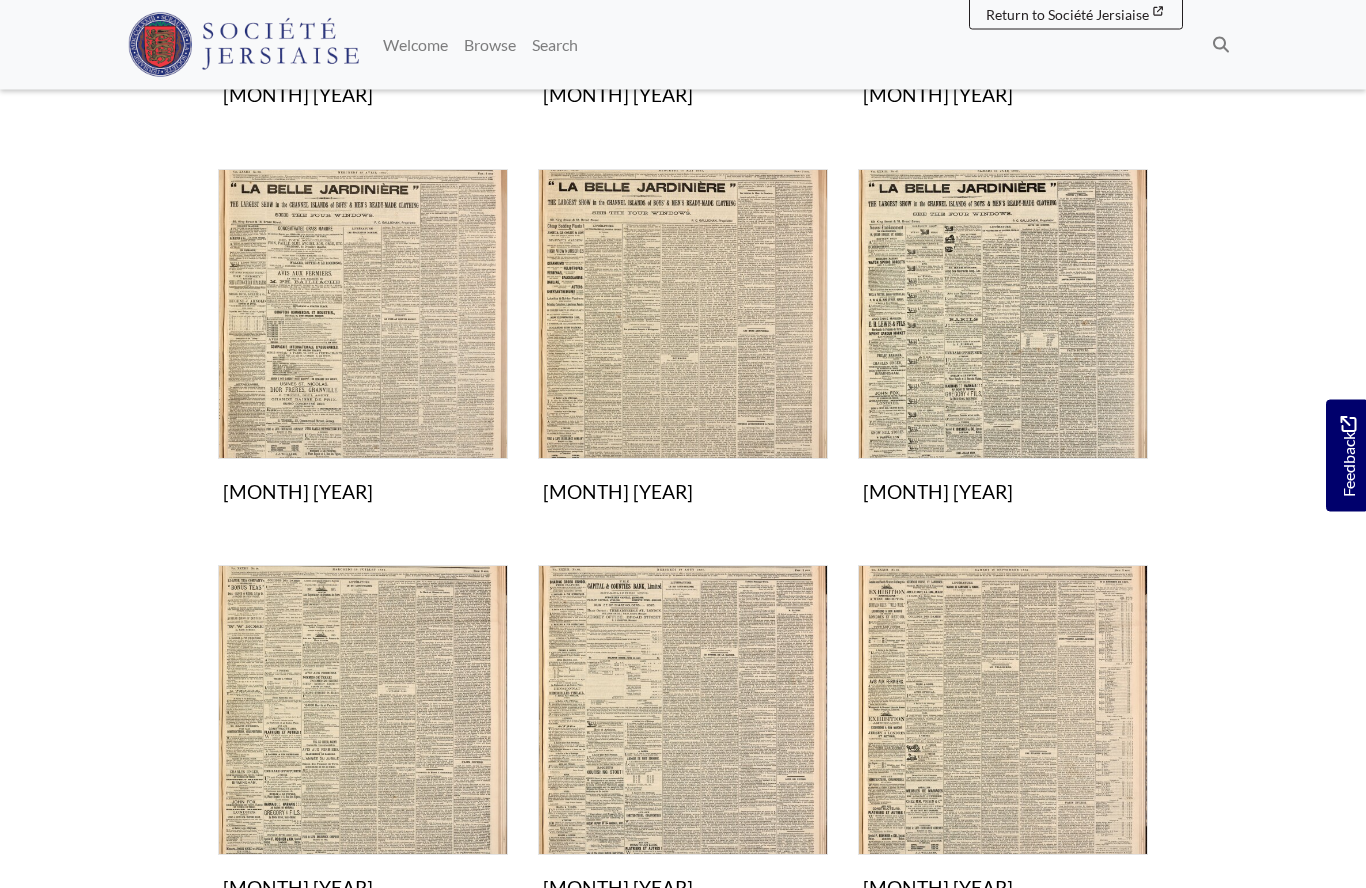 click at bounding box center (1003, 315) 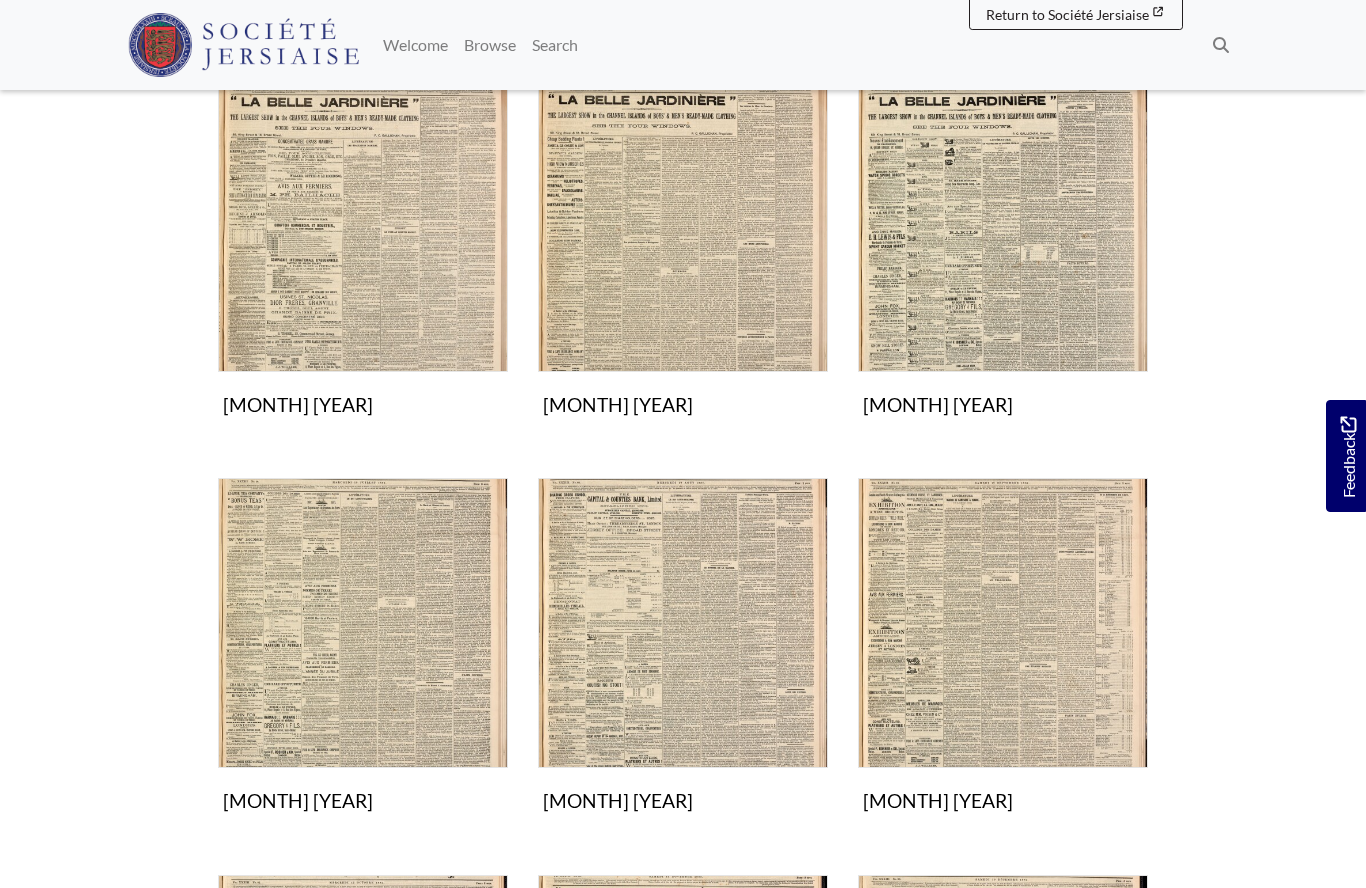 click at bounding box center (683, 227) 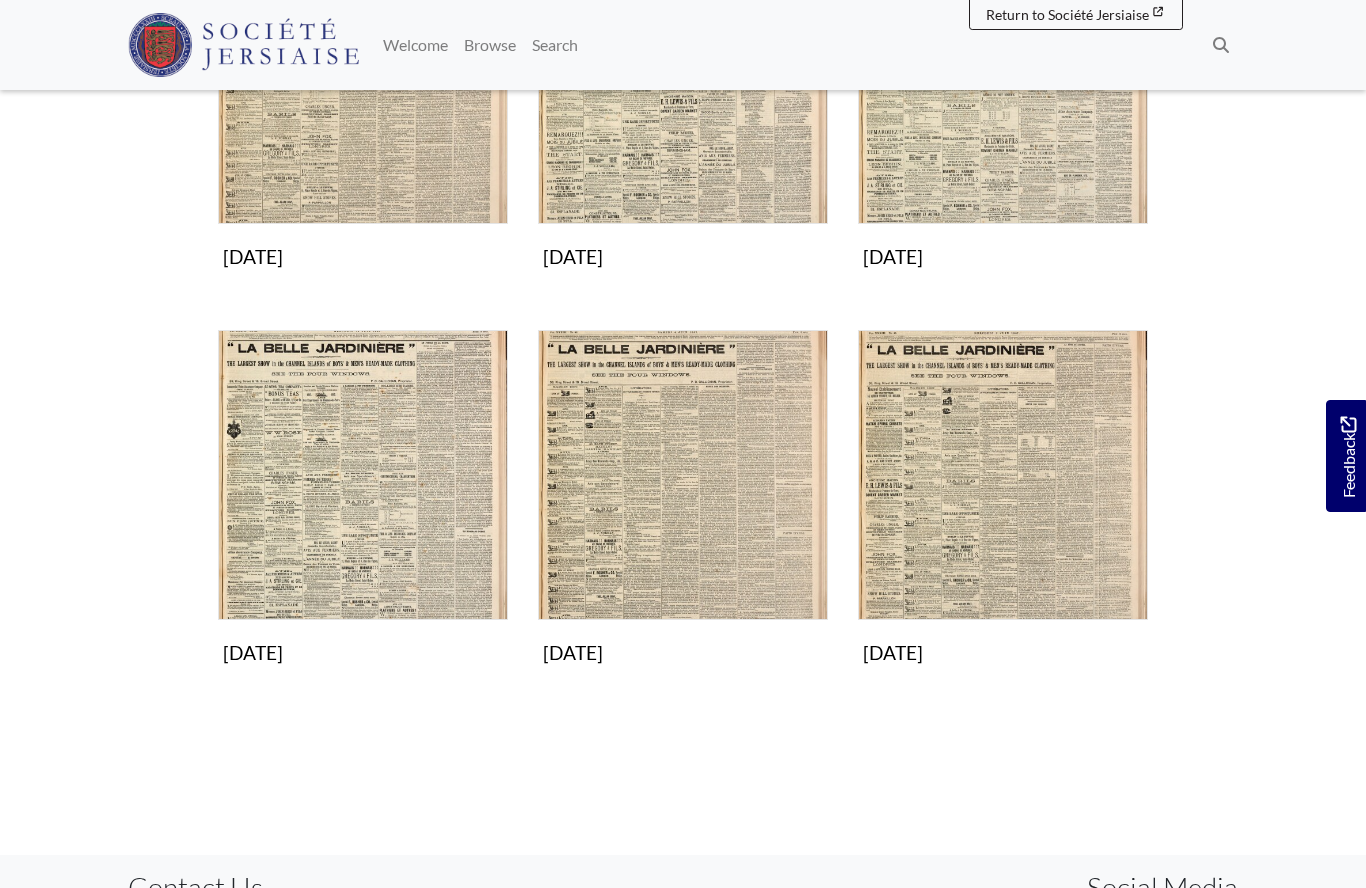 scroll, scrollTop: 882, scrollLeft: 0, axis: vertical 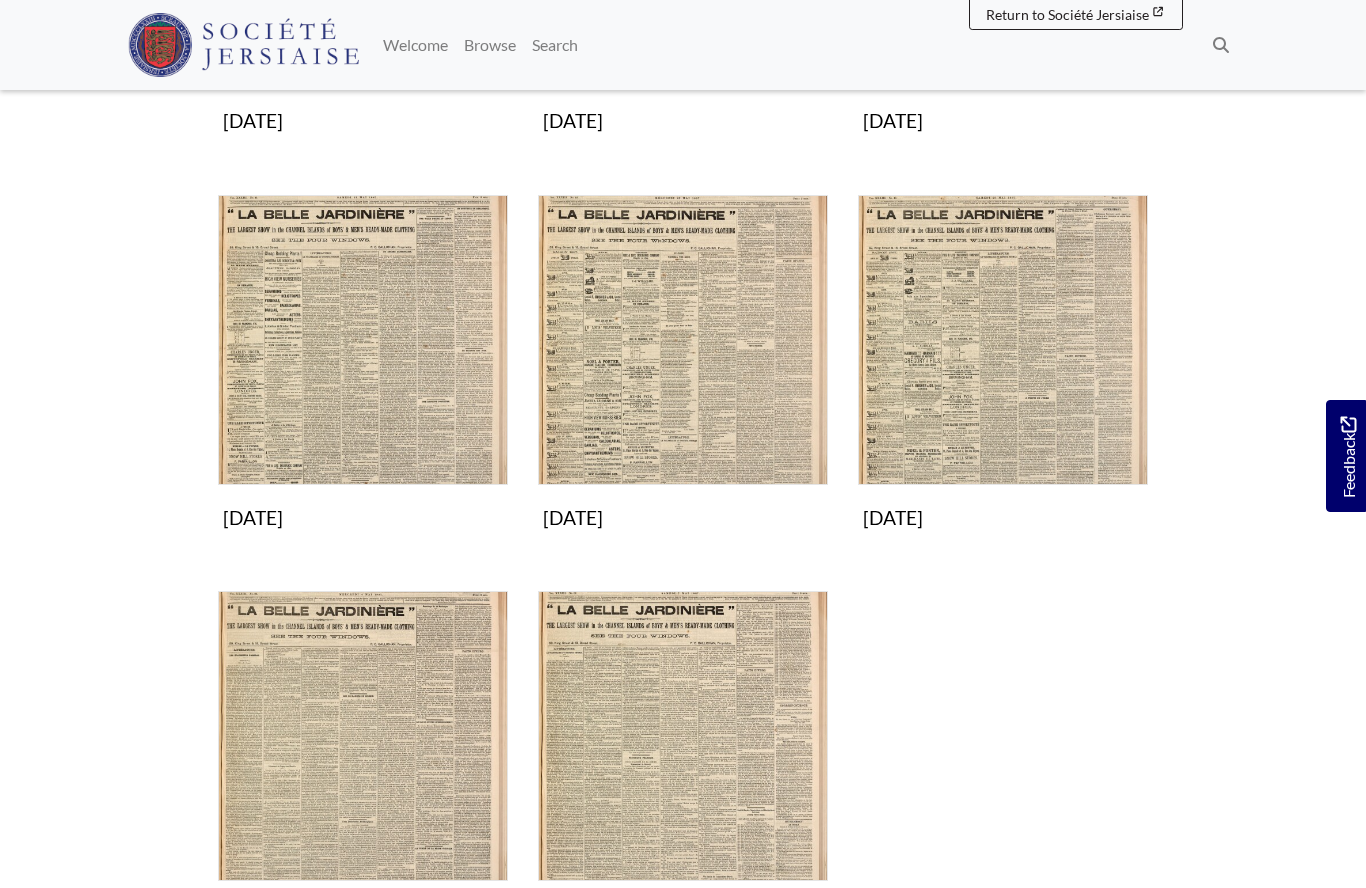 click at bounding box center (1003, 340) 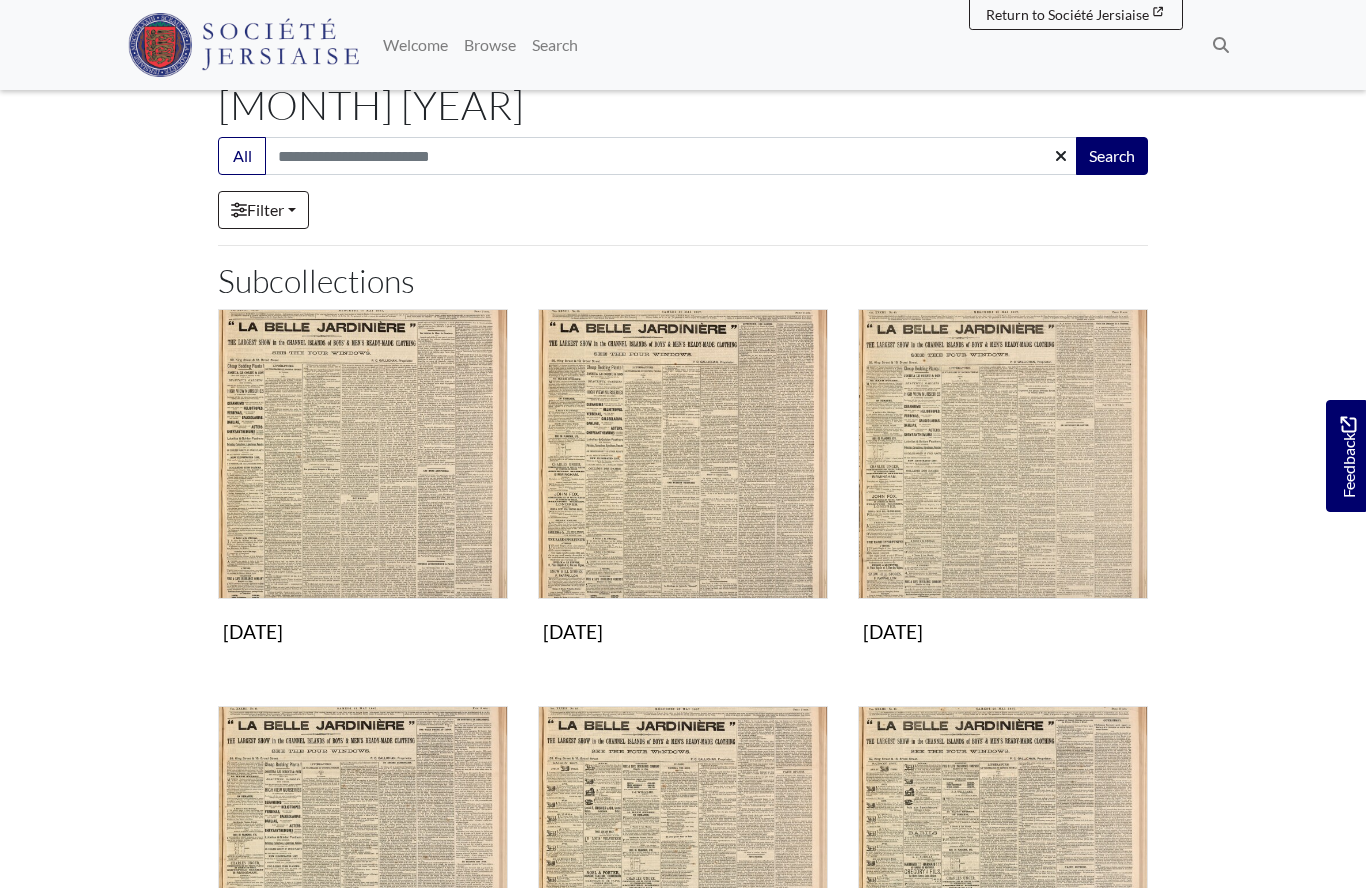 scroll, scrollTop: 0, scrollLeft: 0, axis: both 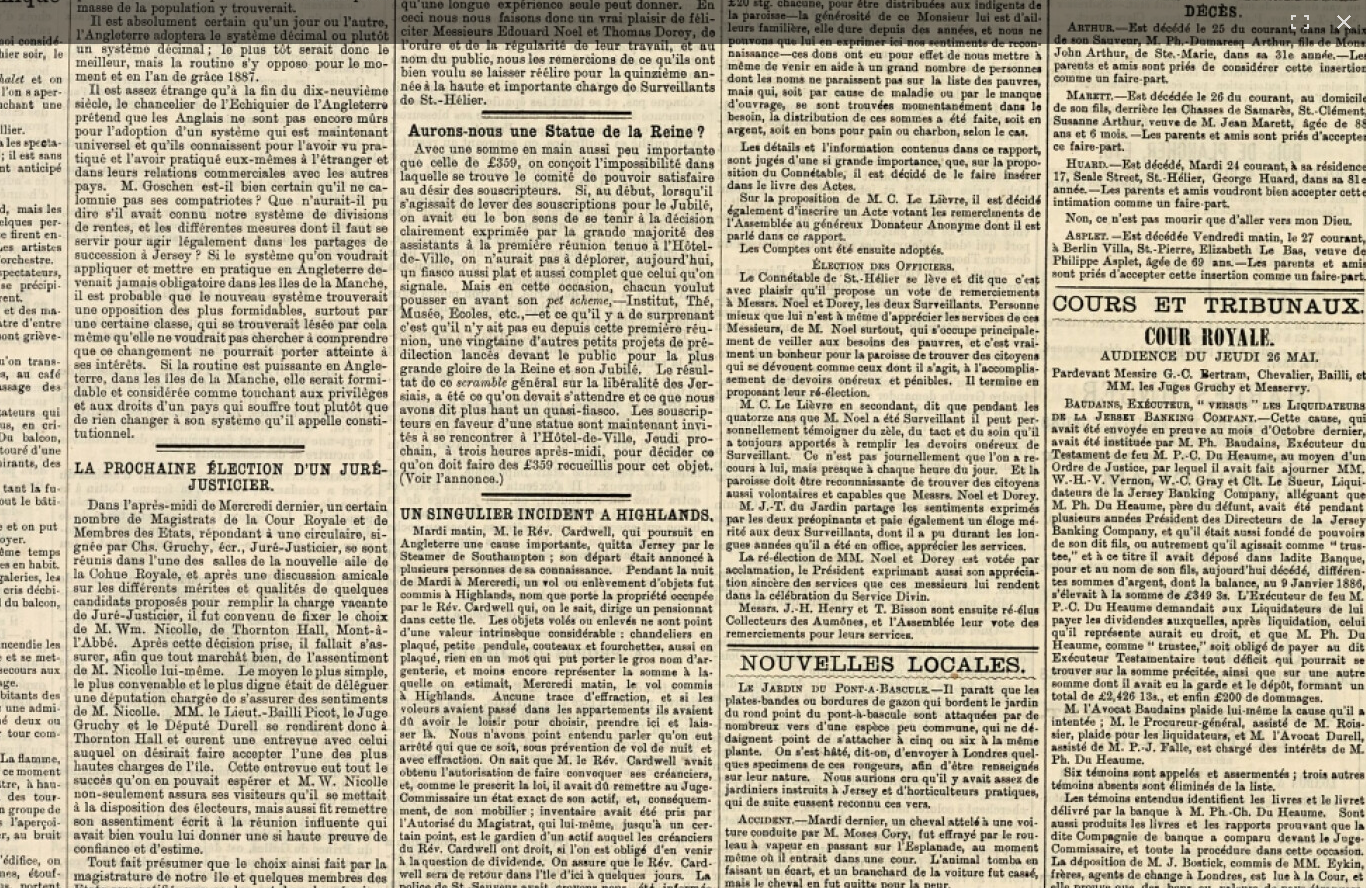 click at bounding box center (833, 168) 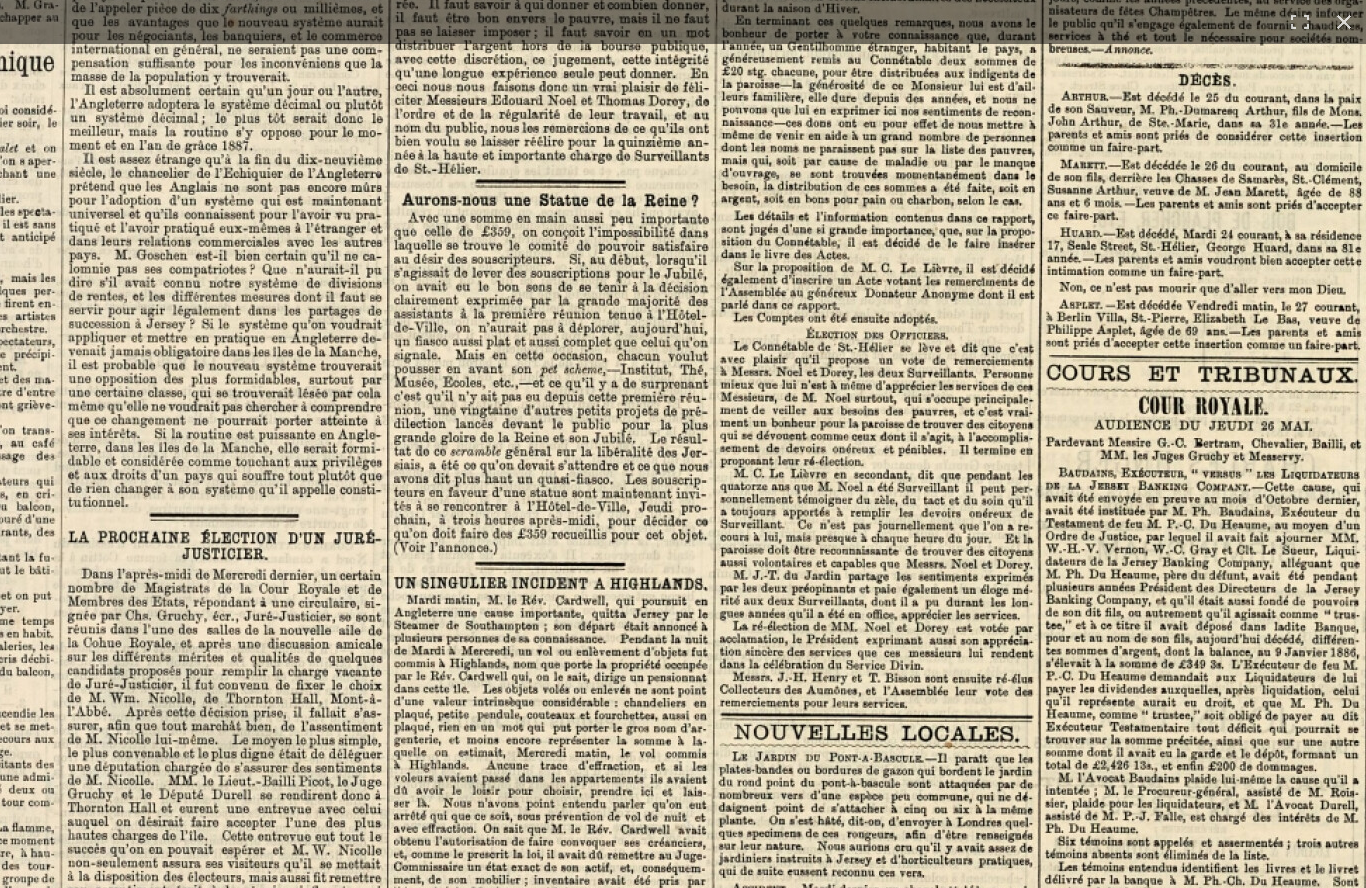 click at bounding box center (827, 237) 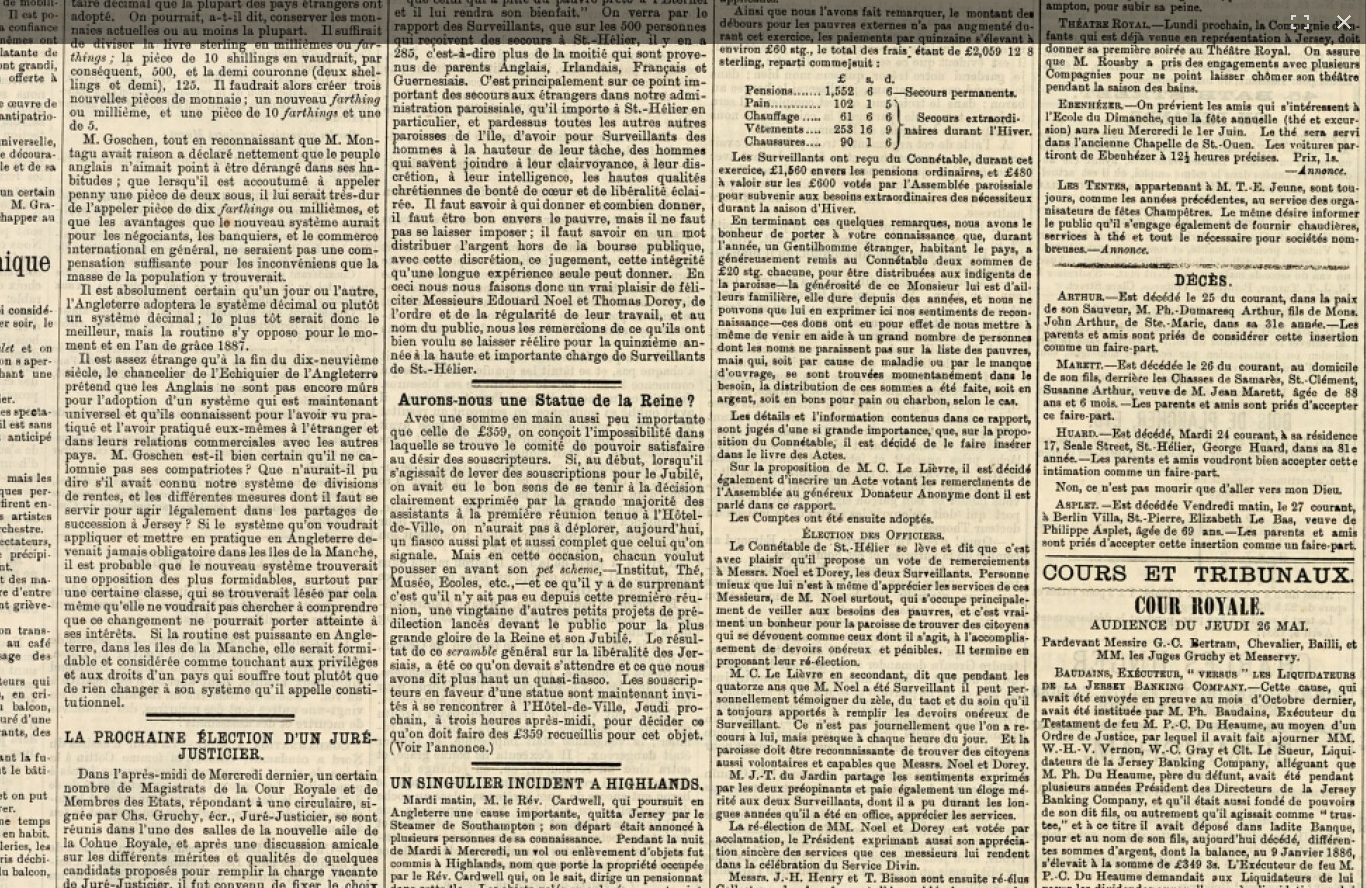 click at bounding box center (823, 437) 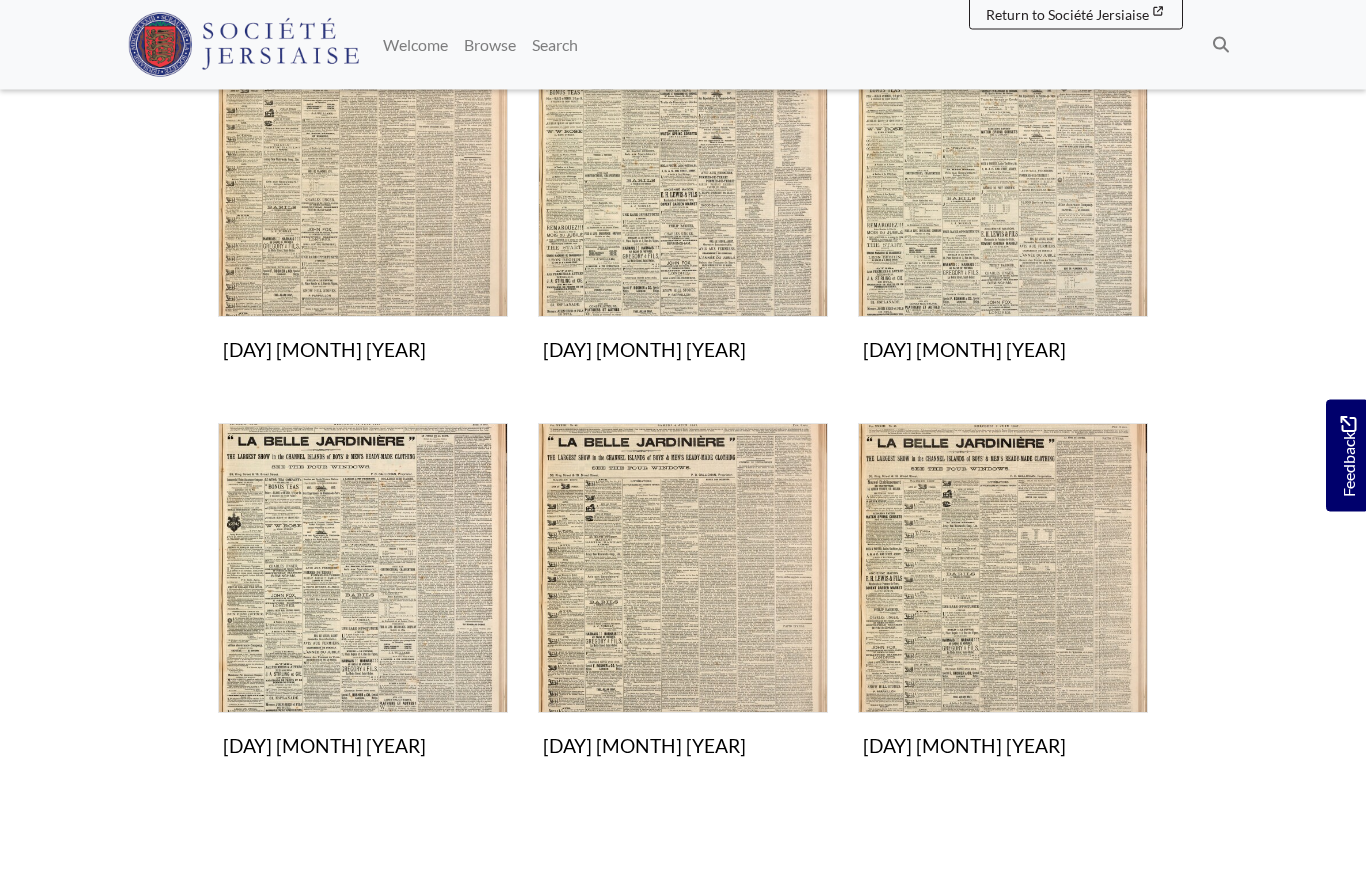 scroll, scrollTop: 795, scrollLeft: 0, axis: vertical 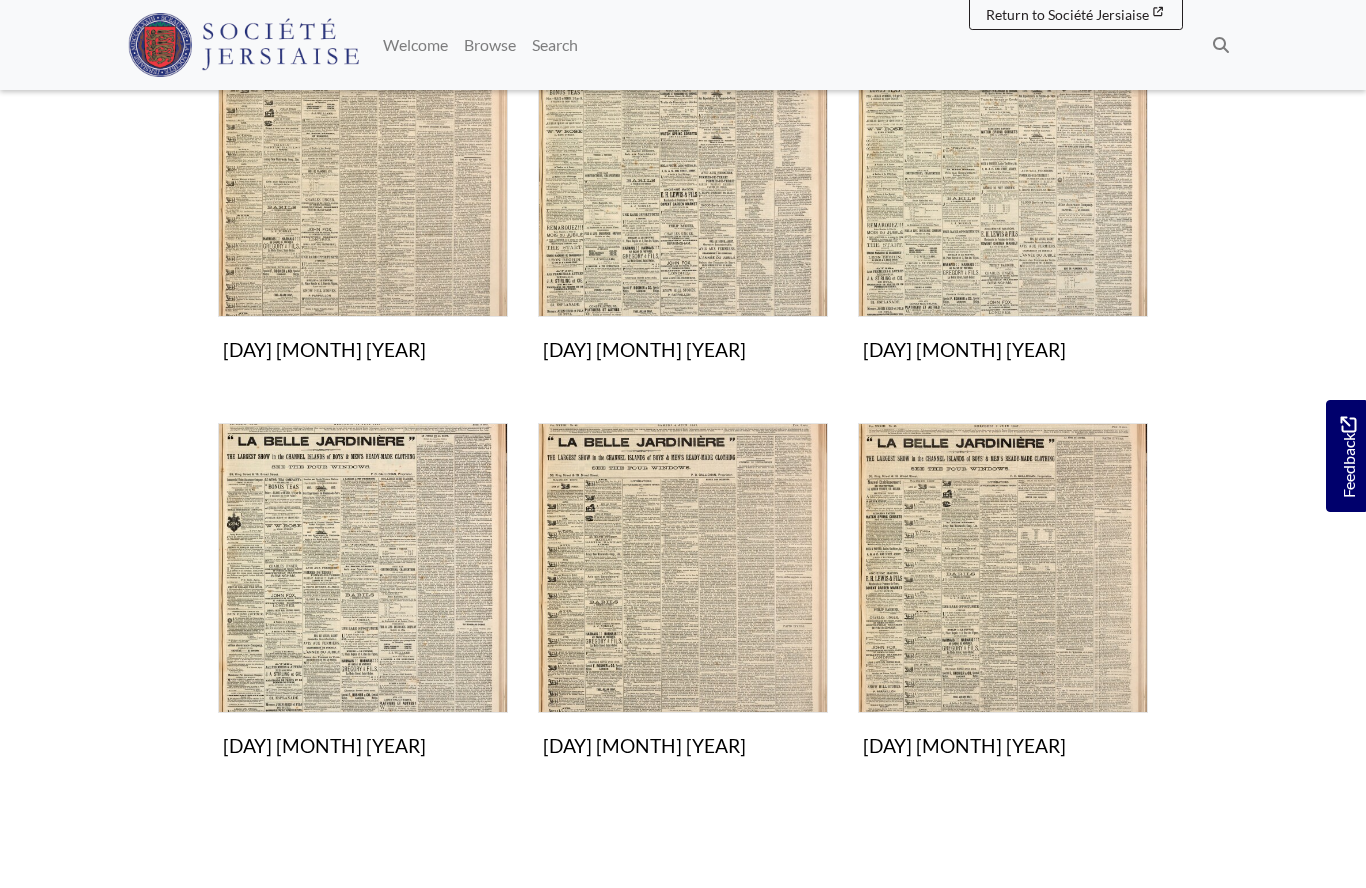 click at bounding box center (683, 568) 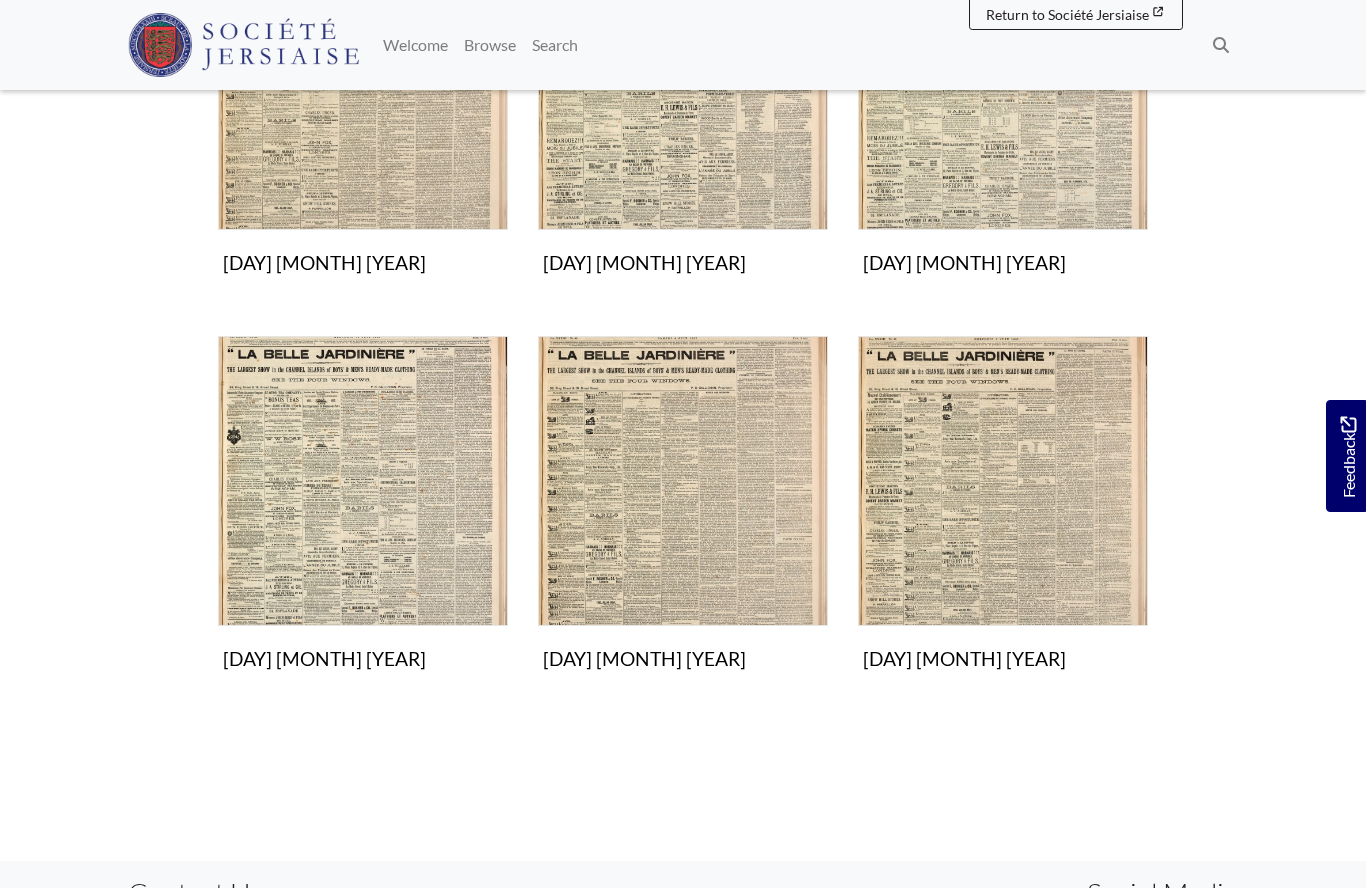 click at bounding box center (1003, 481) 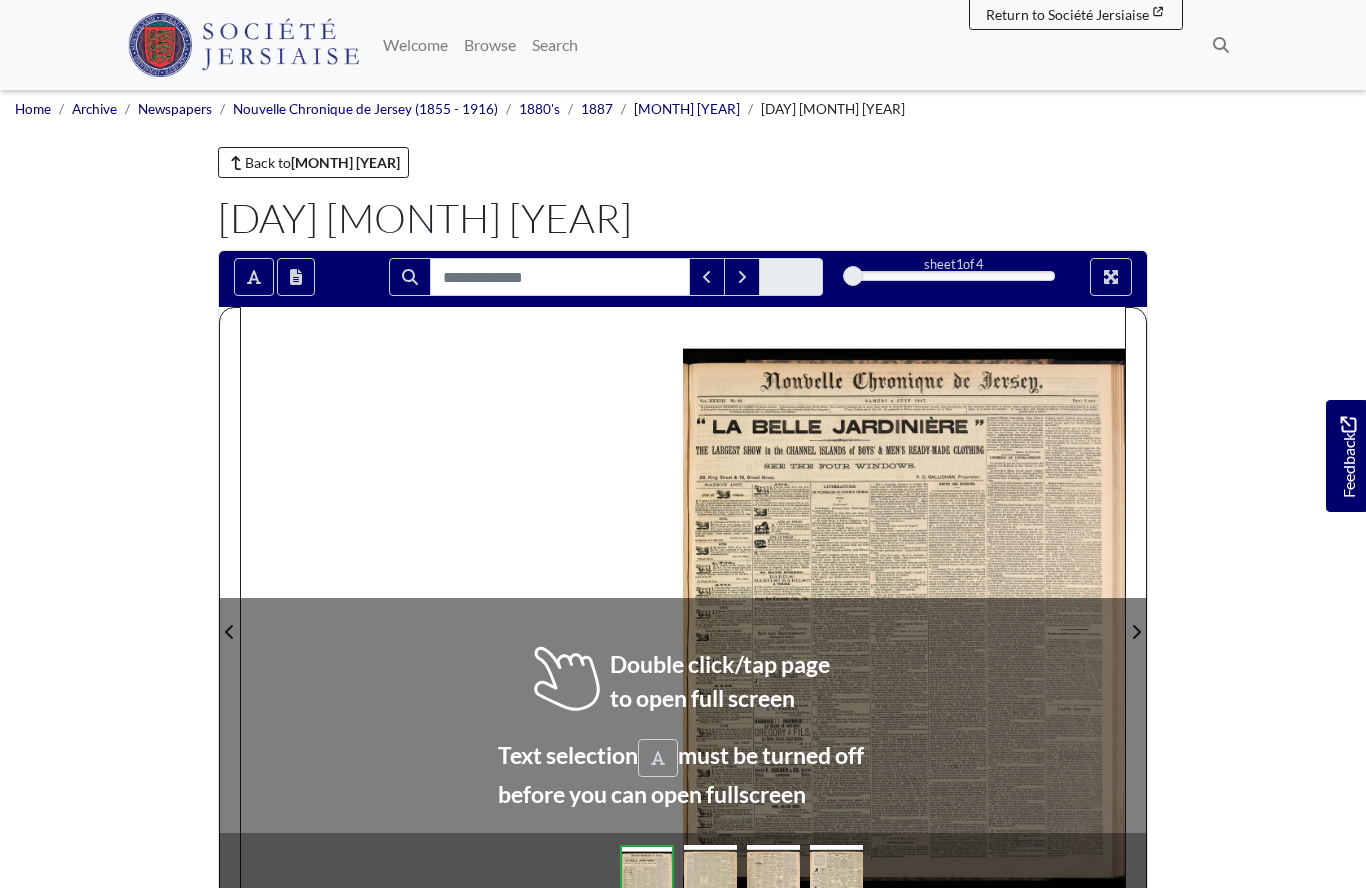 scroll, scrollTop: 12, scrollLeft: 0, axis: vertical 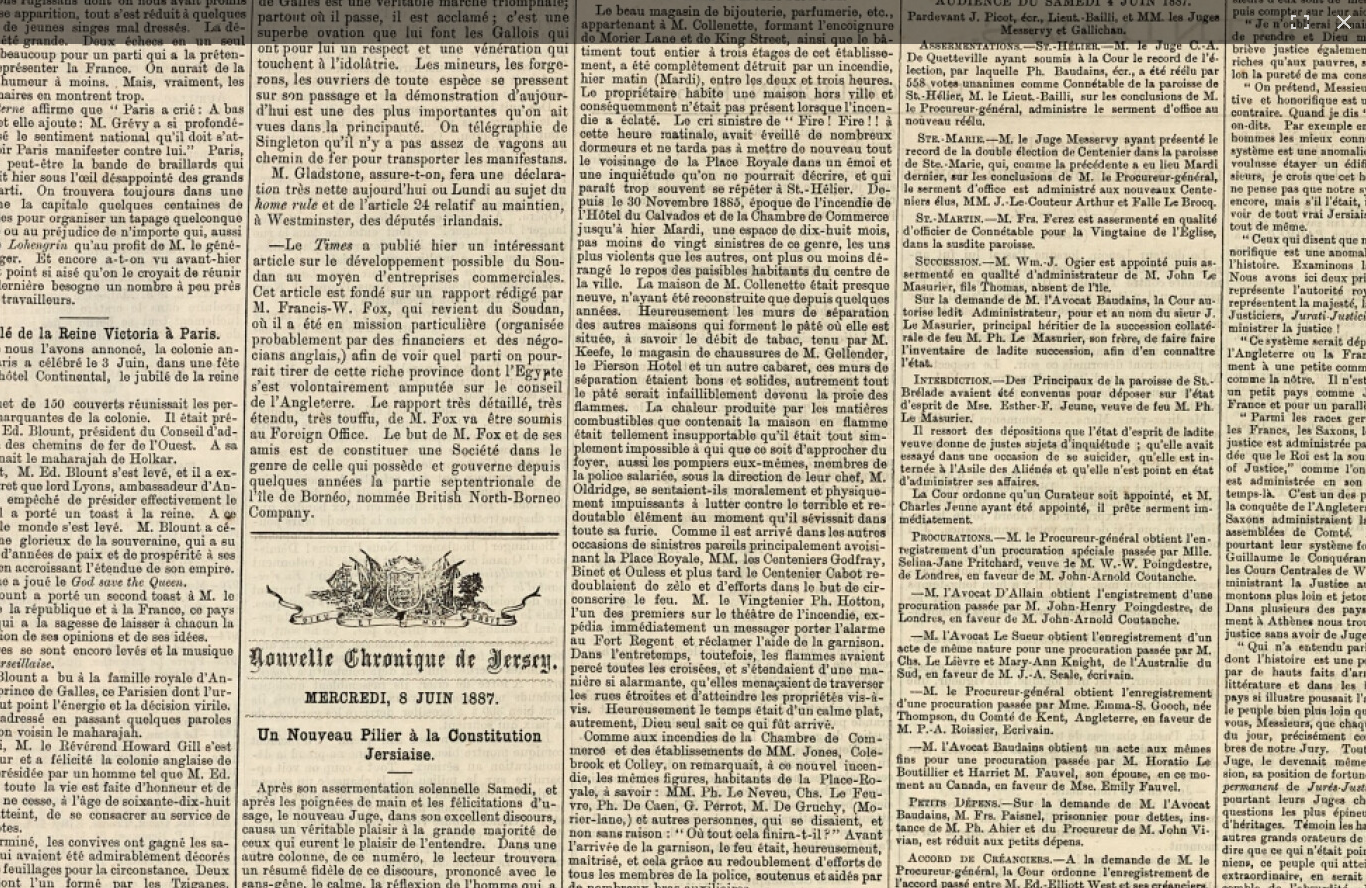 click at bounding box center (1035, 886) 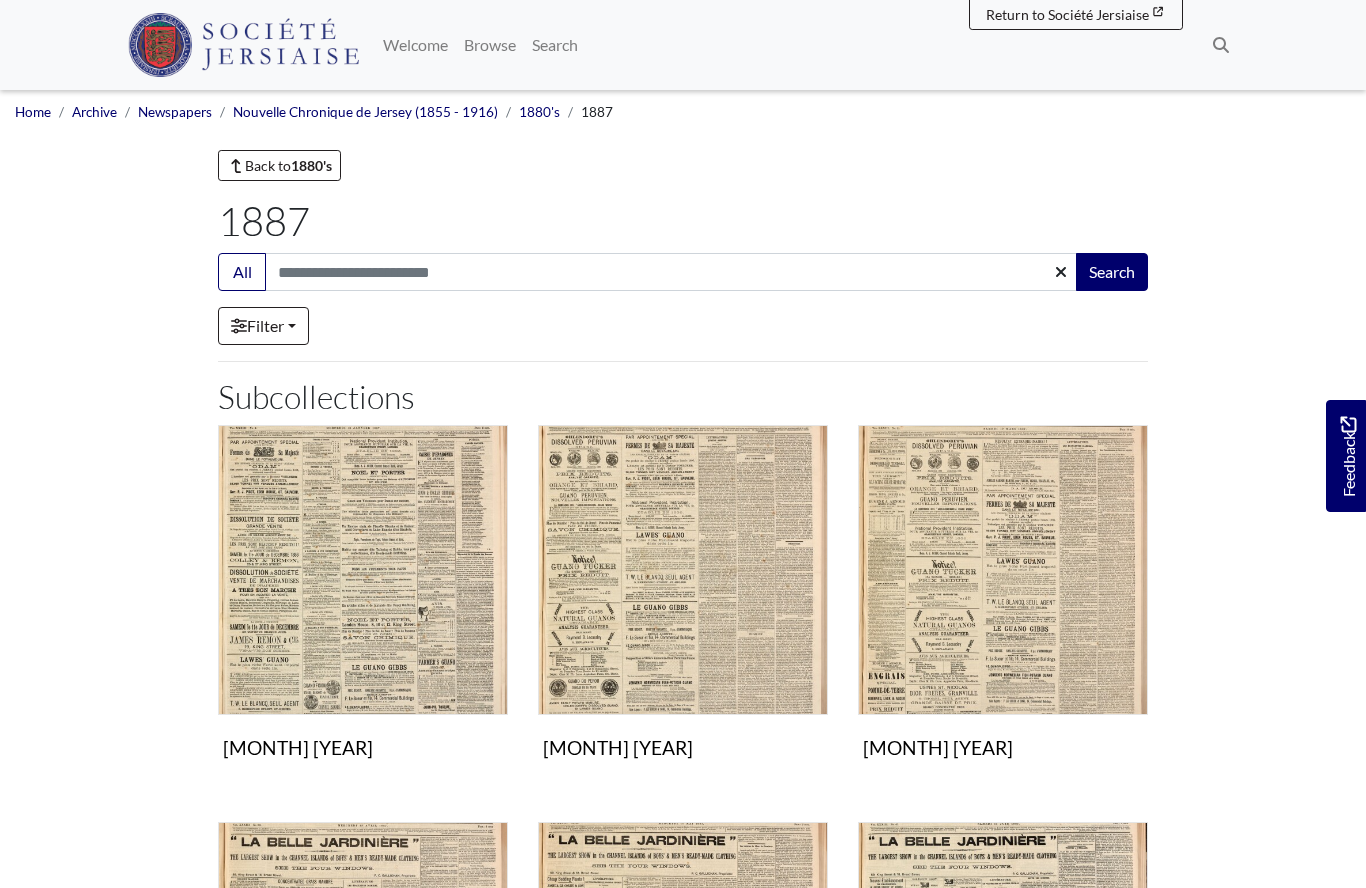 scroll, scrollTop: 740, scrollLeft: 0, axis: vertical 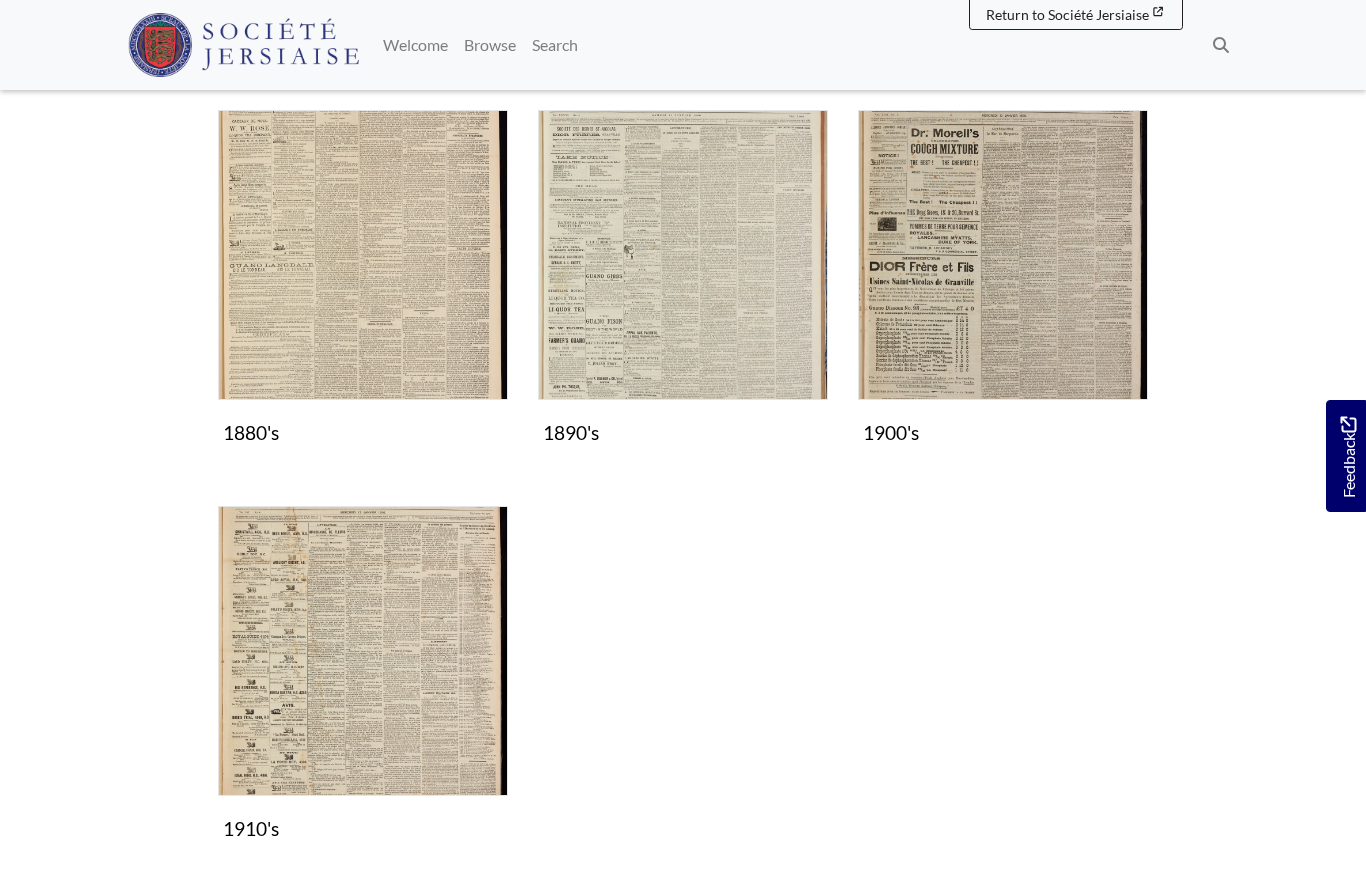 click at bounding box center [1003, 255] 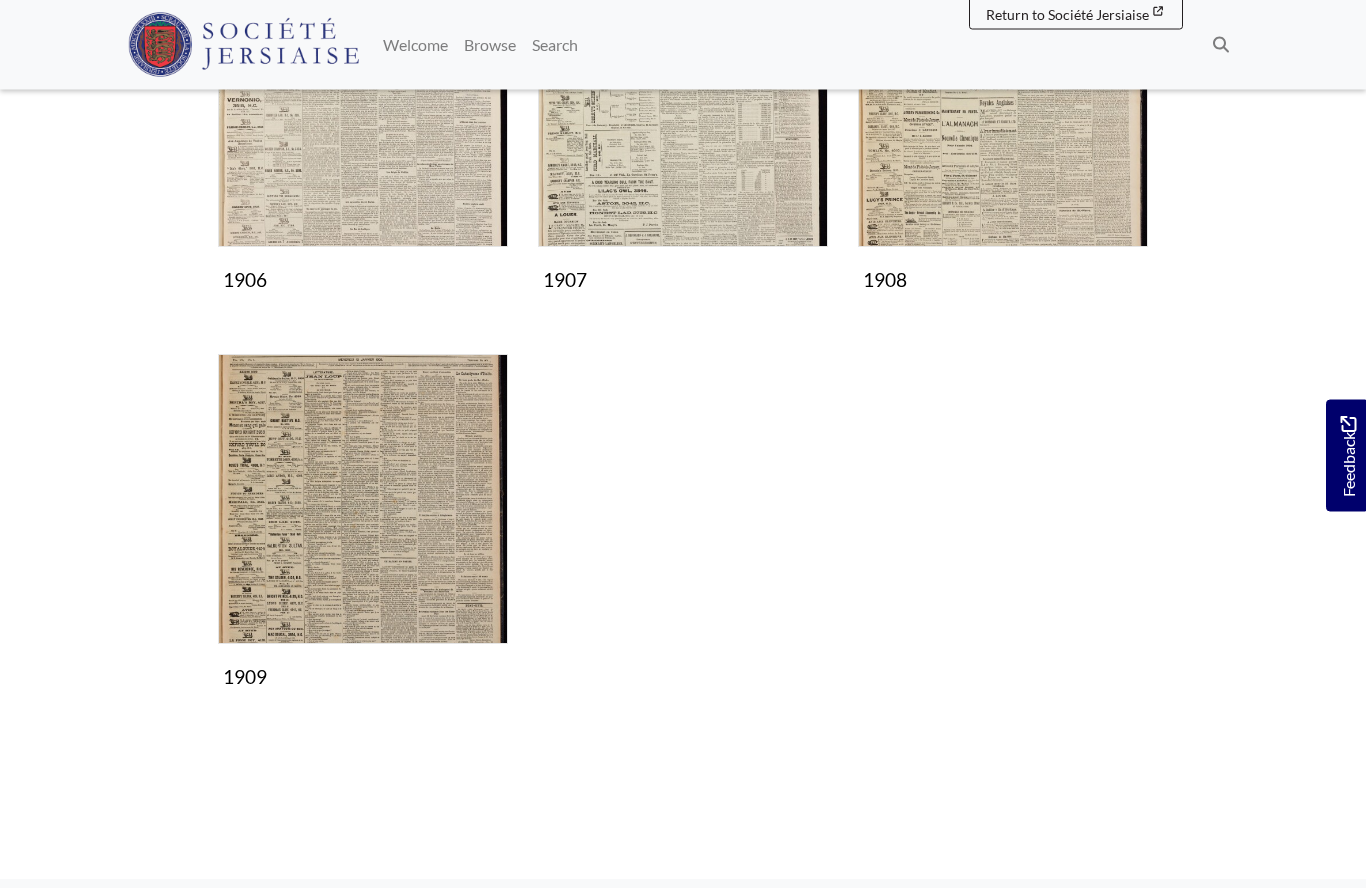 scroll, scrollTop: 1261, scrollLeft: 0, axis: vertical 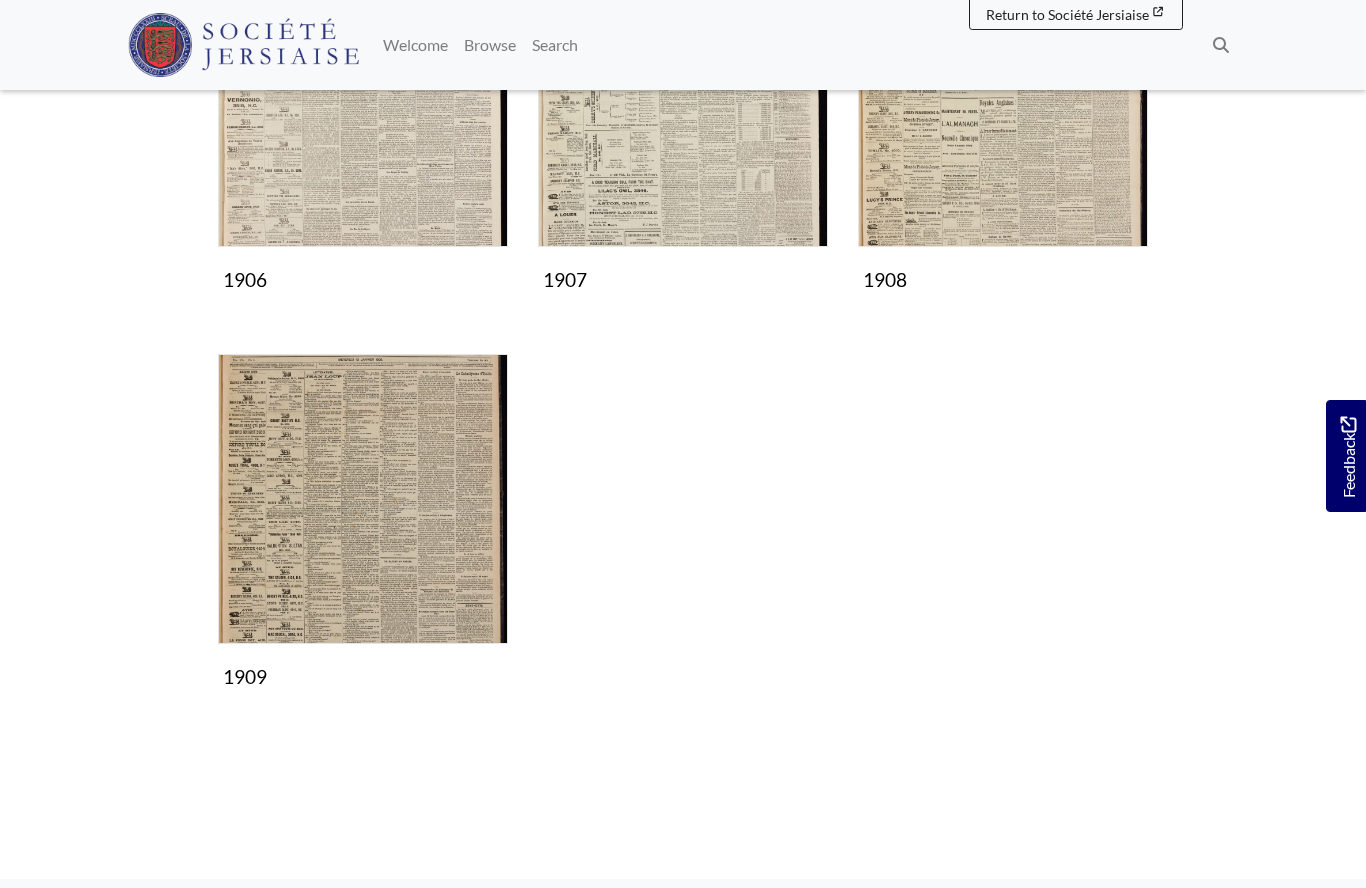 click at bounding box center [363, 499] 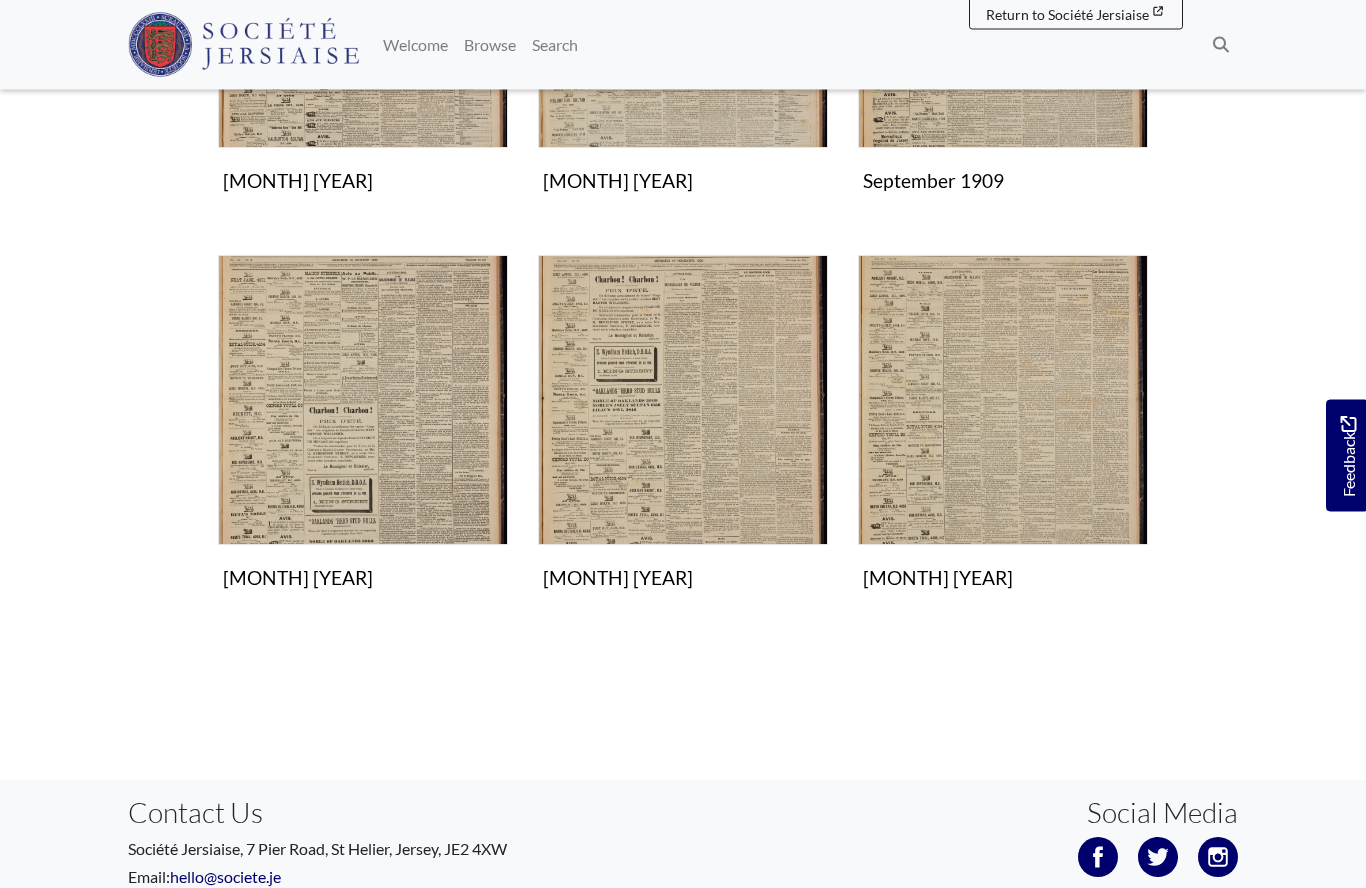 scroll, scrollTop: 1359, scrollLeft: 0, axis: vertical 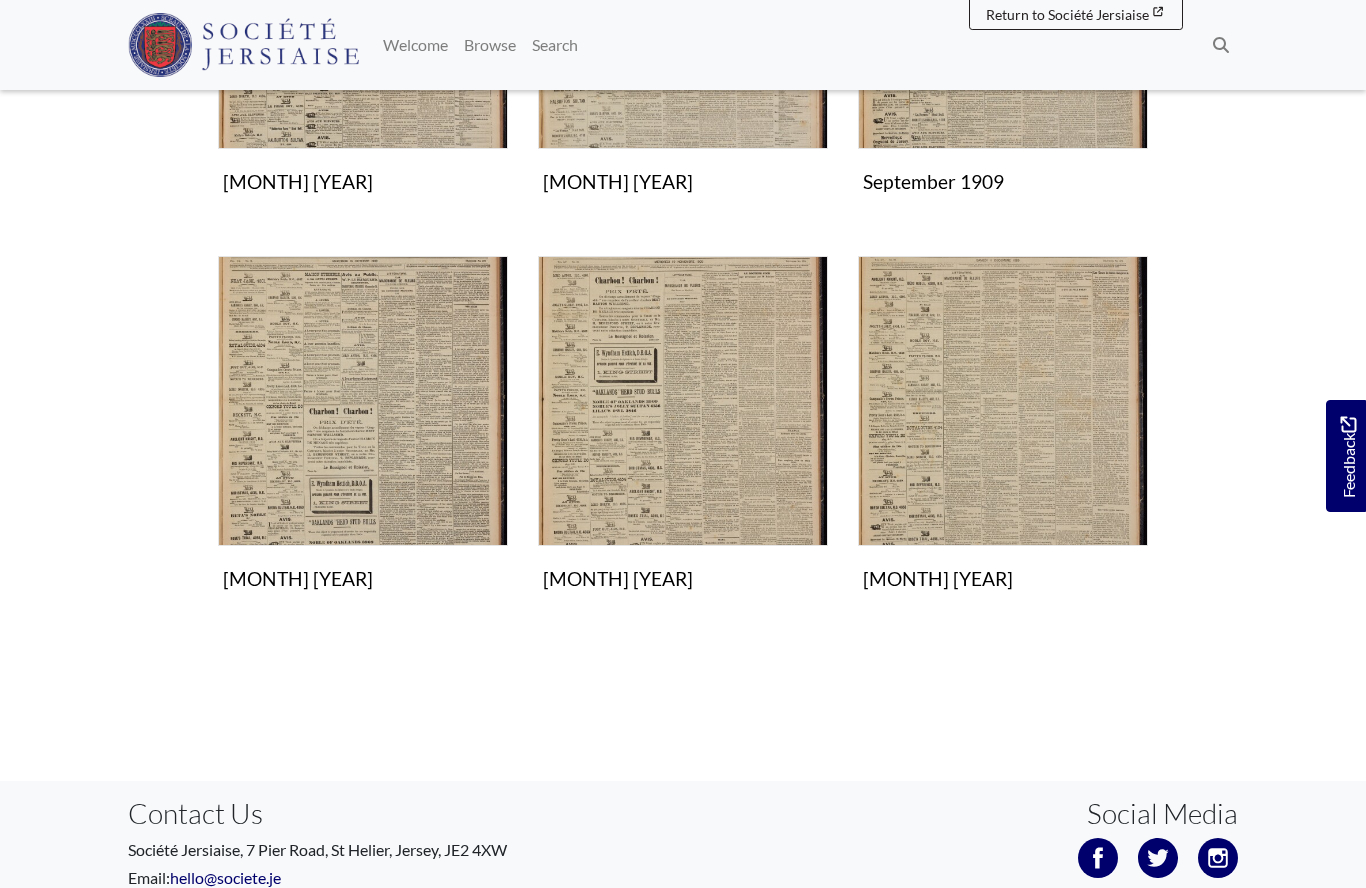 click at bounding box center (1003, 401) 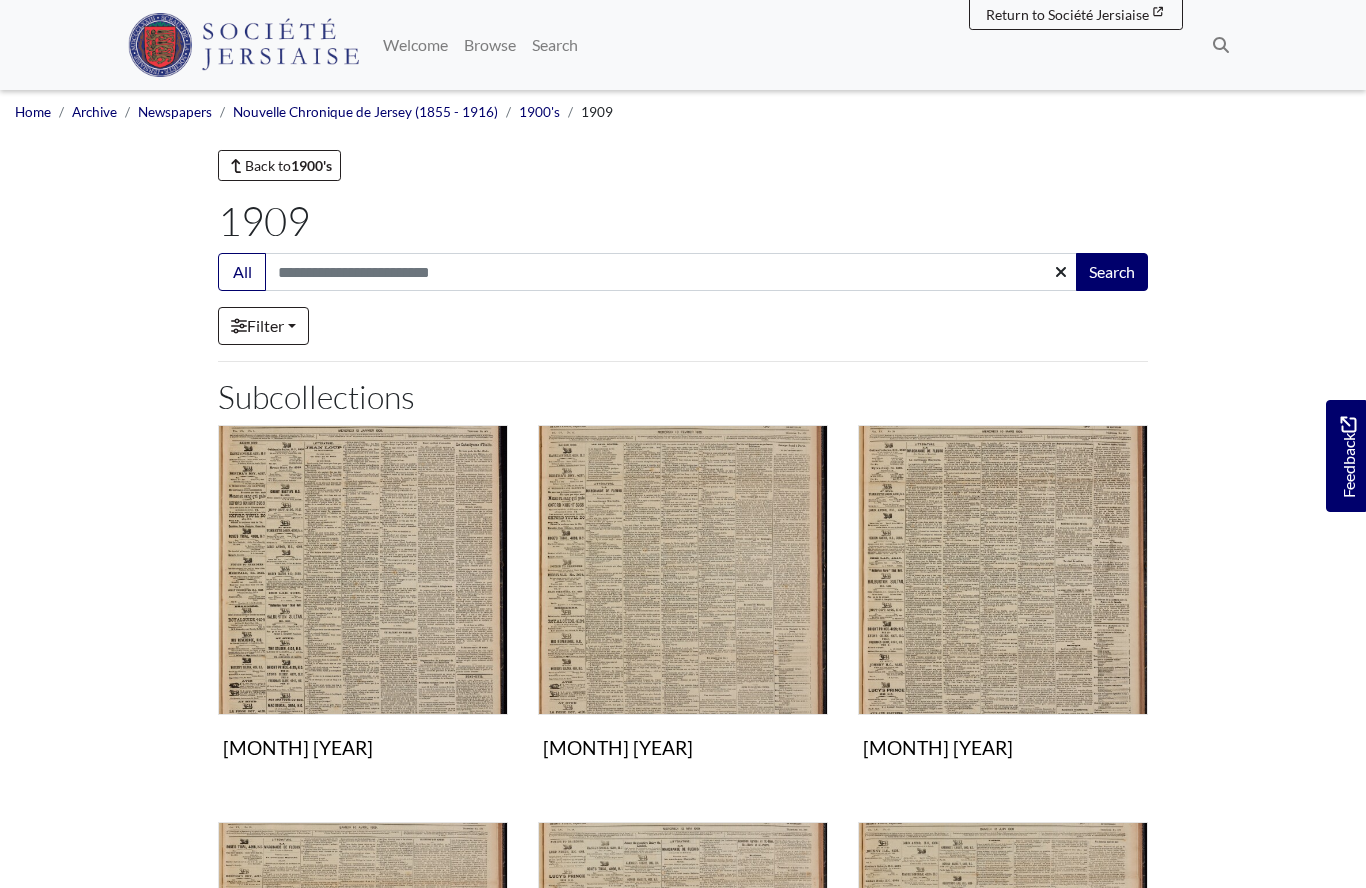 scroll, scrollTop: 1446, scrollLeft: 0, axis: vertical 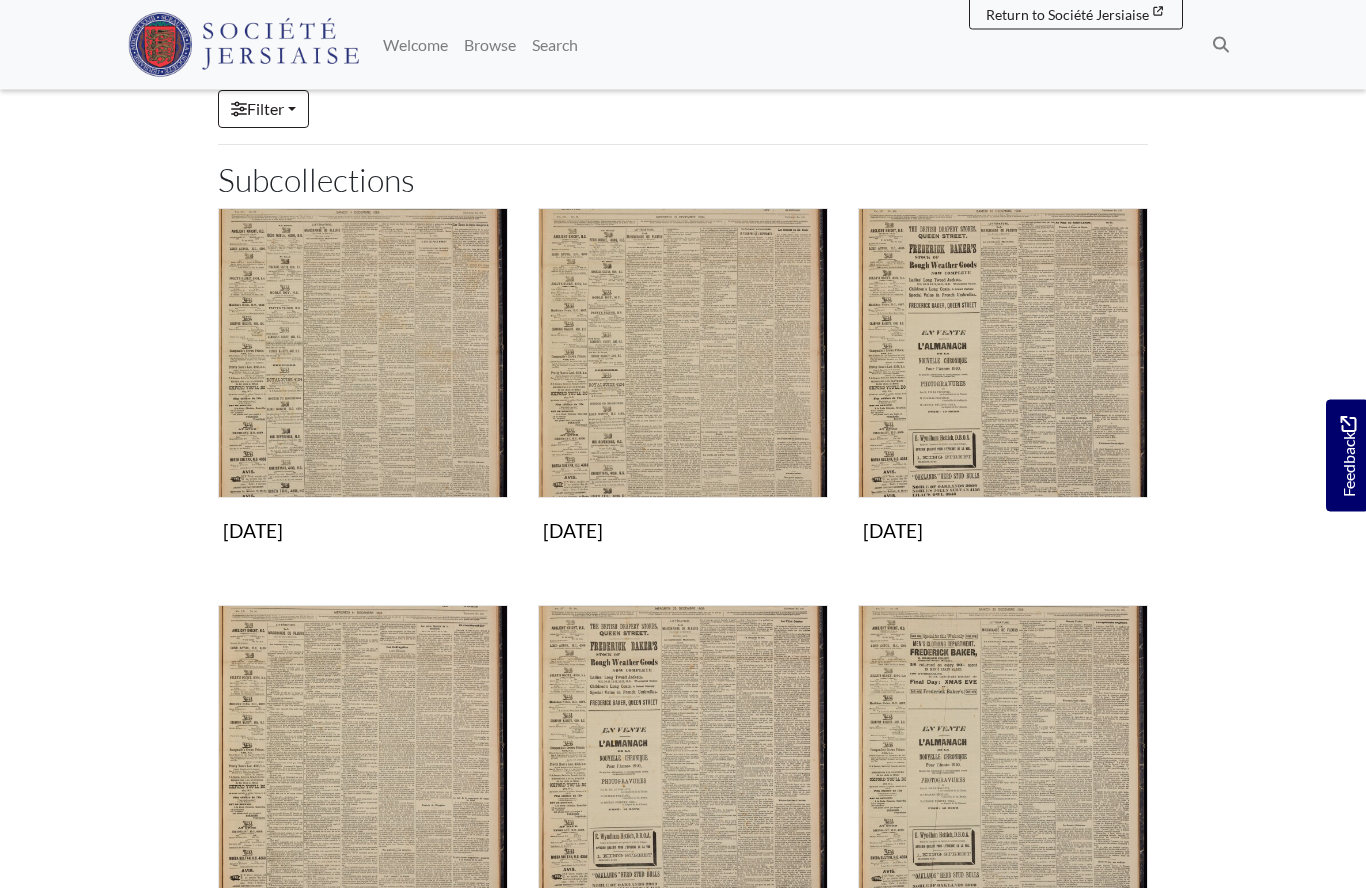 click at bounding box center [683, 354] 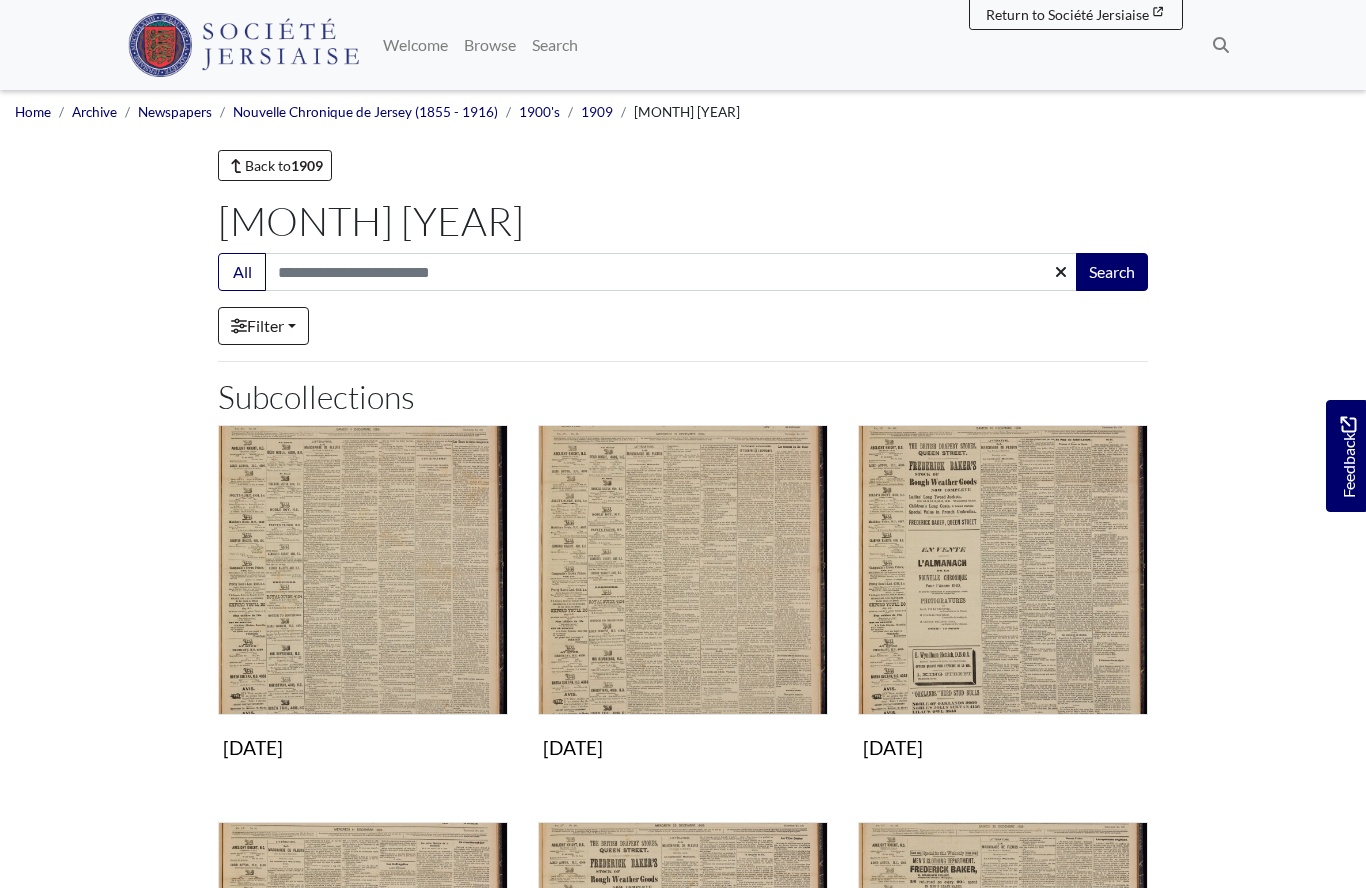 scroll, scrollTop: 217, scrollLeft: 0, axis: vertical 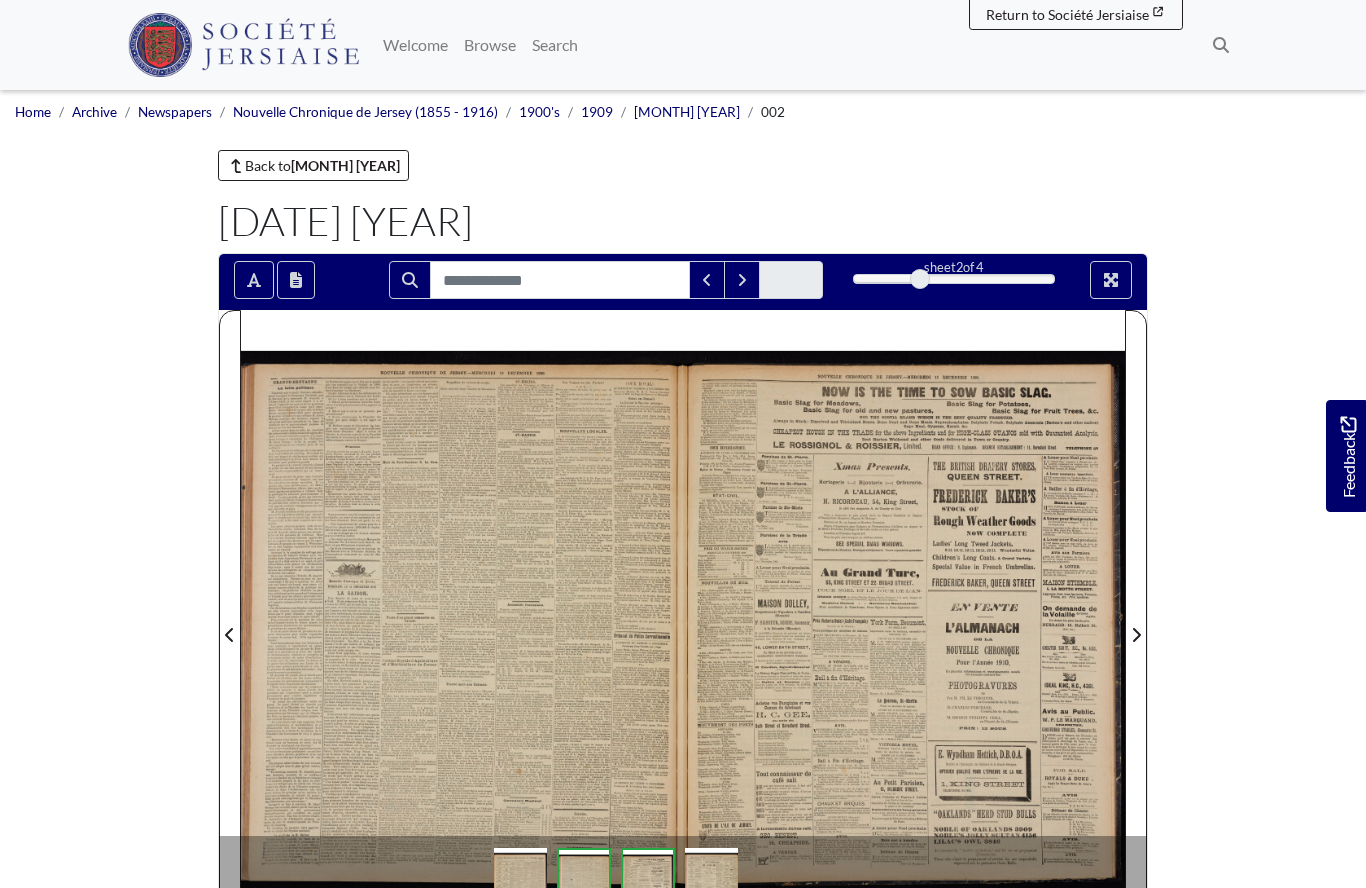 click at bounding box center [462, 622] 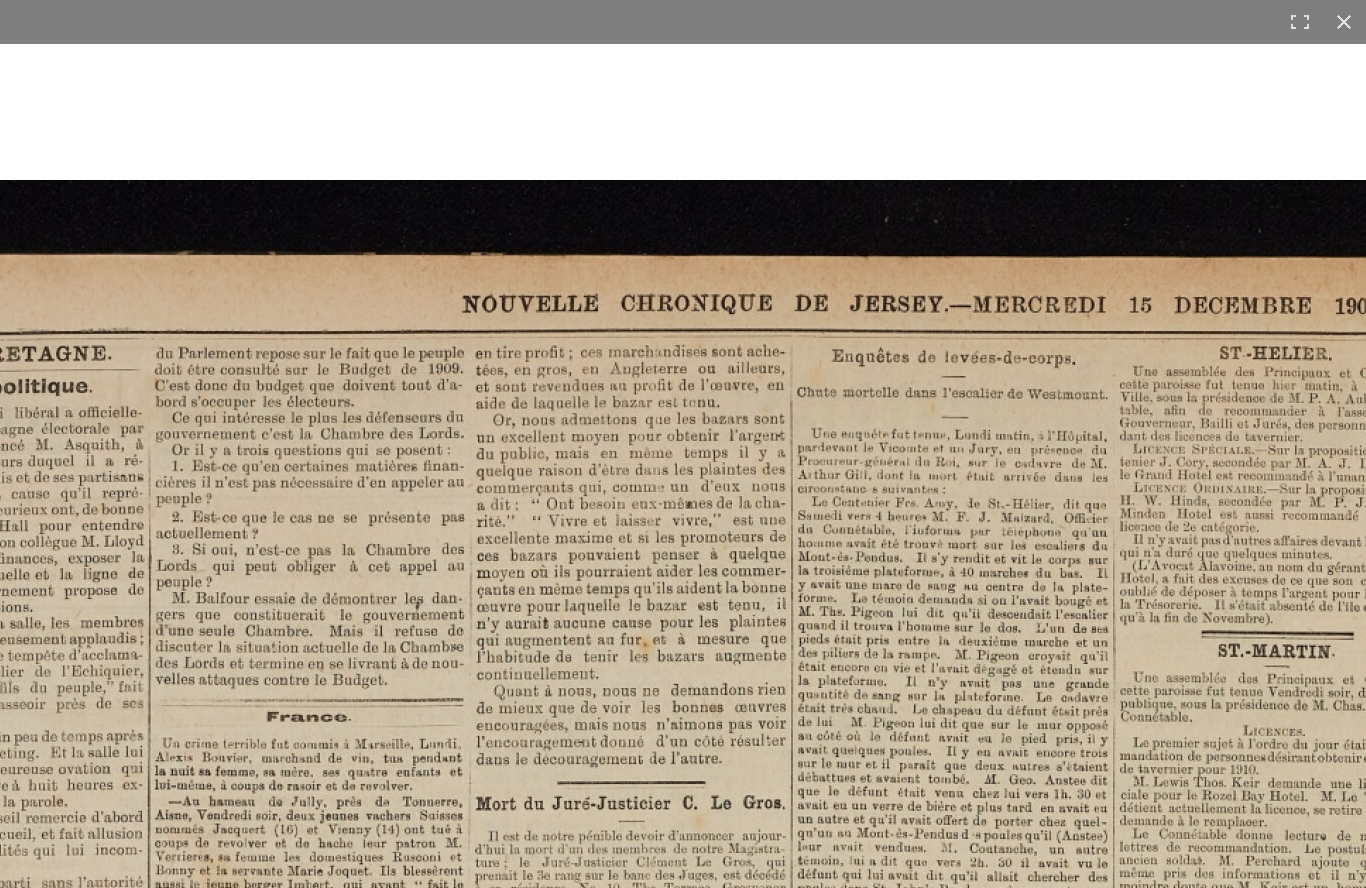 click at bounding box center (919, 1704) 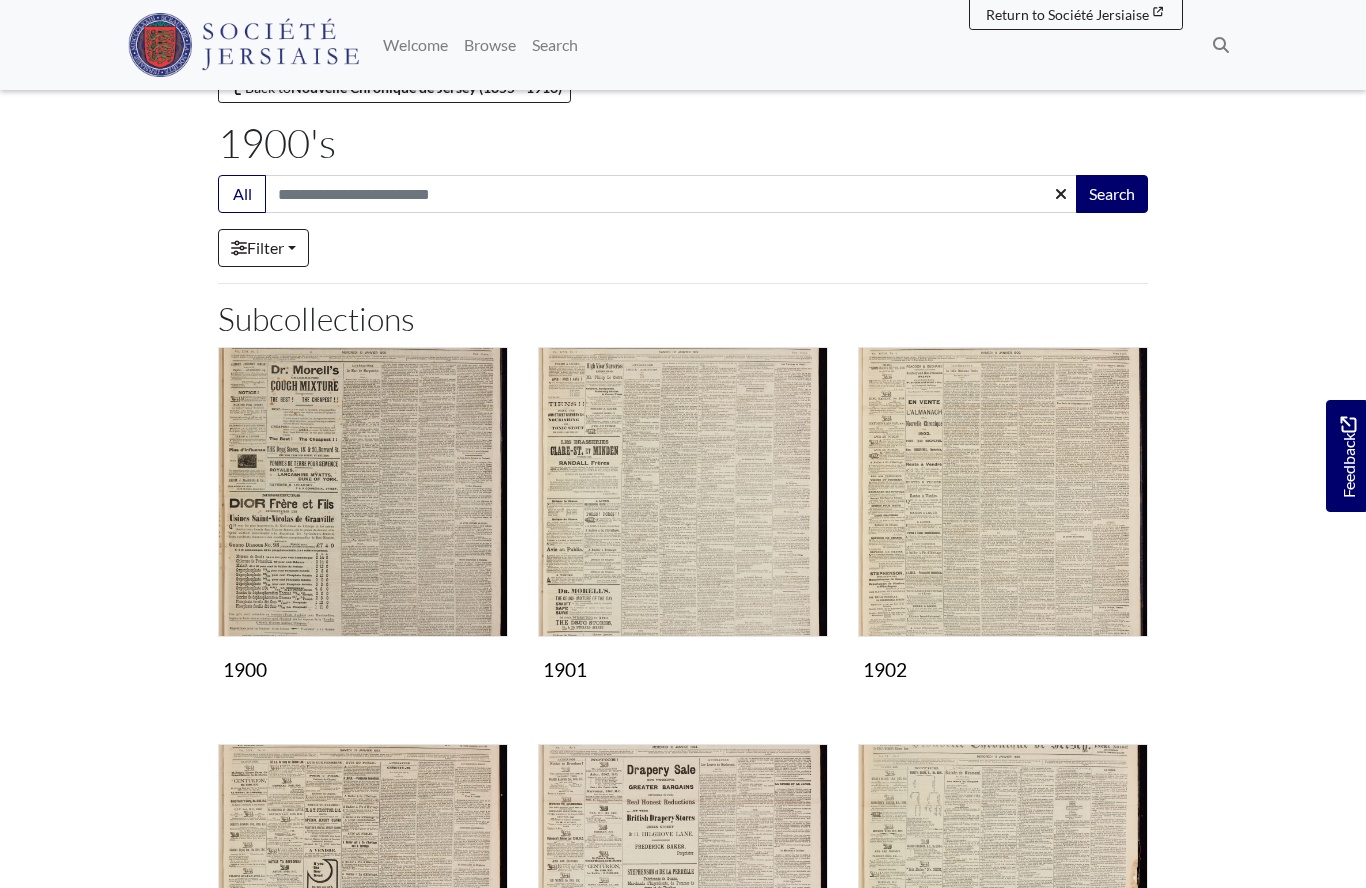 scroll, scrollTop: 77, scrollLeft: 0, axis: vertical 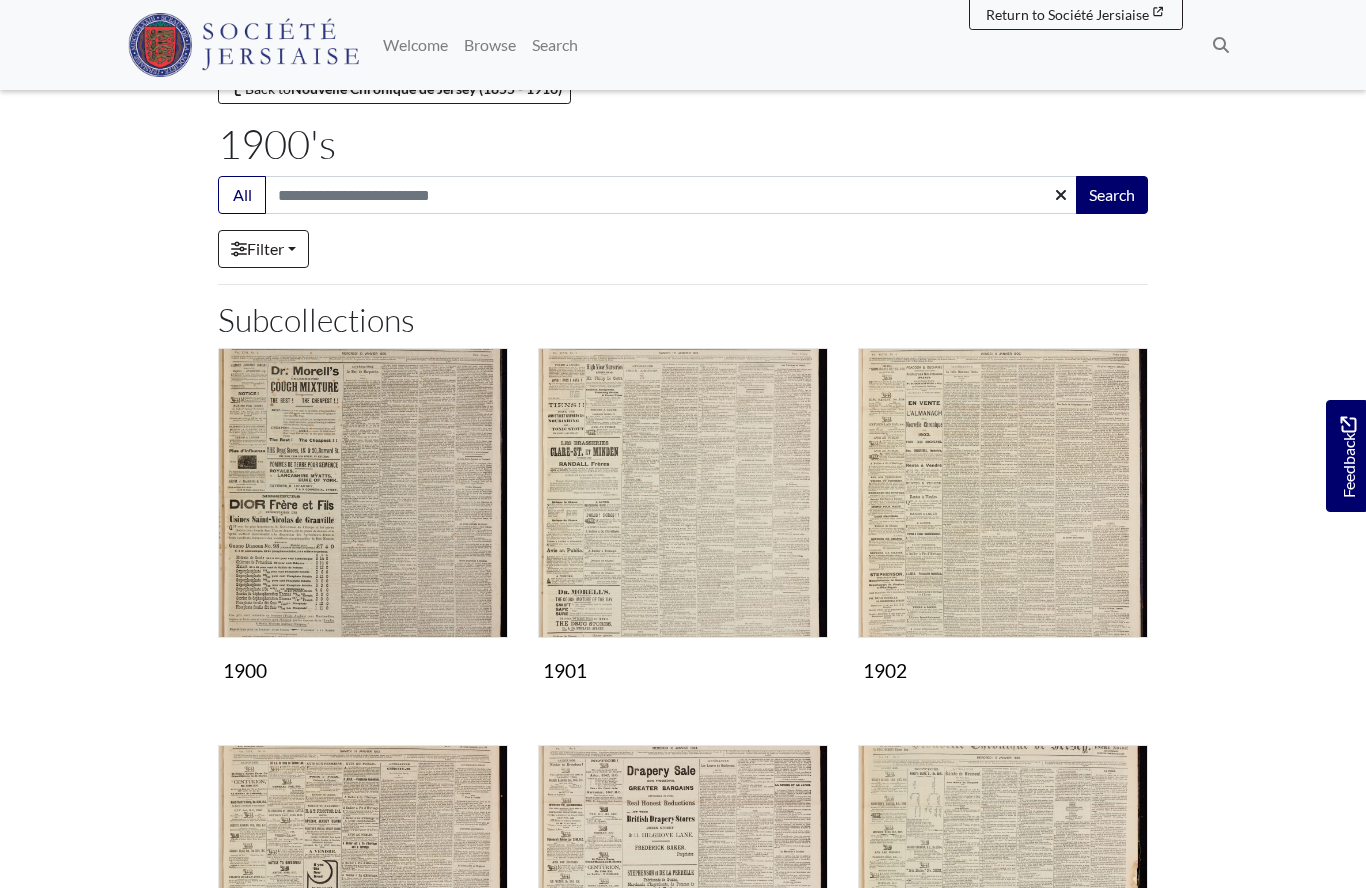 click at bounding box center (363, 493) 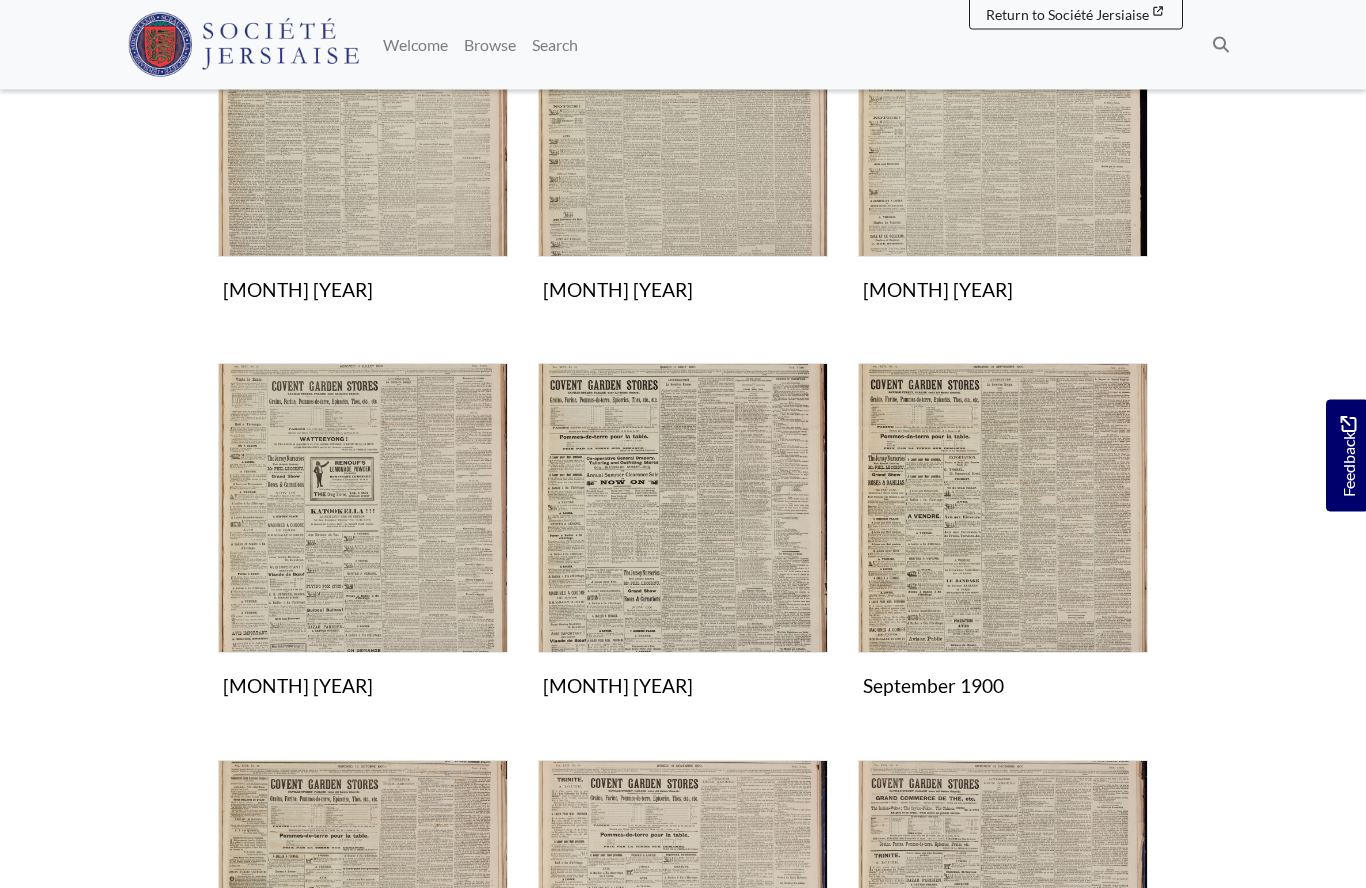 scroll, scrollTop: 860, scrollLeft: 0, axis: vertical 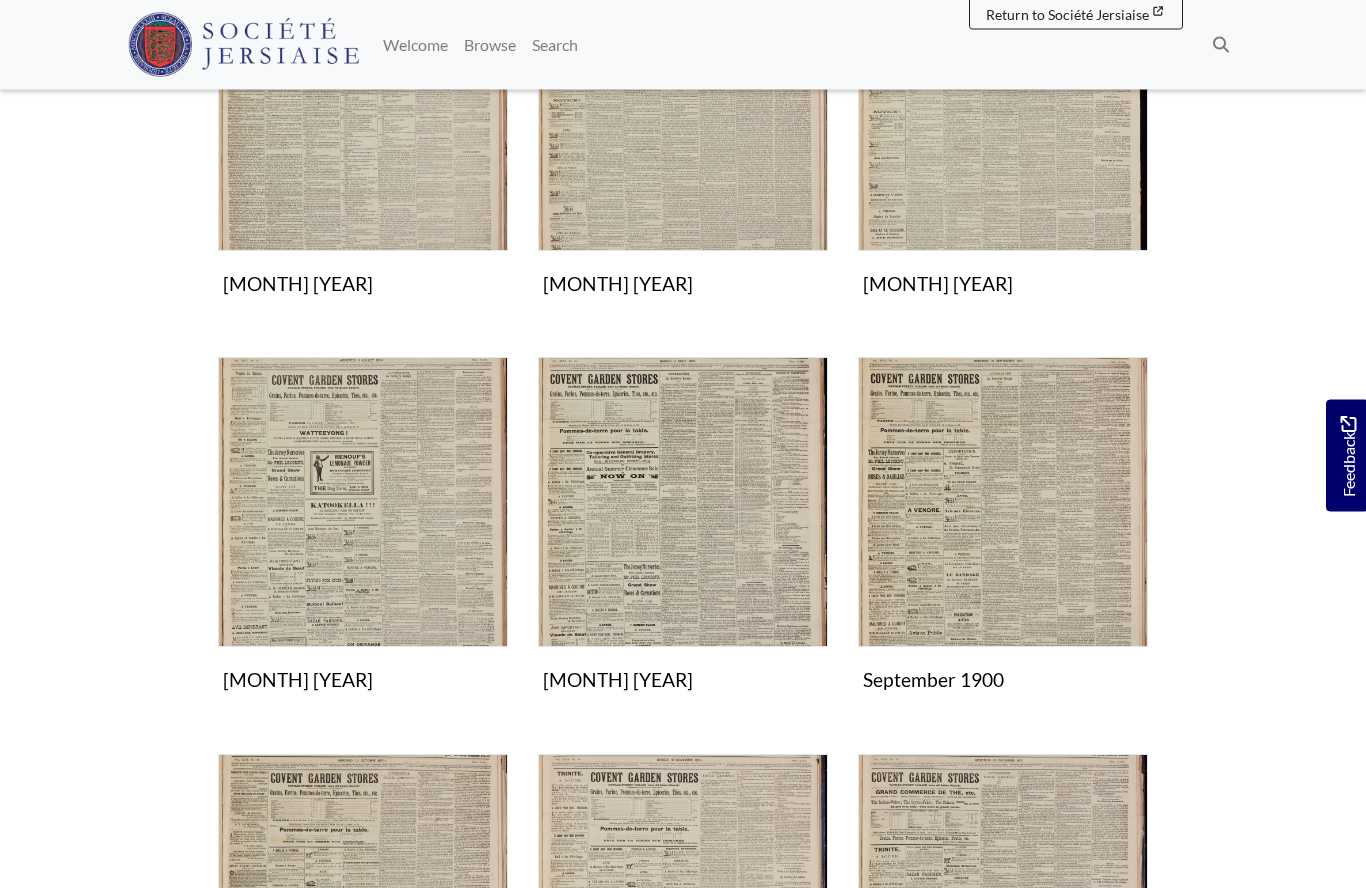 click at bounding box center (363, 503) 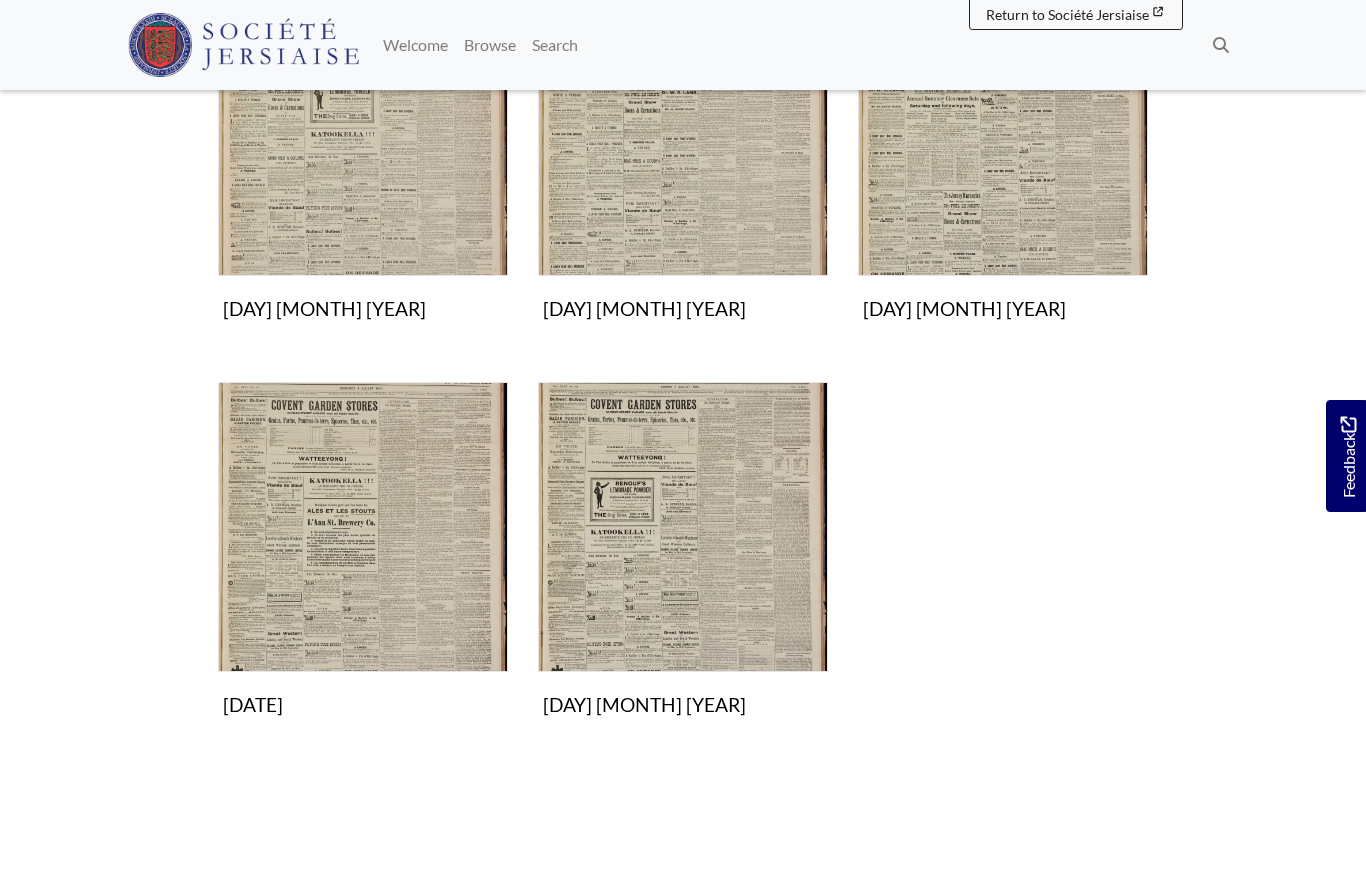 scroll, scrollTop: 834, scrollLeft: 0, axis: vertical 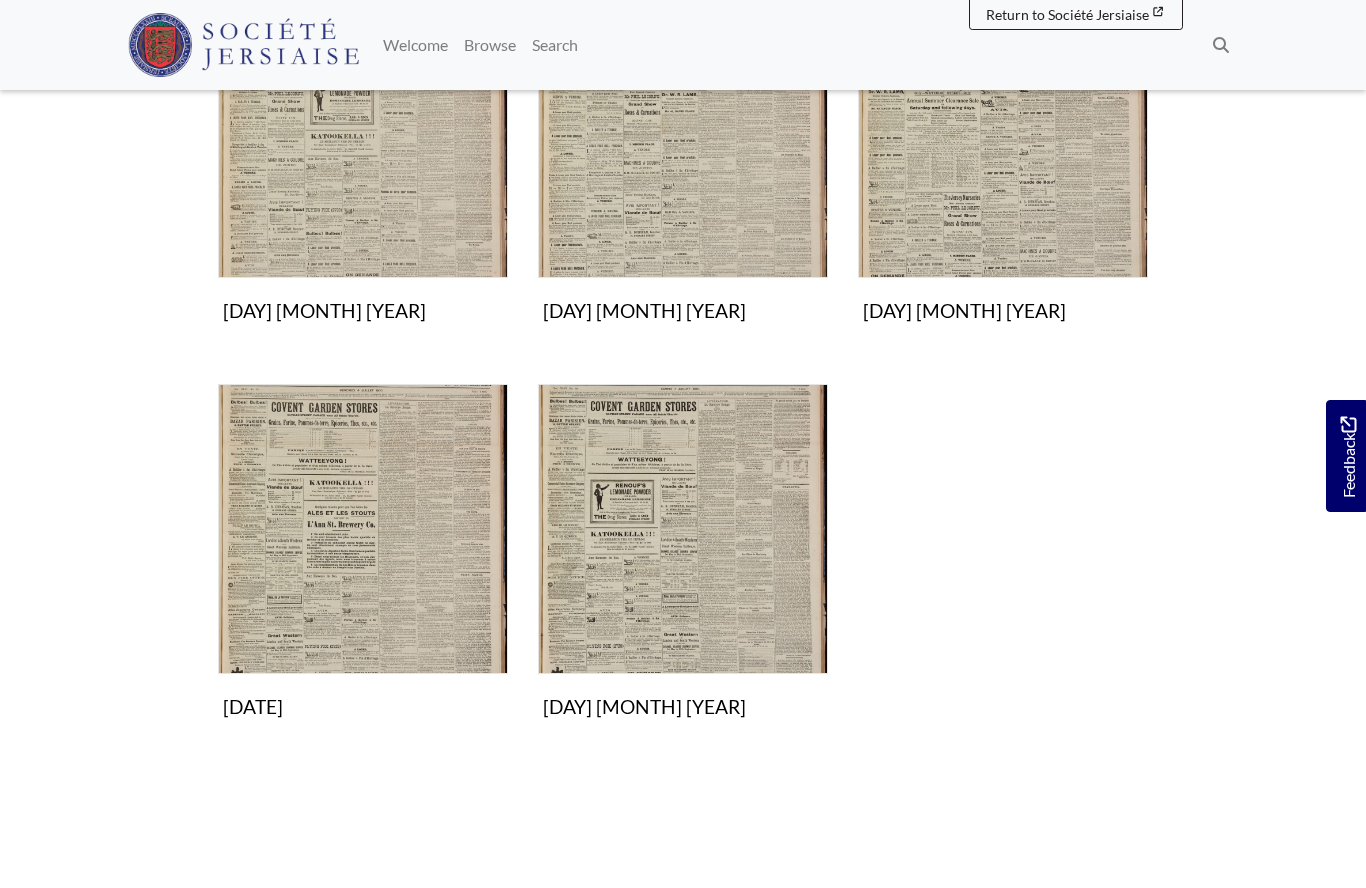 click at bounding box center [363, 529] 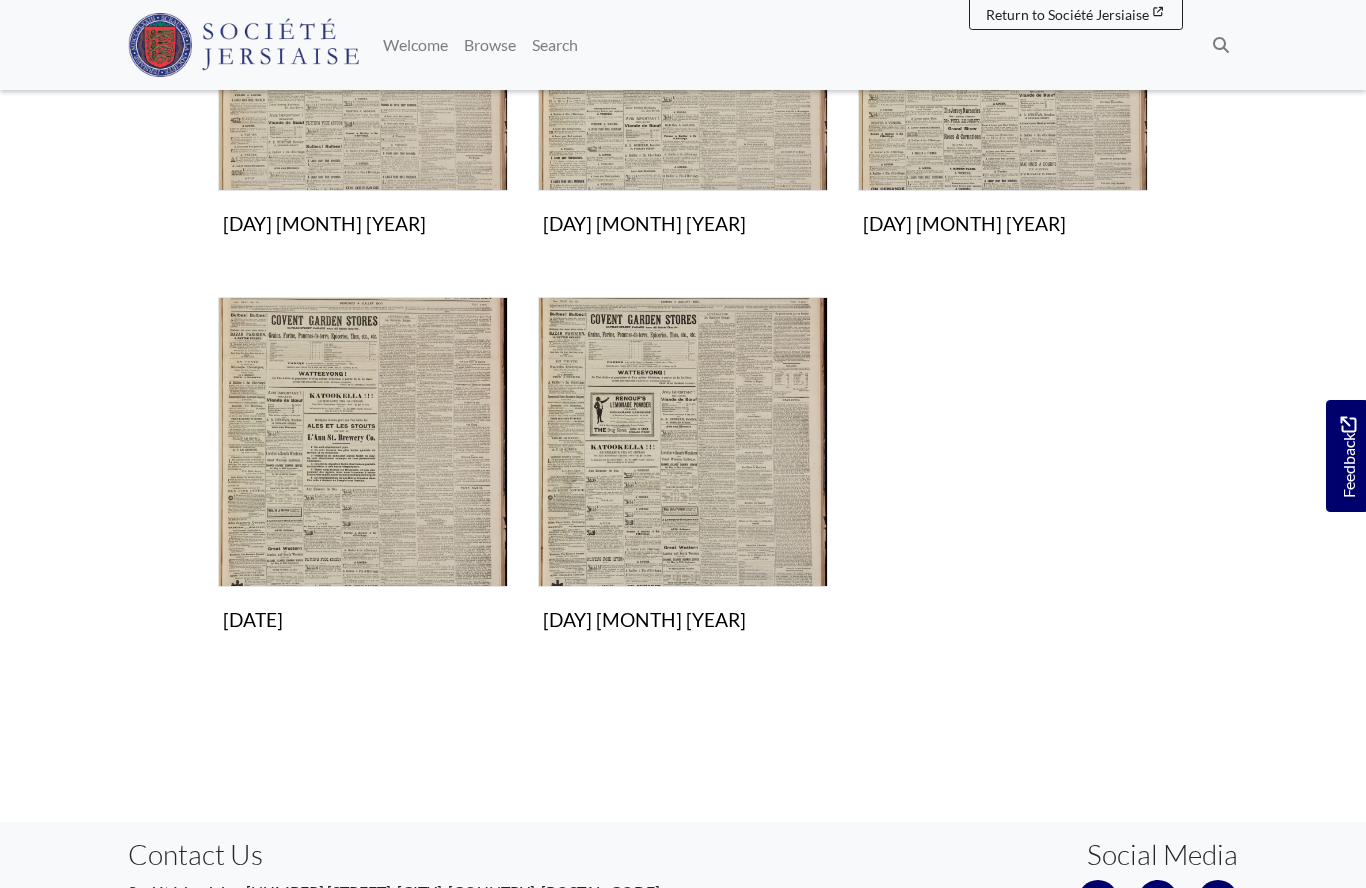 scroll, scrollTop: 920, scrollLeft: 0, axis: vertical 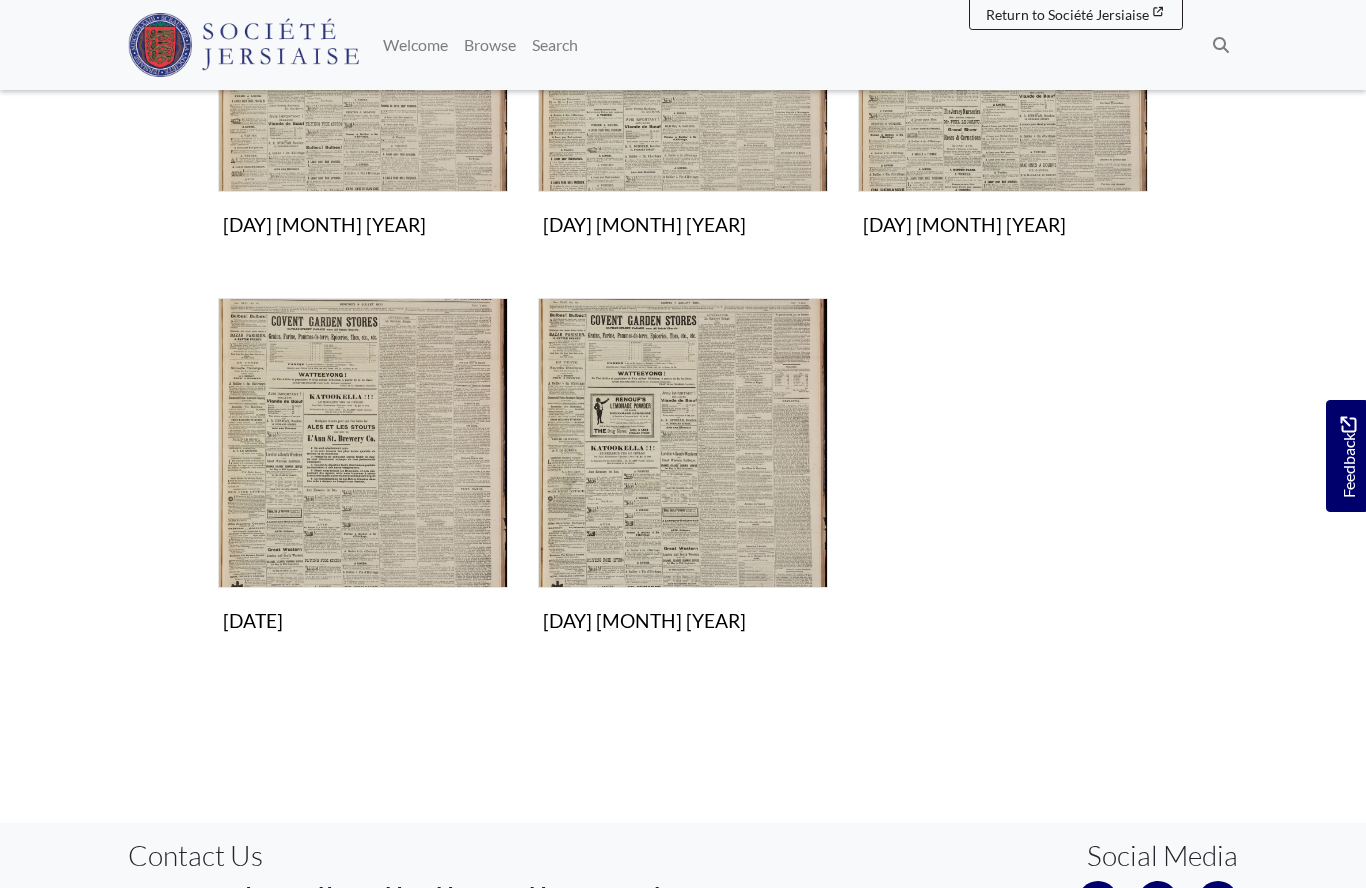 click at bounding box center (683, 443) 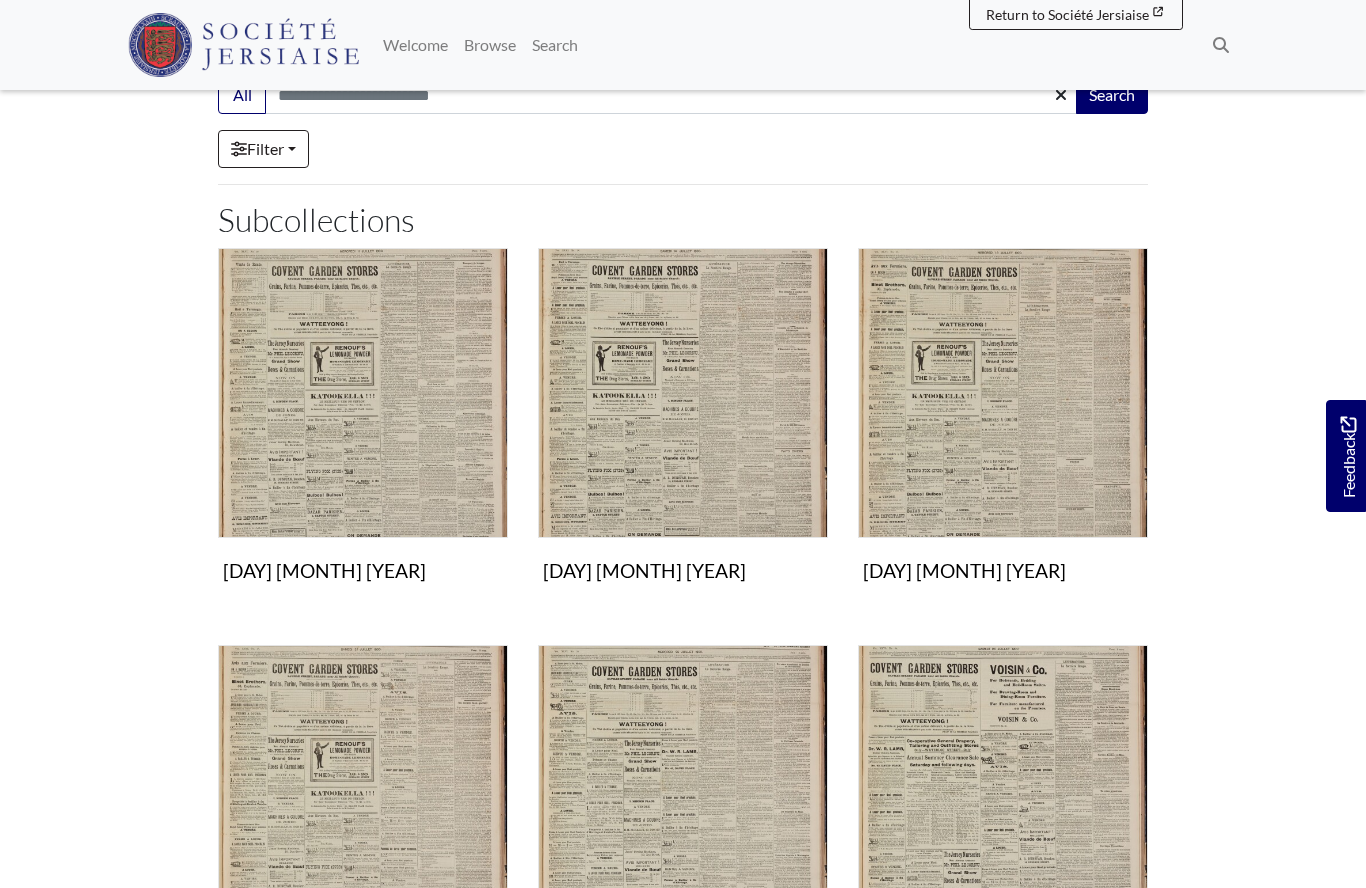 scroll, scrollTop: 176, scrollLeft: 0, axis: vertical 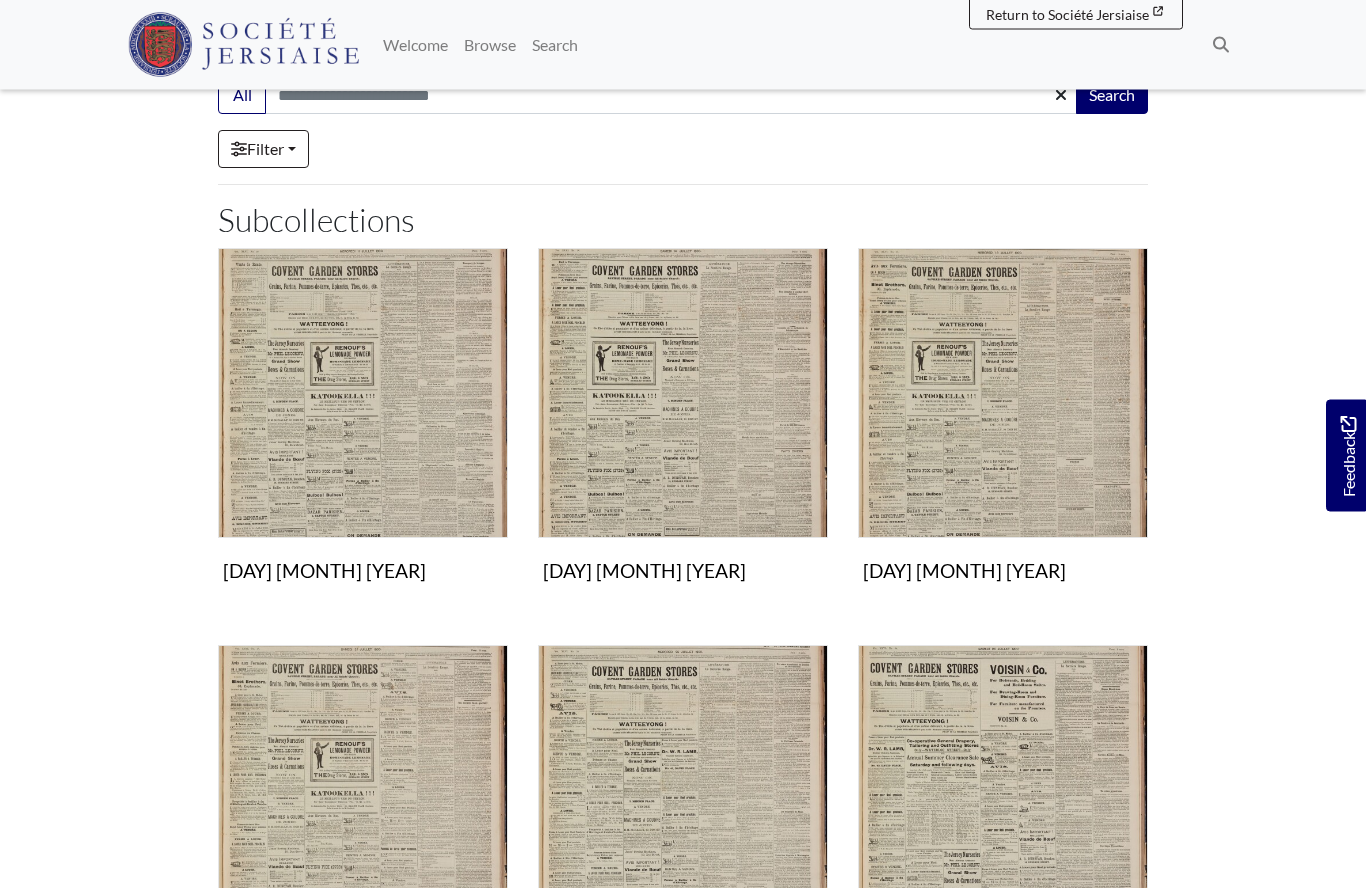 click at bounding box center (363, 394) 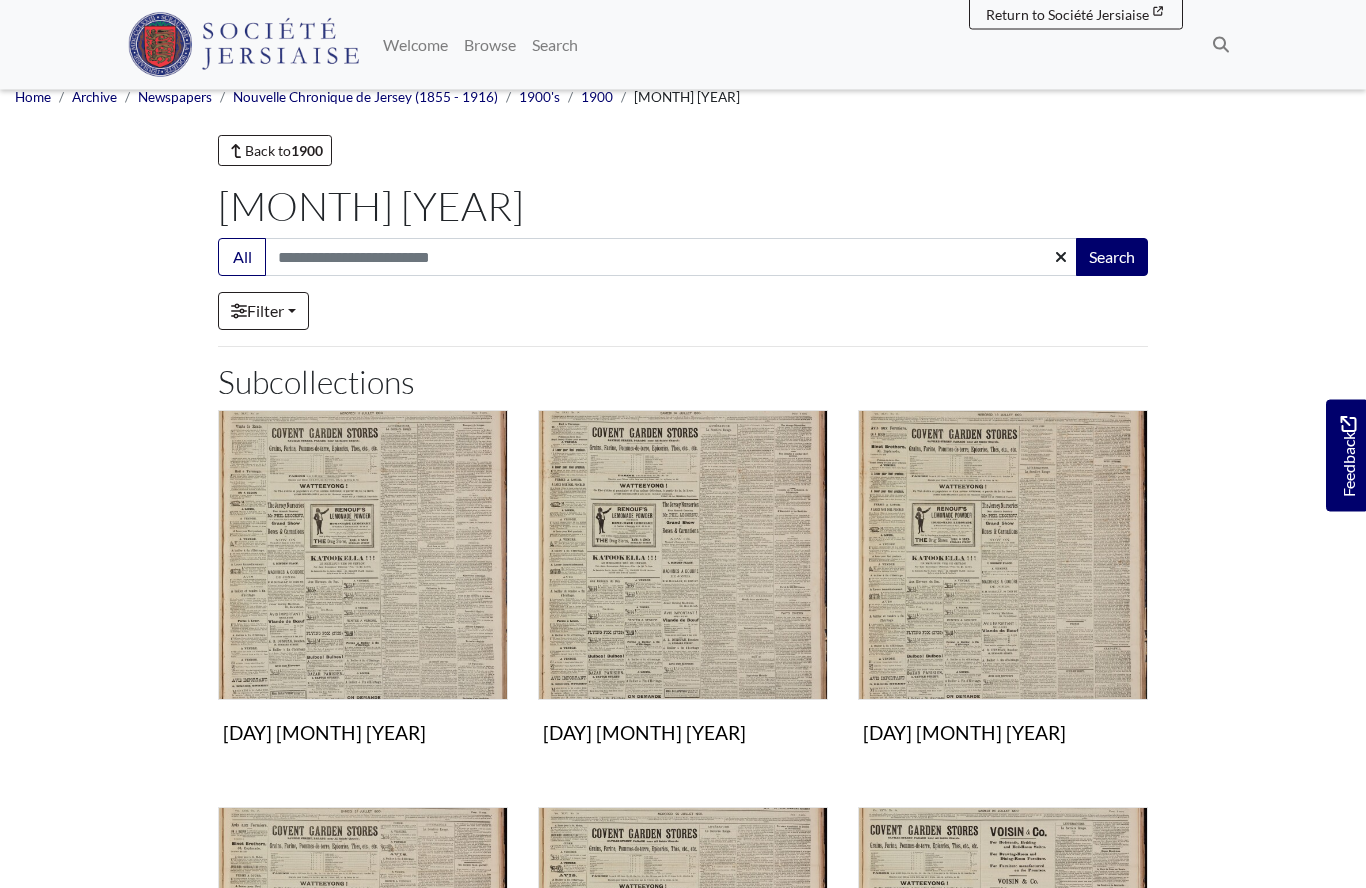 scroll, scrollTop: 0, scrollLeft: 0, axis: both 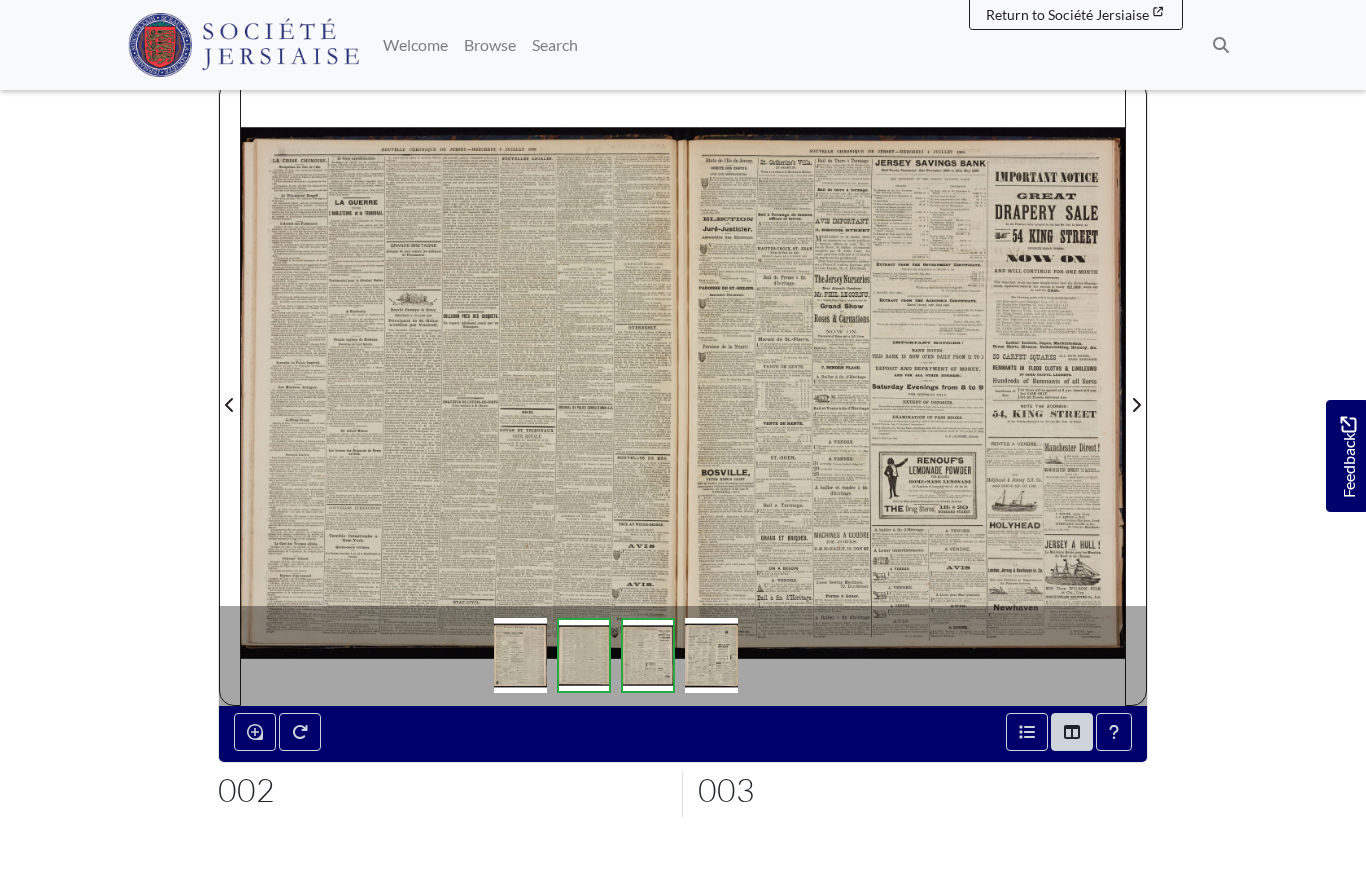 click at bounding box center [462, 392] 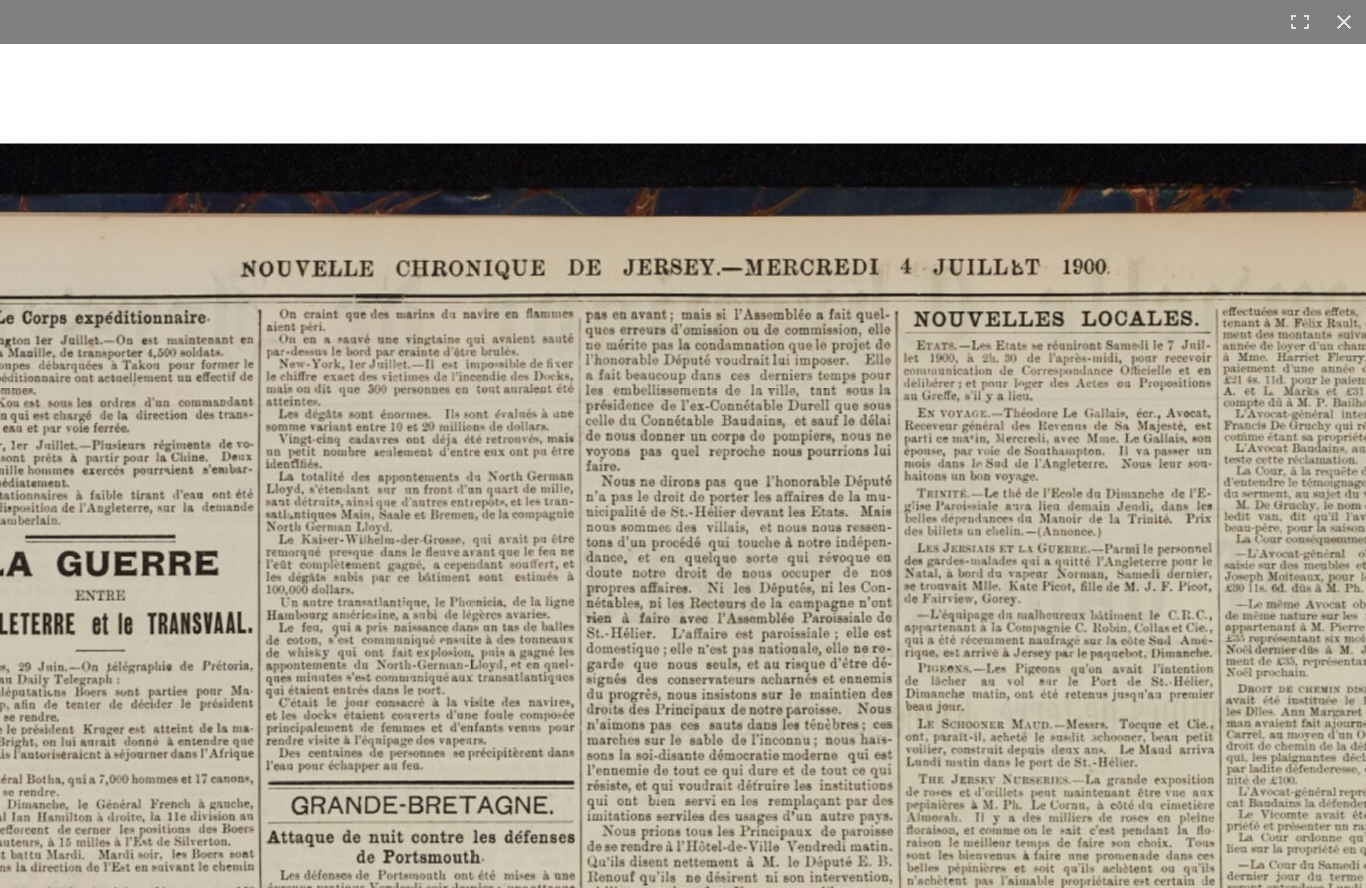 click at bounding box center (691, 1629) 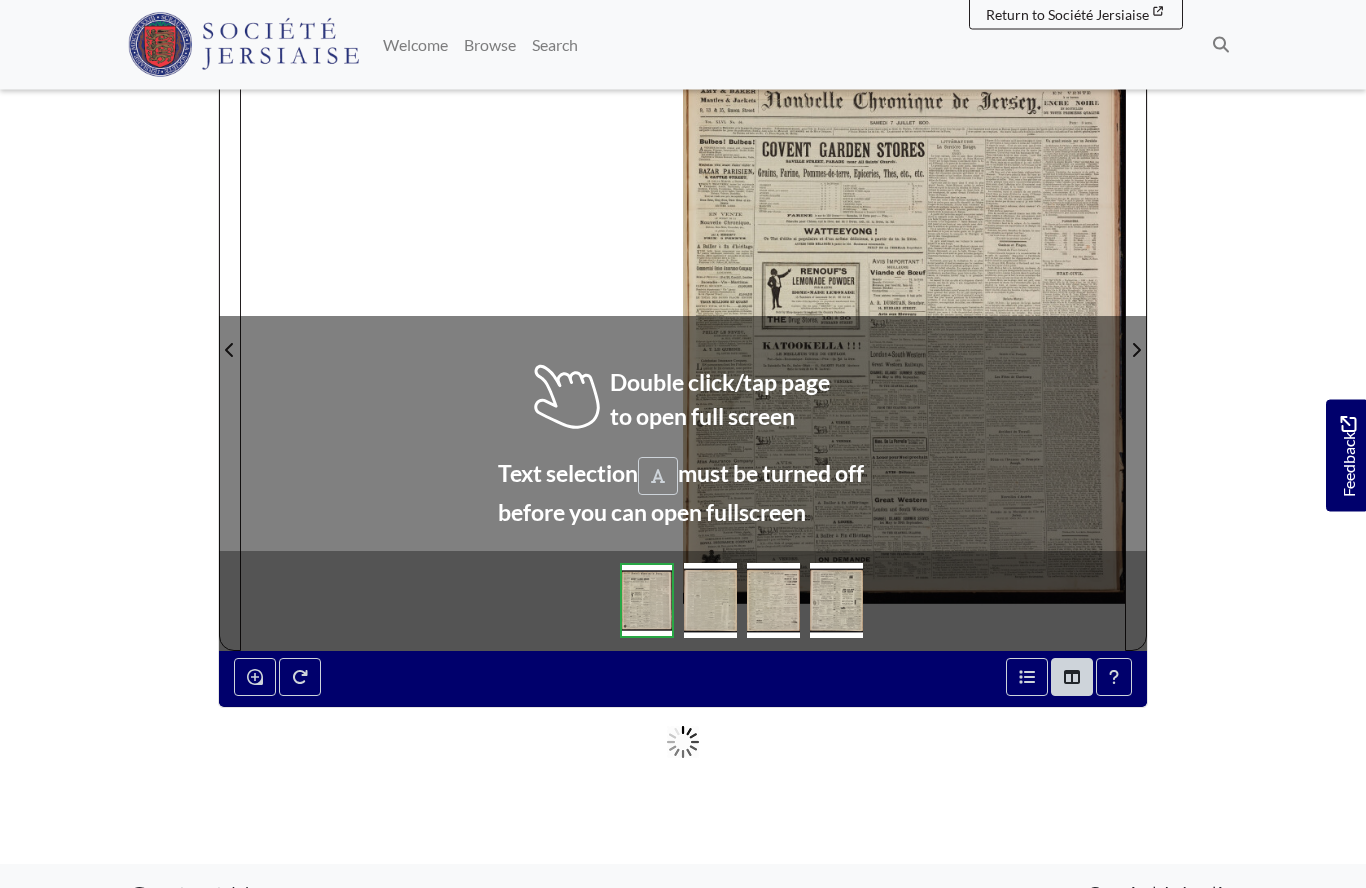 scroll, scrollTop: 283, scrollLeft: 0, axis: vertical 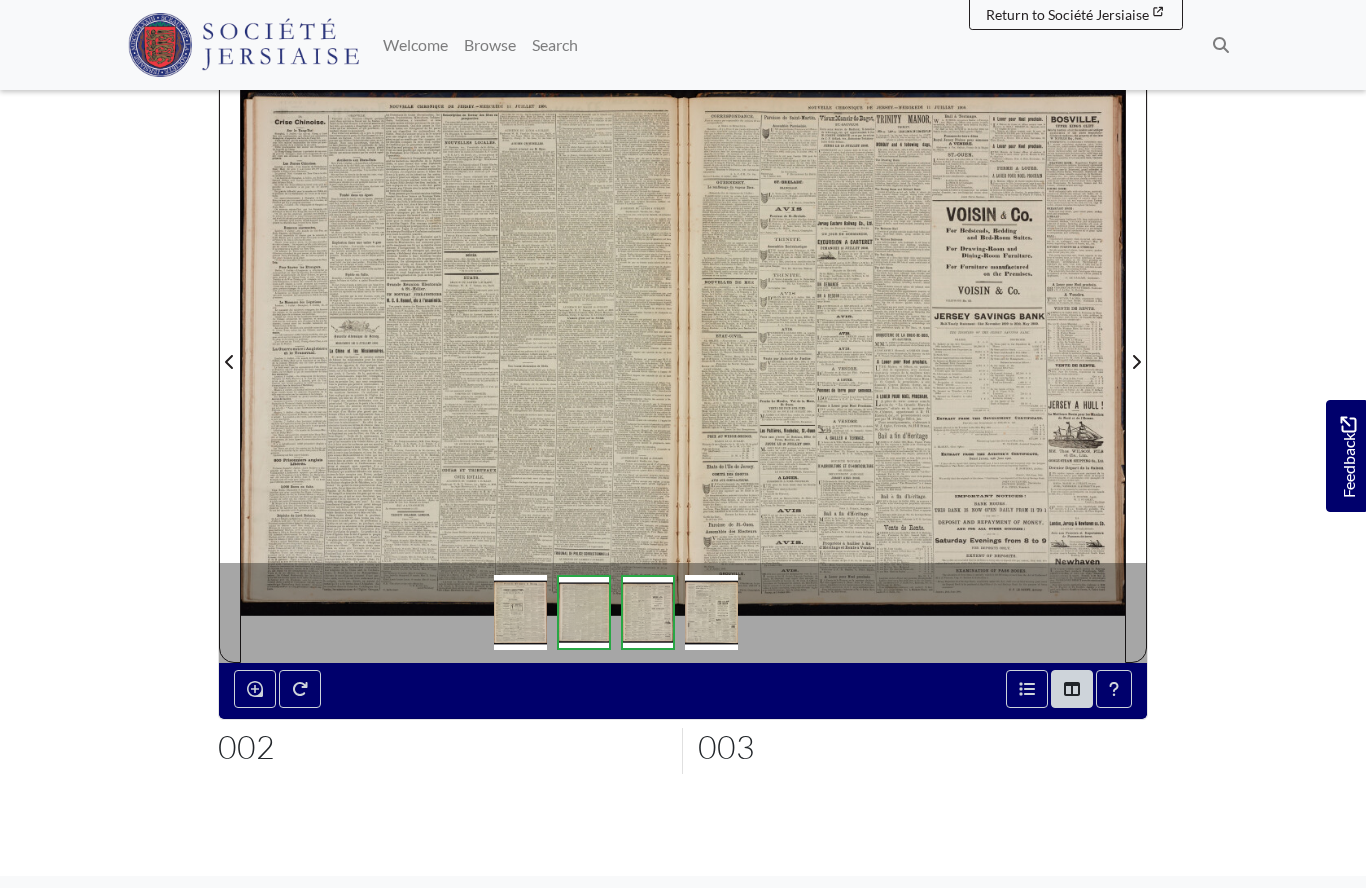 click at bounding box center (462, 349) 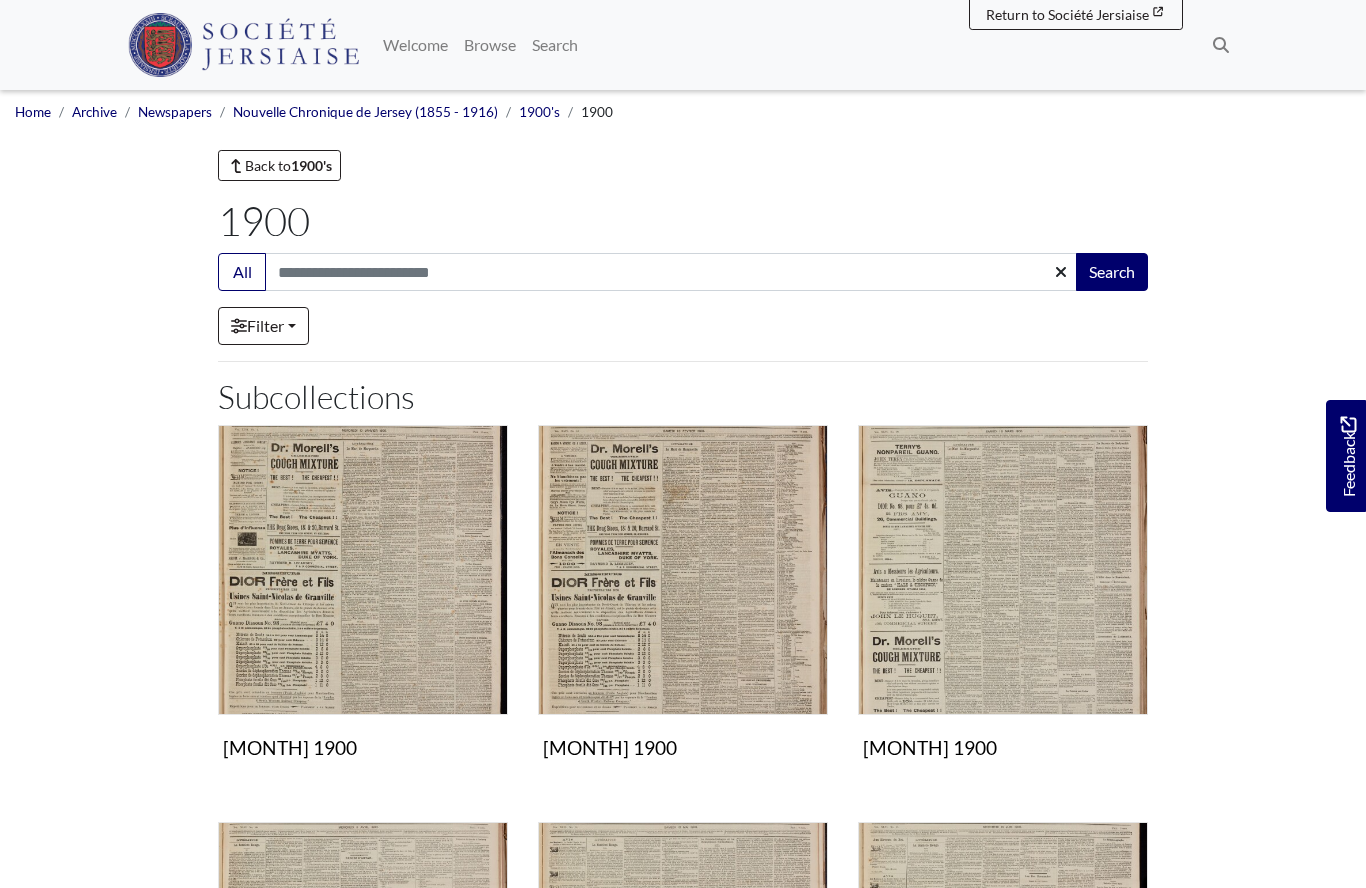 scroll, scrollTop: 948, scrollLeft: 0, axis: vertical 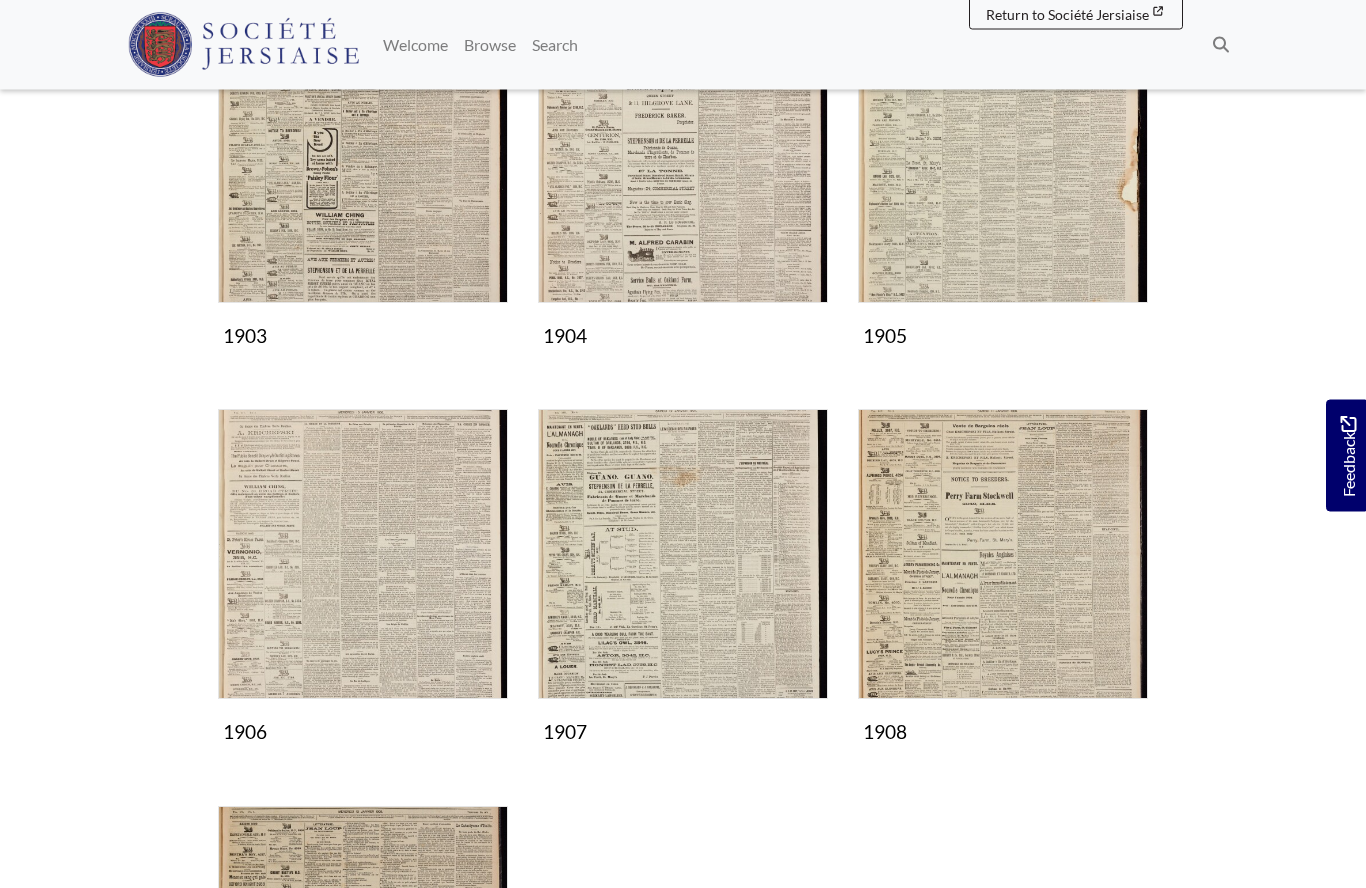 click at bounding box center [1003, 555] 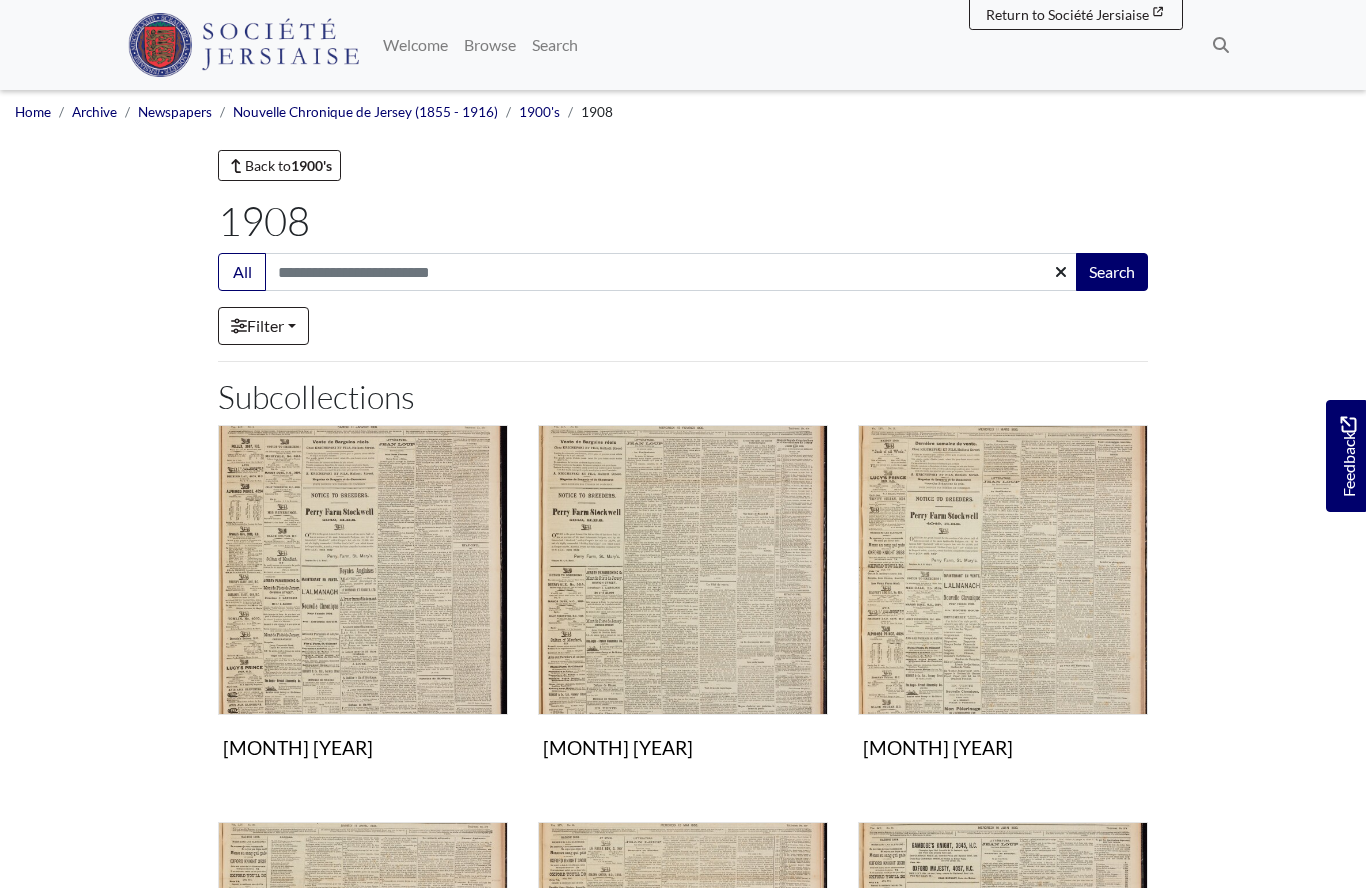 scroll, scrollTop: 0, scrollLeft: 0, axis: both 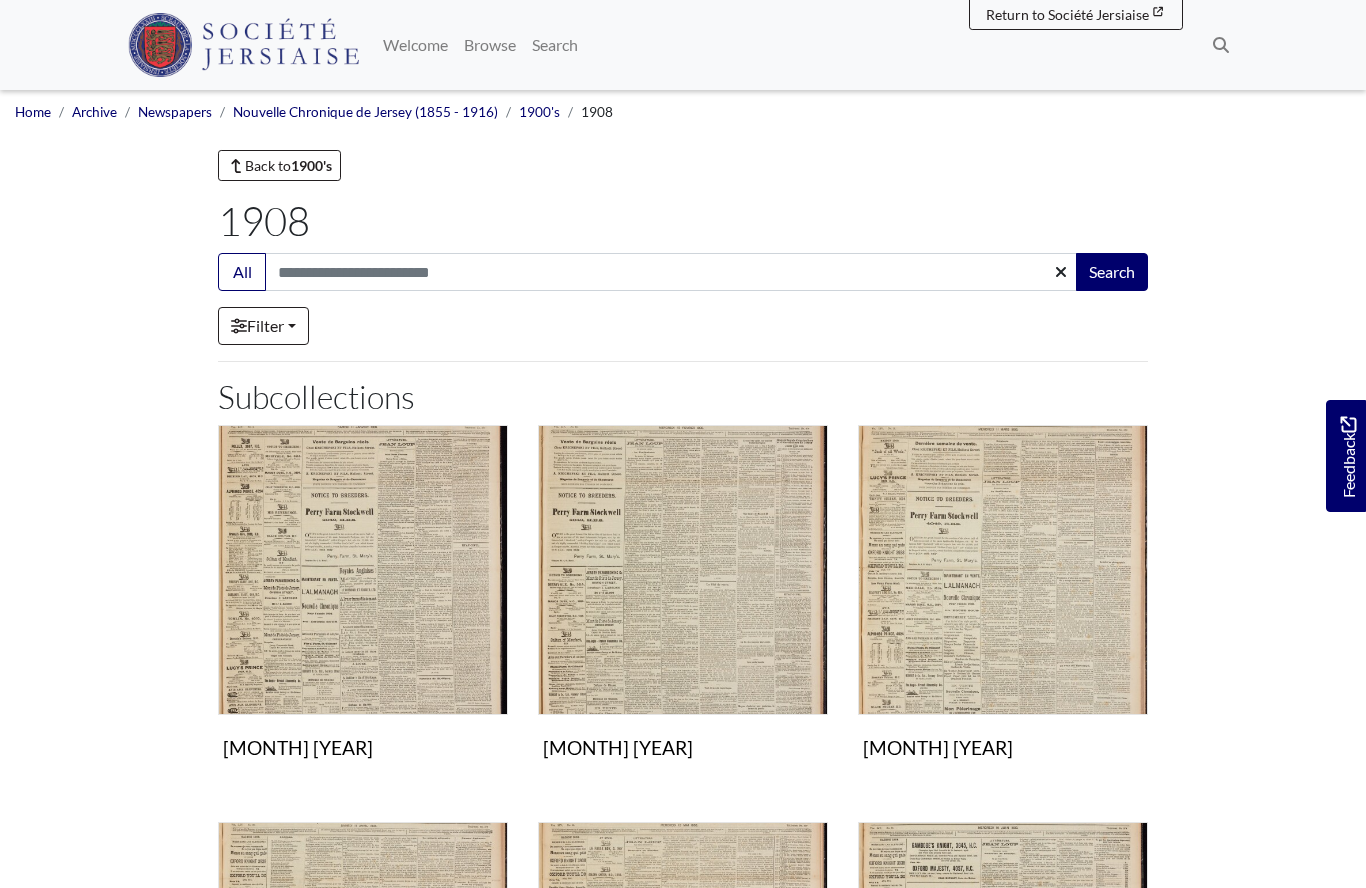 click at bounding box center (1003, 570) 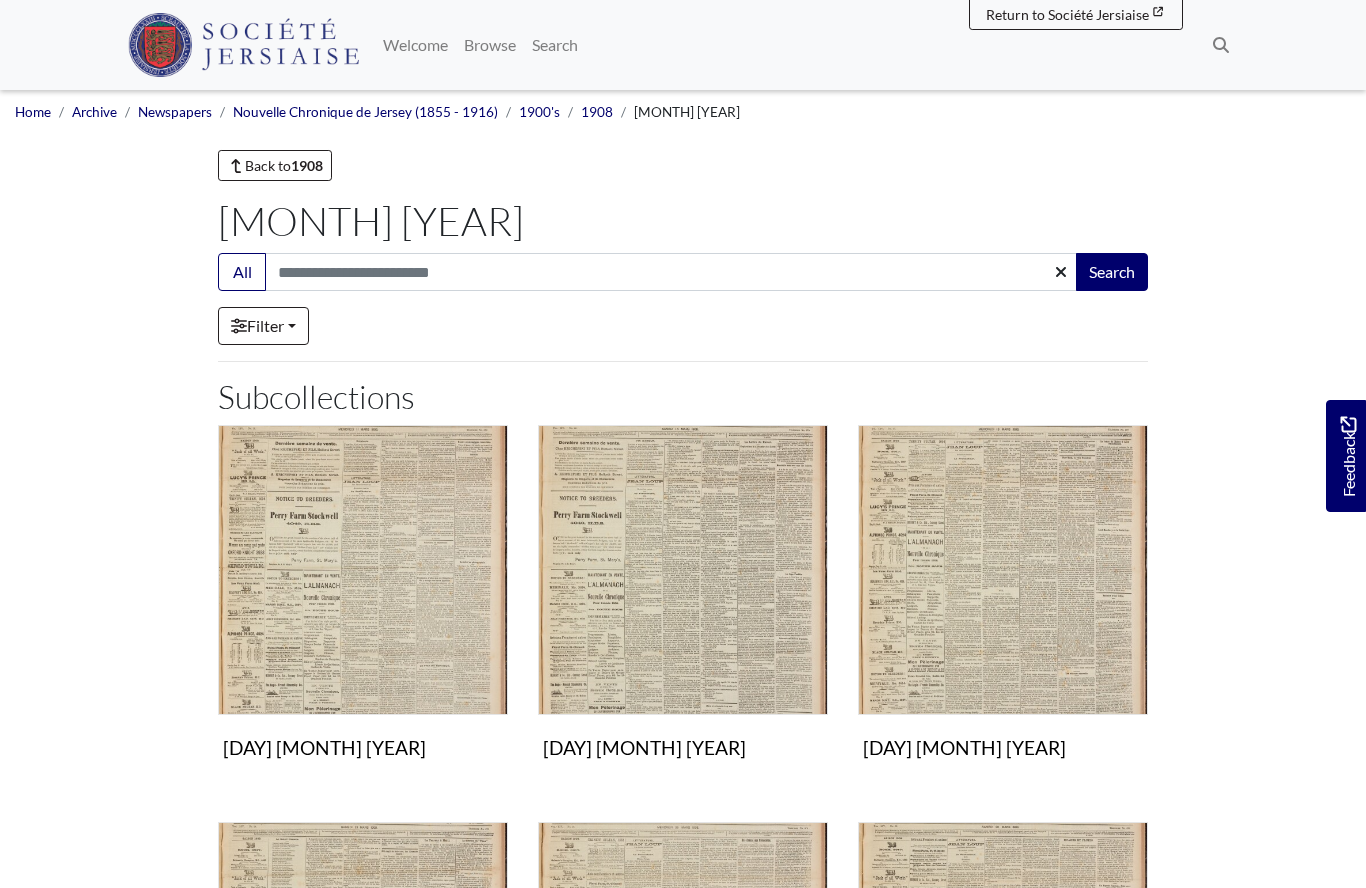 scroll, scrollTop: 0, scrollLeft: 0, axis: both 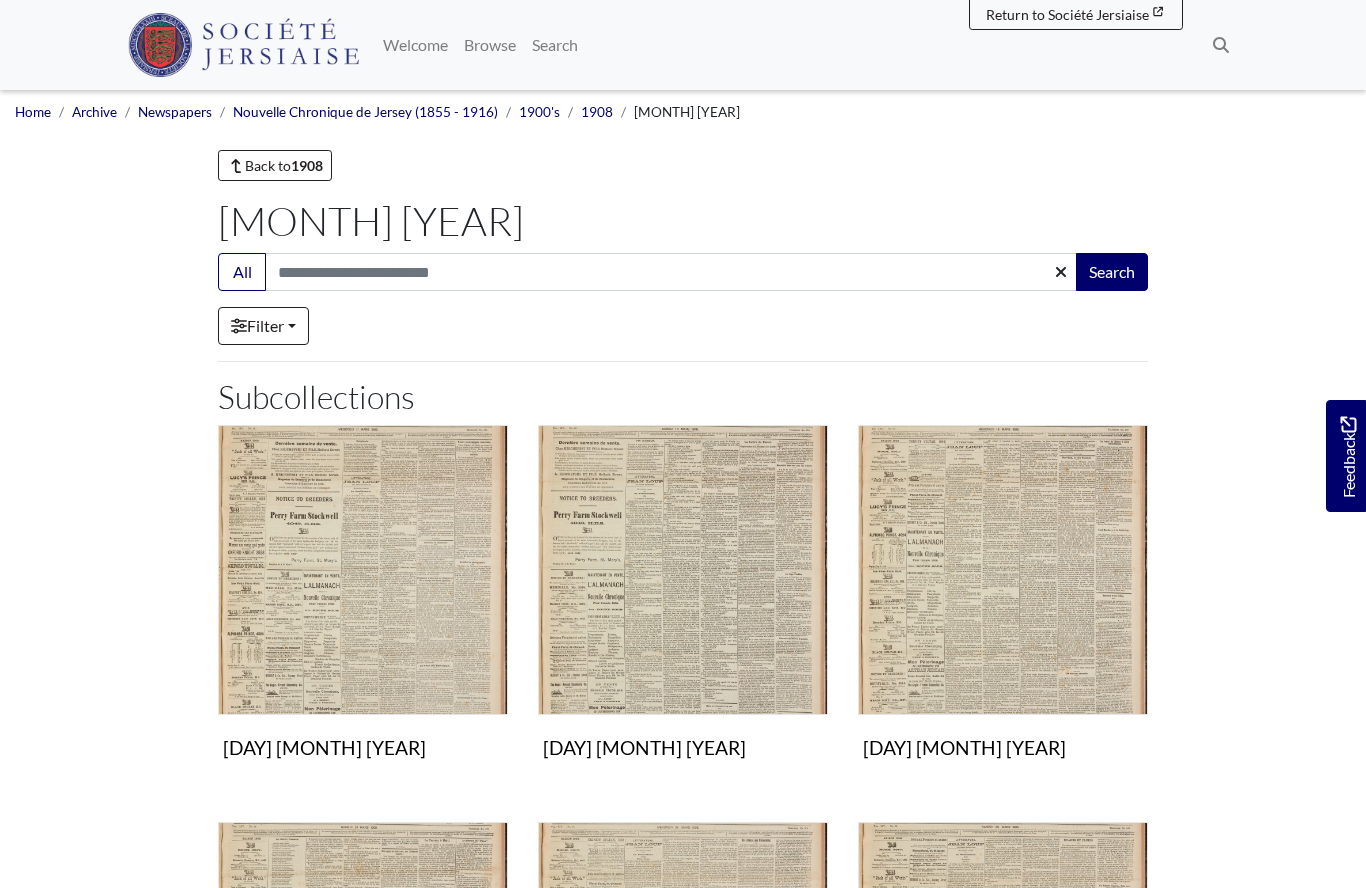 click at bounding box center (683, 570) 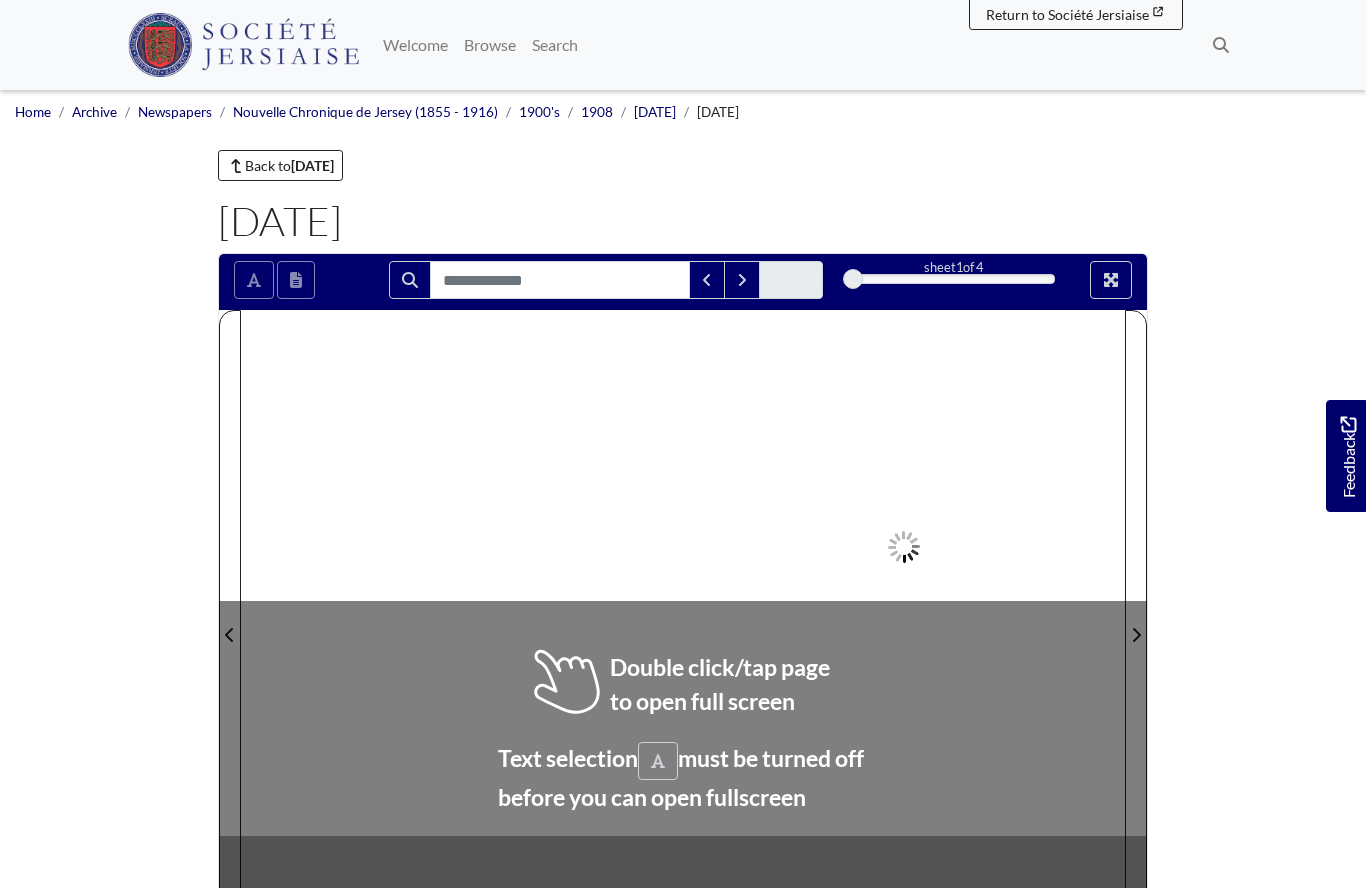 scroll, scrollTop: 0, scrollLeft: 0, axis: both 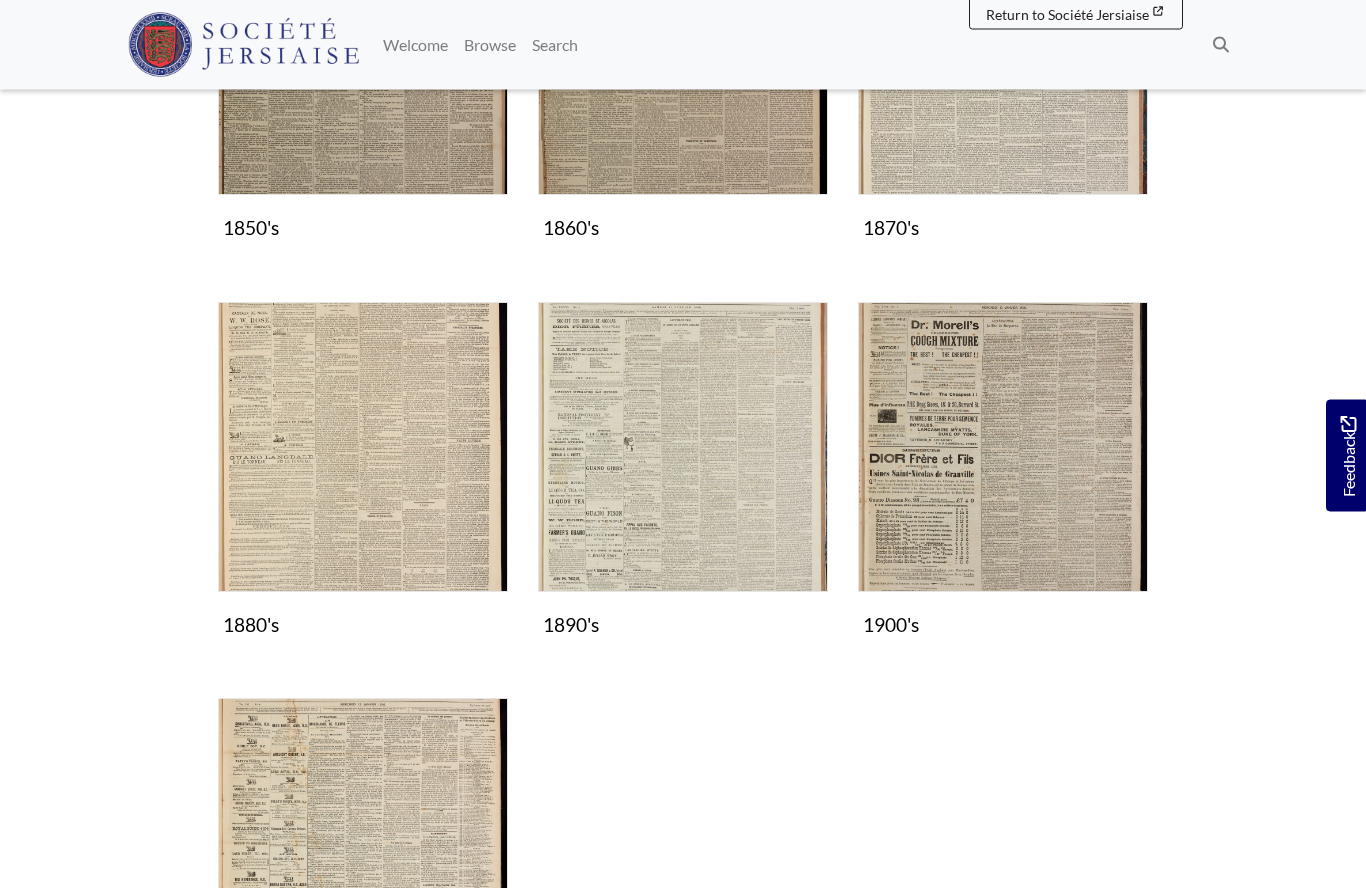 click at bounding box center (1003, 448) 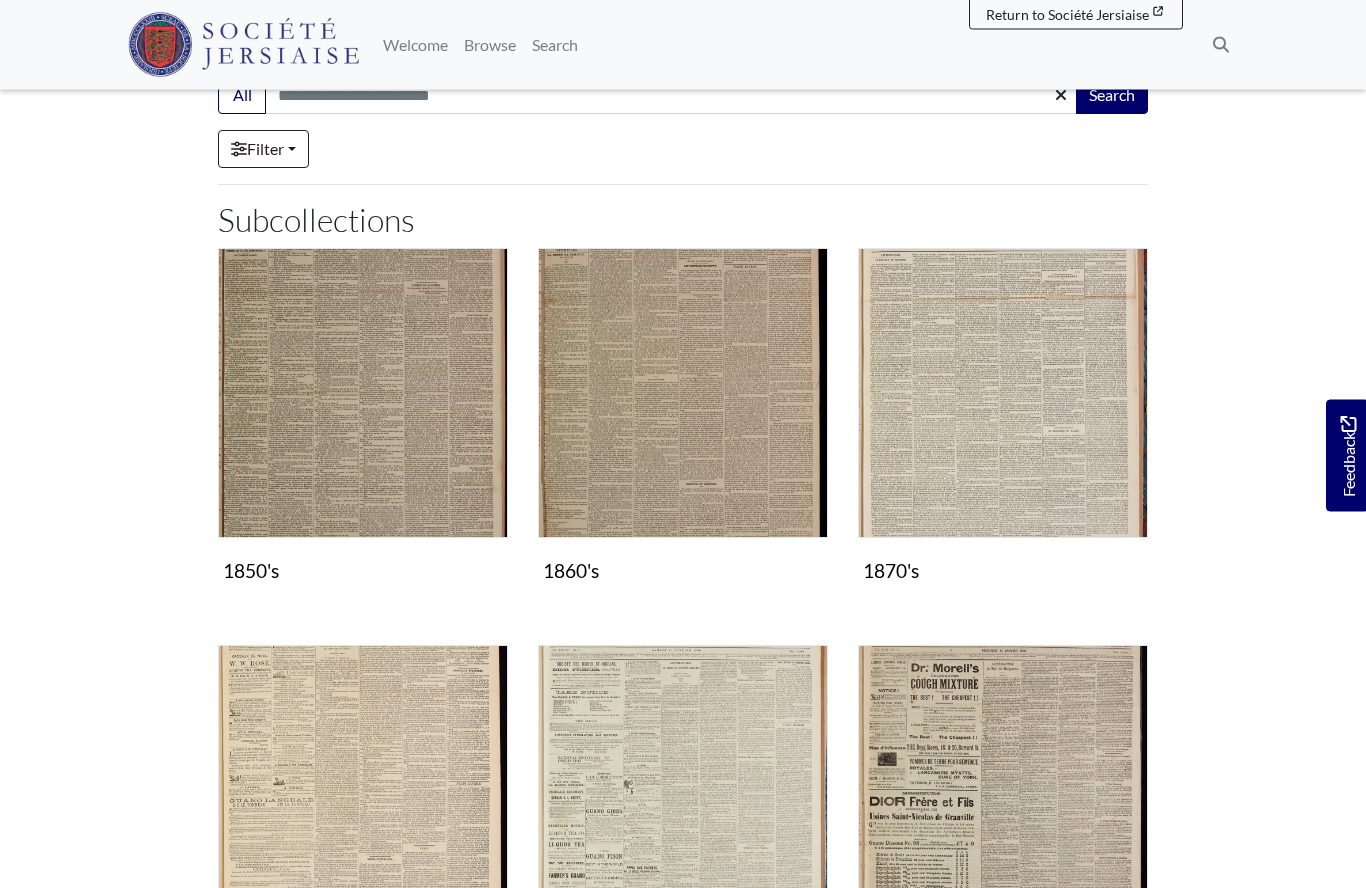 scroll, scrollTop: 0, scrollLeft: 0, axis: both 